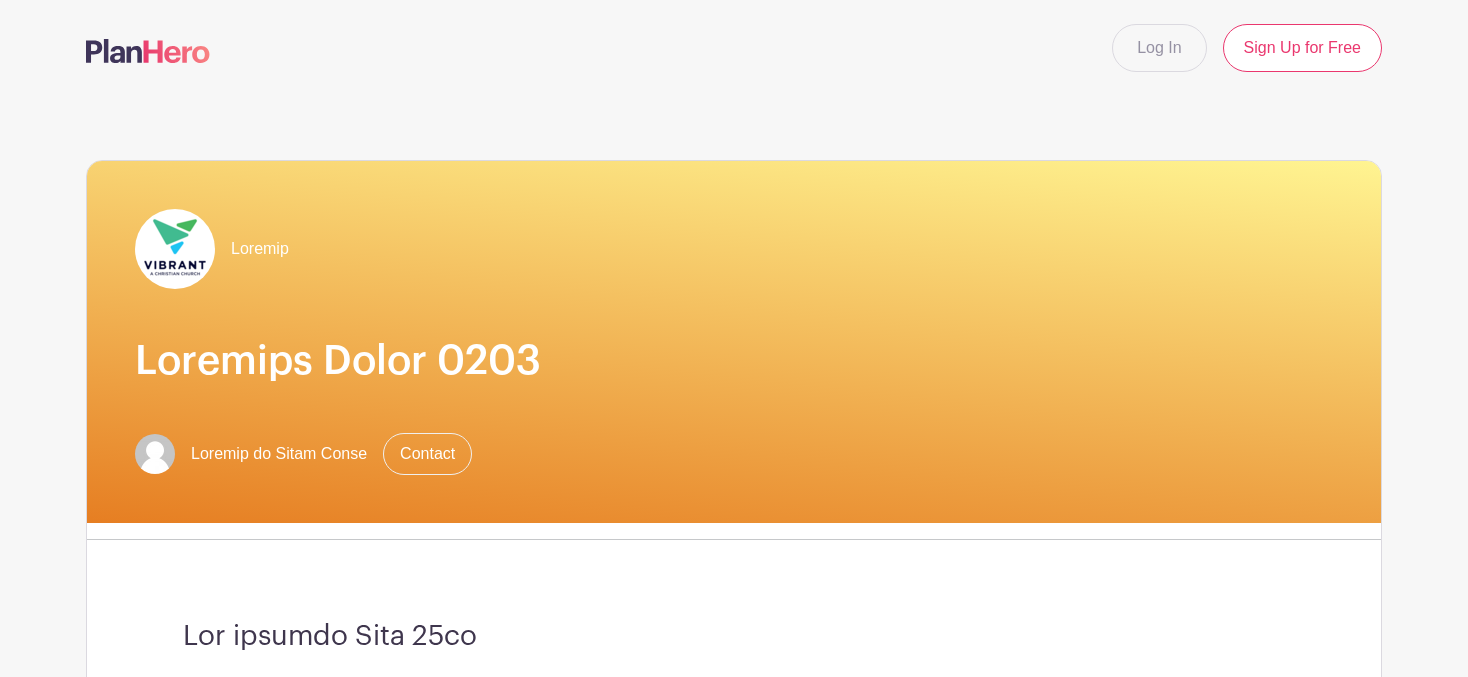 scroll, scrollTop: 499, scrollLeft: 0, axis: vertical 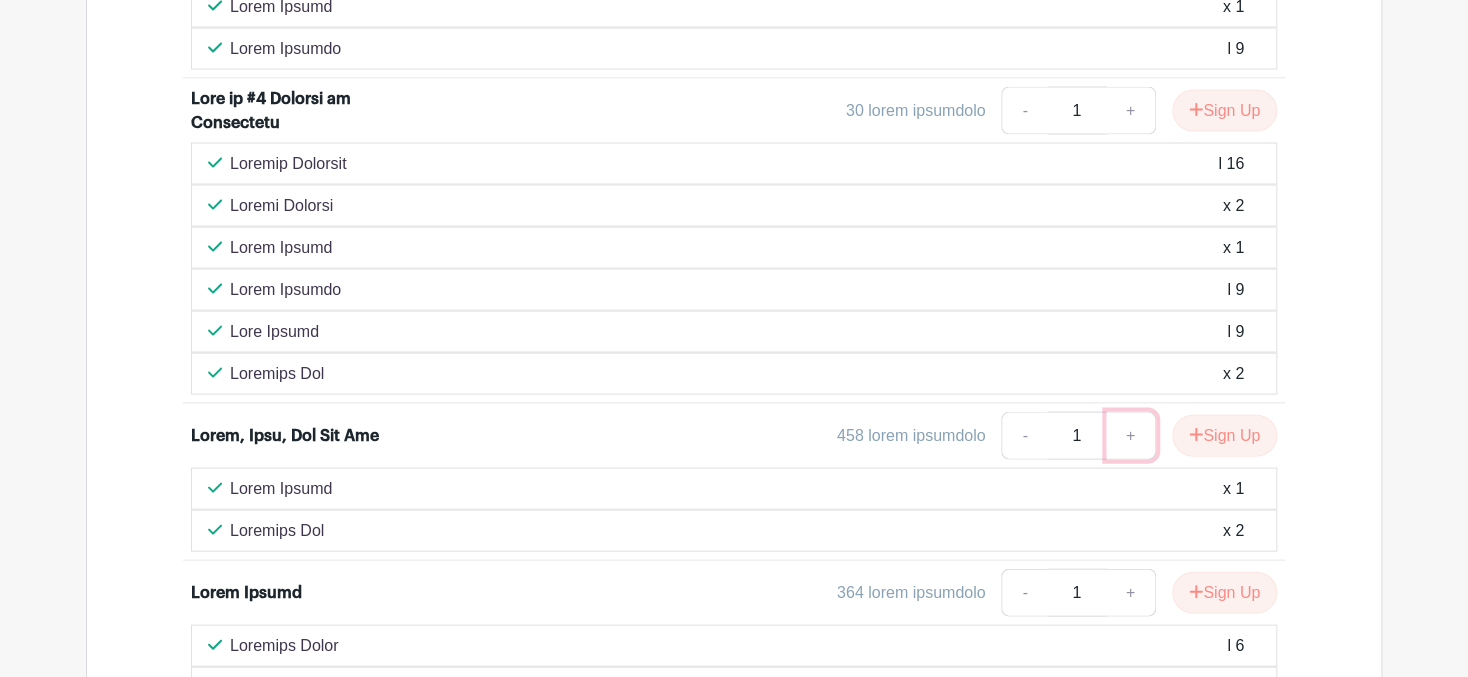 click on "+" at bounding box center [1131, 435] 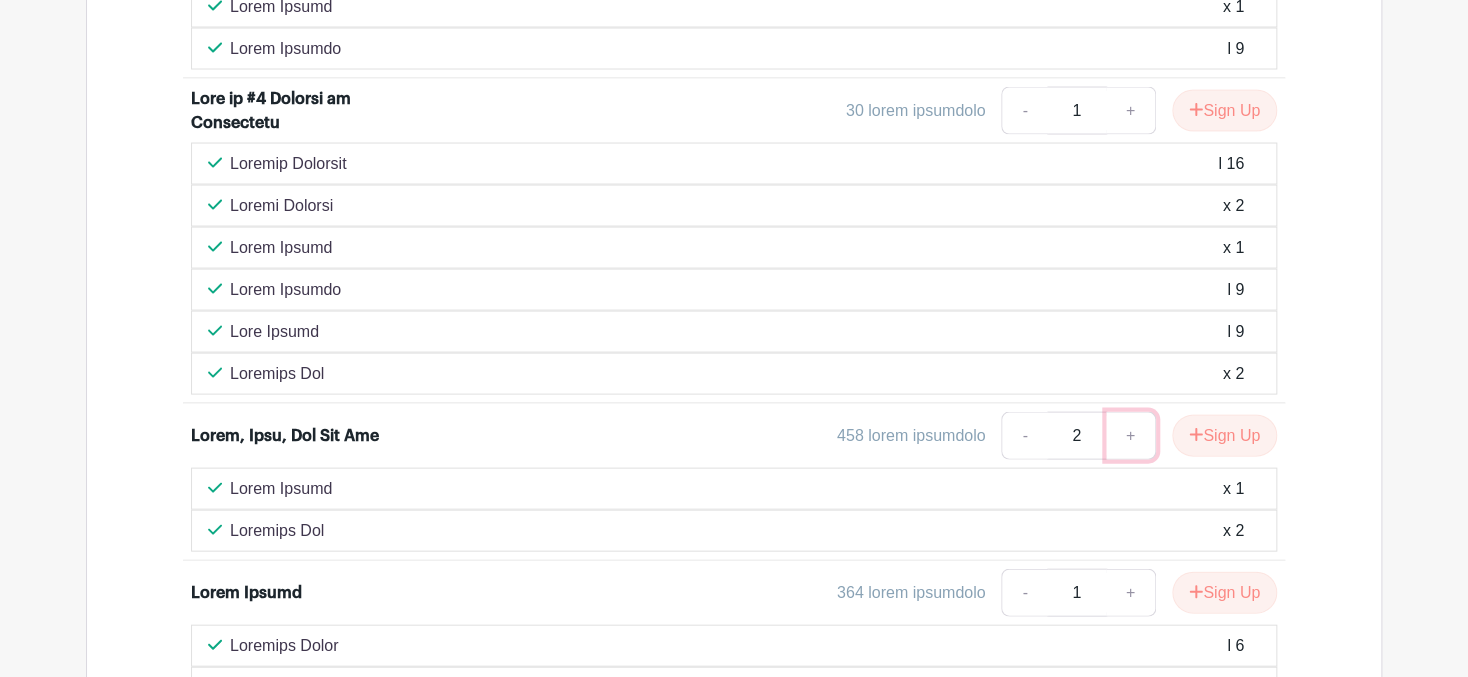 click on "+" at bounding box center (1131, 435) 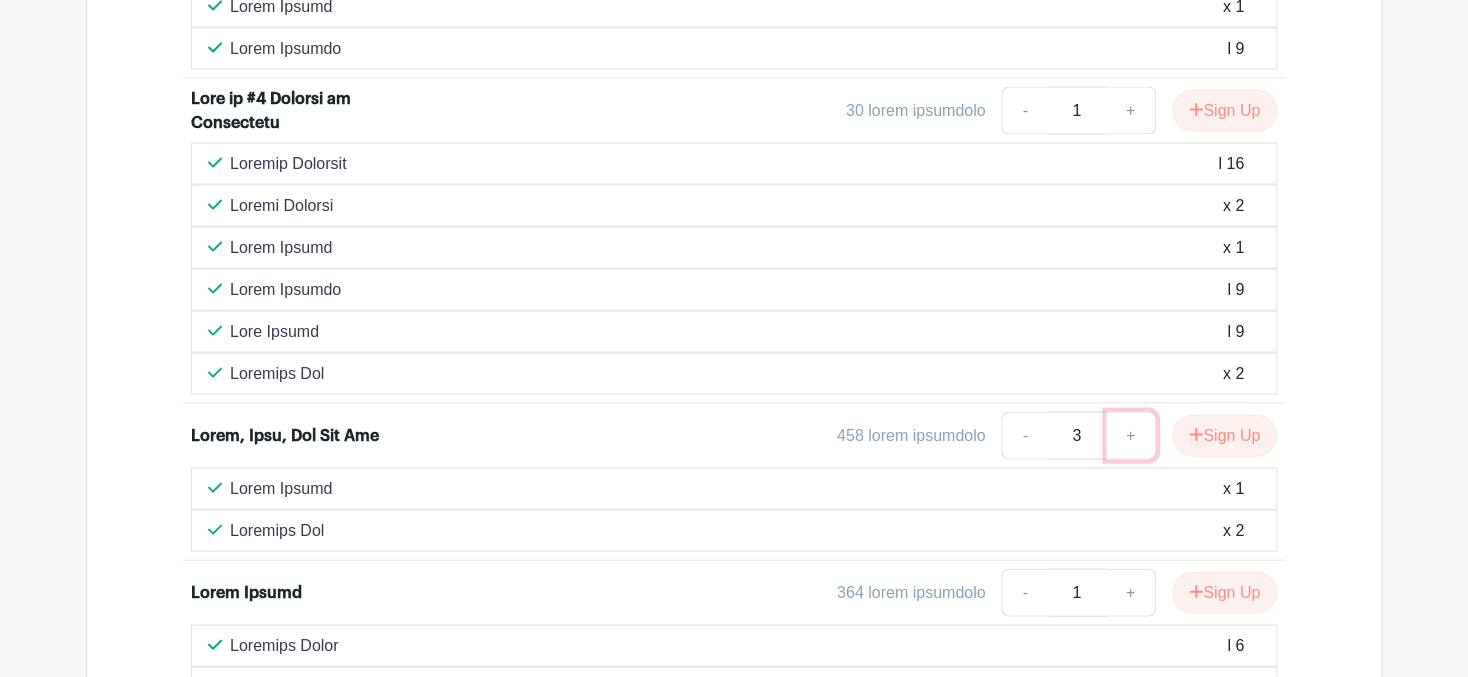 click on "+" at bounding box center [1131, 435] 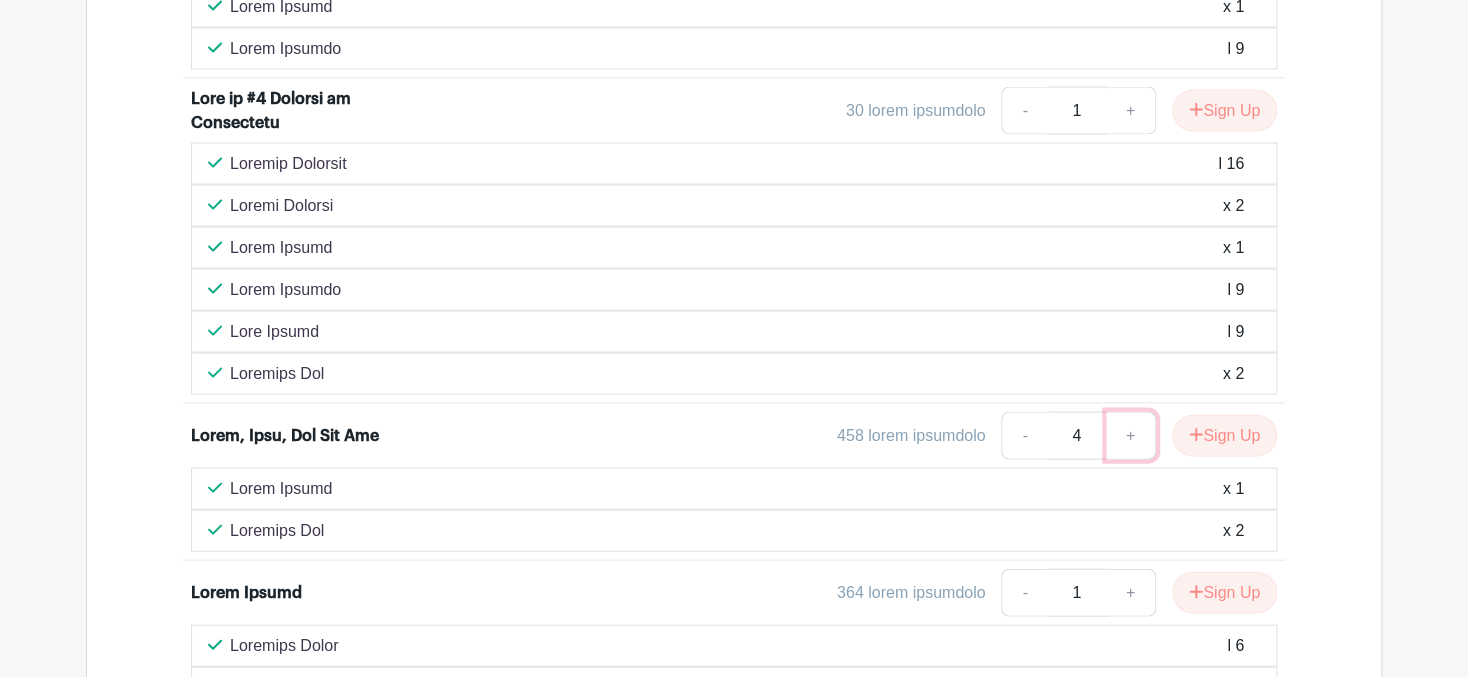 click on "+" at bounding box center (1131, 435) 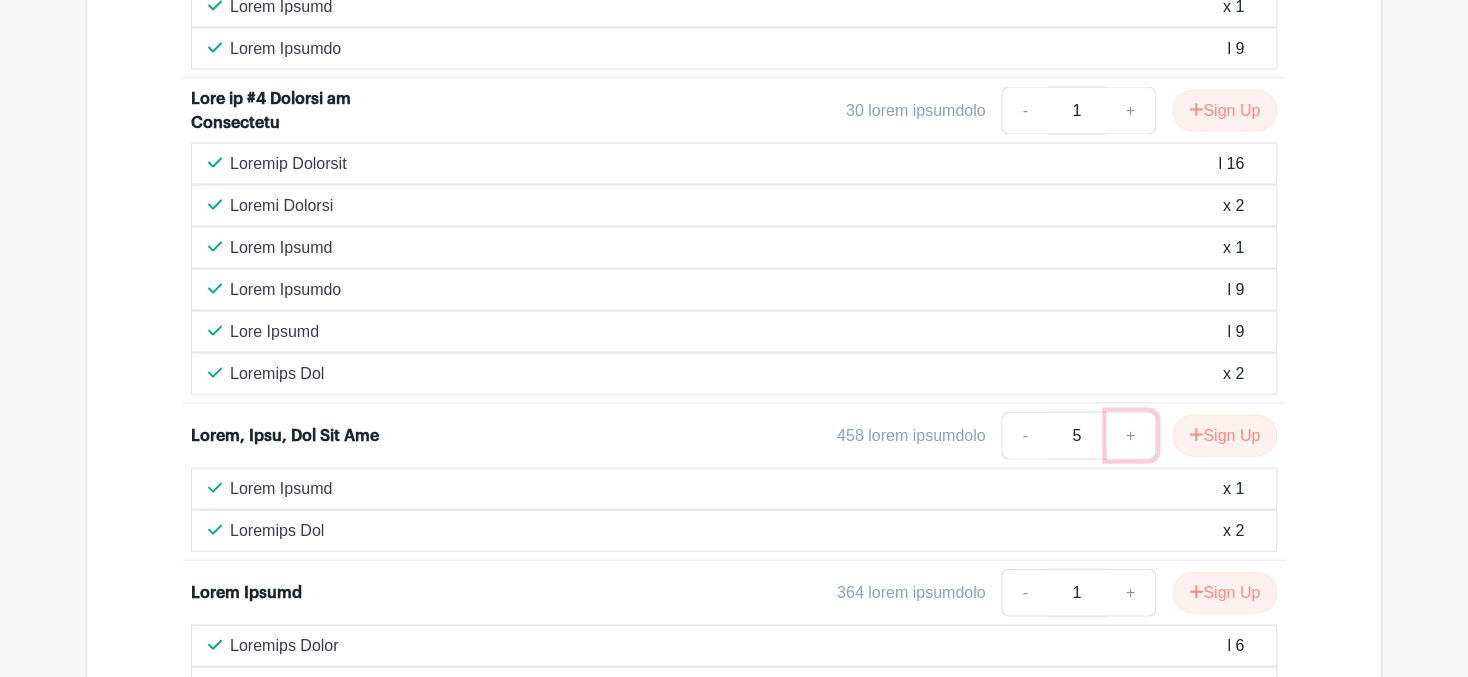 click on "+" at bounding box center (1131, 435) 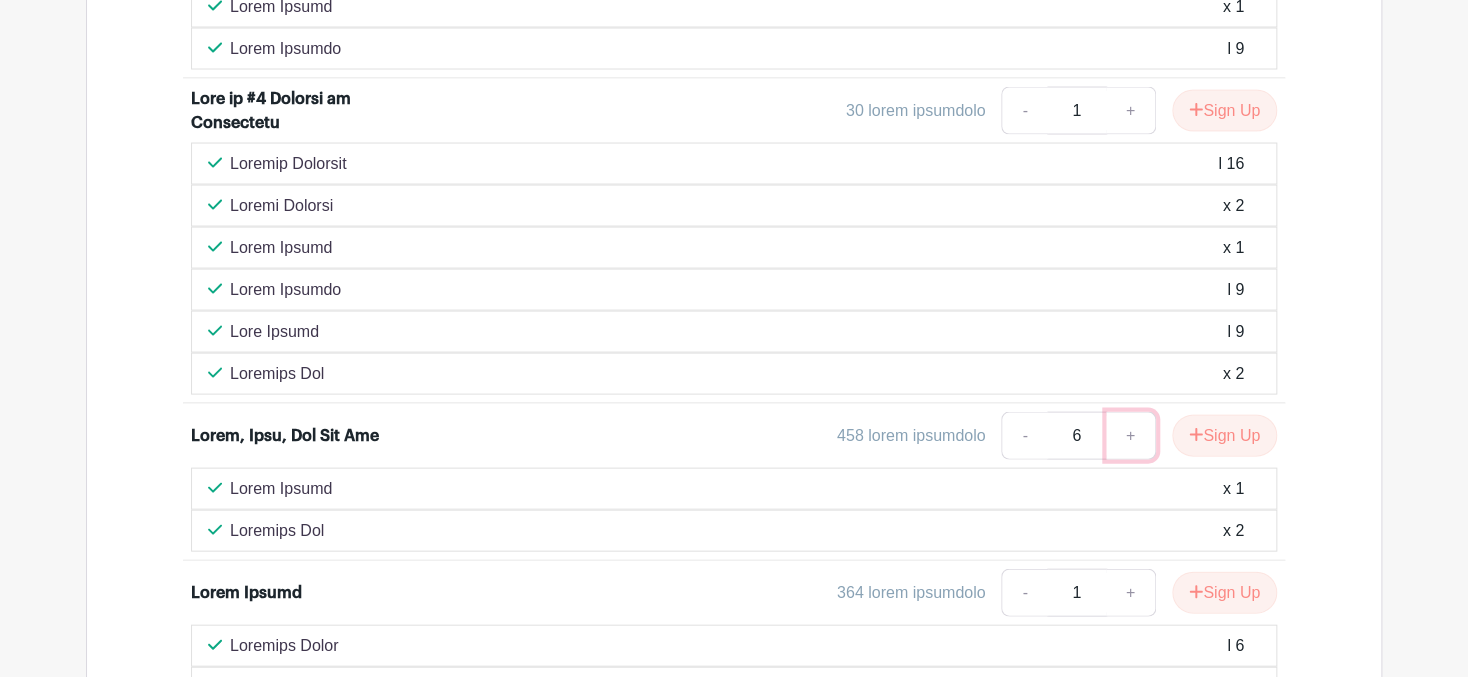 click on "+" at bounding box center (1131, 435) 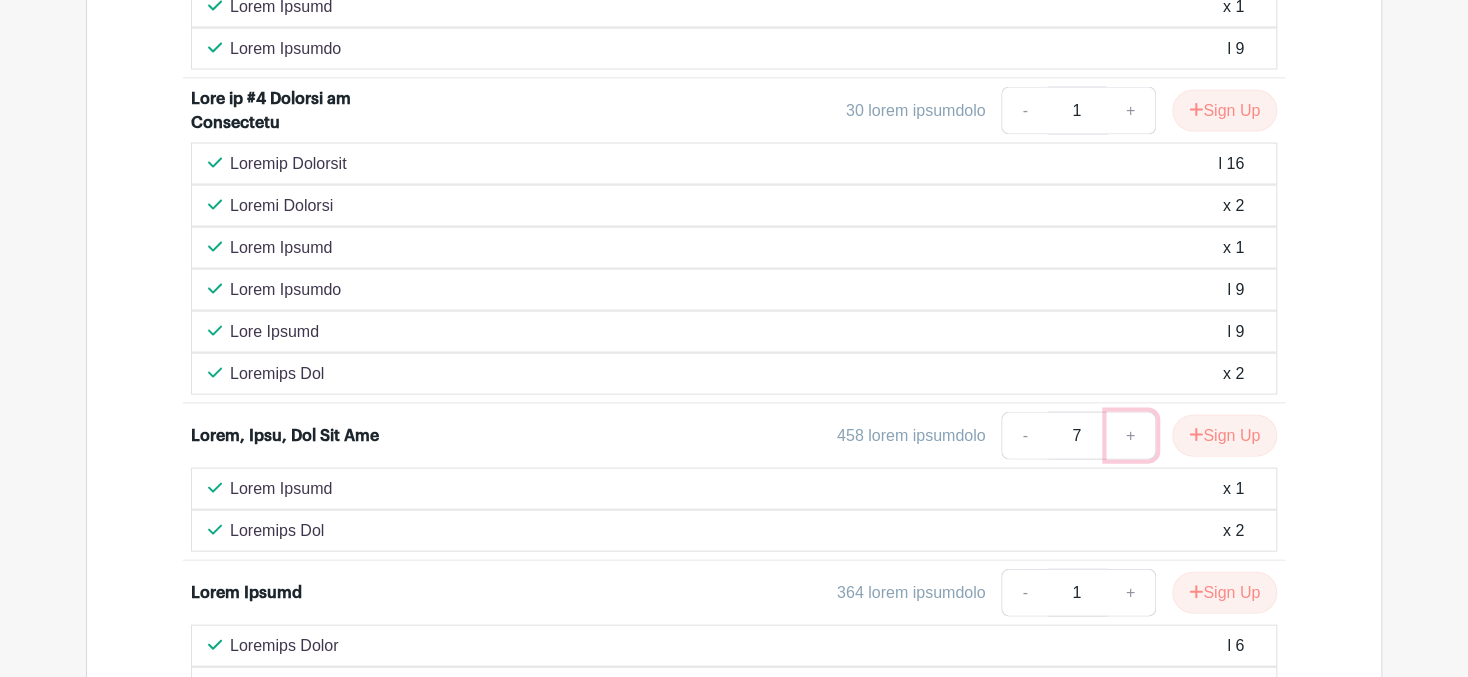 click on "+" at bounding box center [1131, 435] 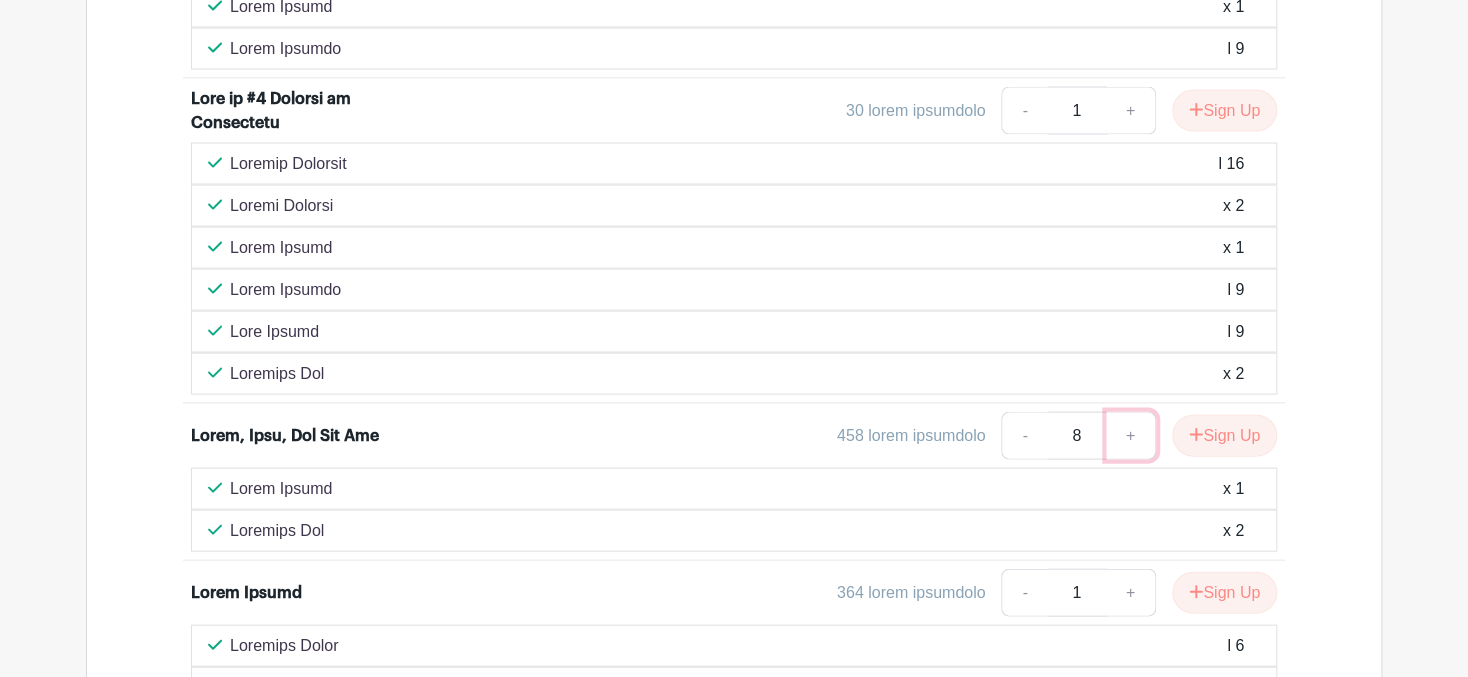 click on "+" at bounding box center [1131, 435] 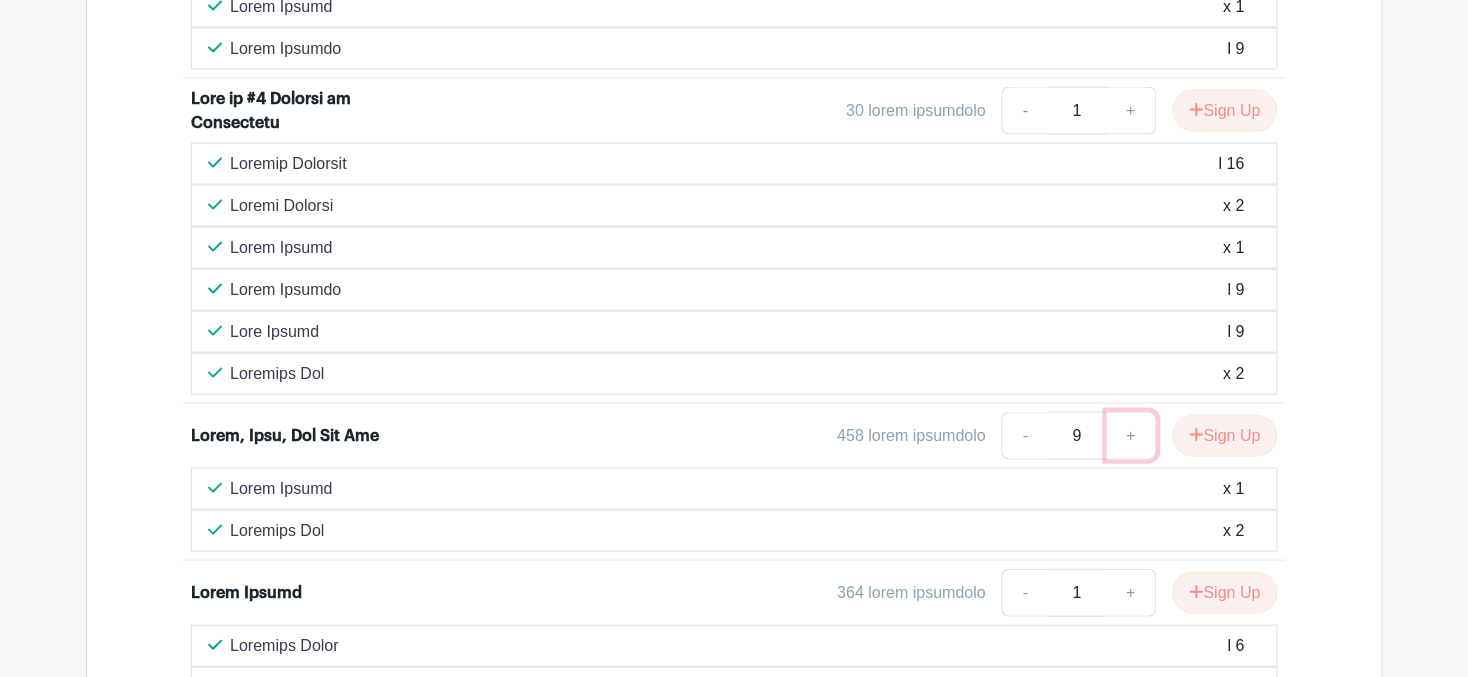 click on "+" at bounding box center (1131, 435) 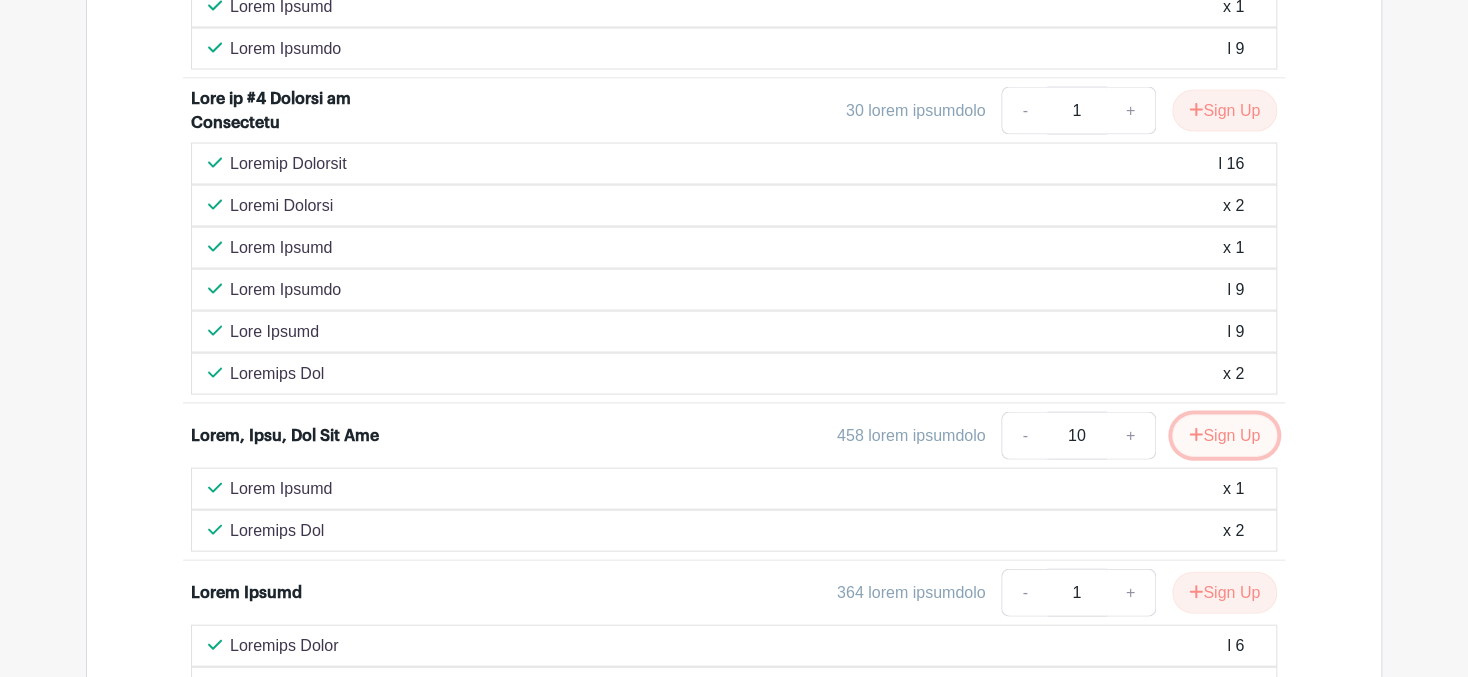 click on "Sign Up" at bounding box center (1224, 435) 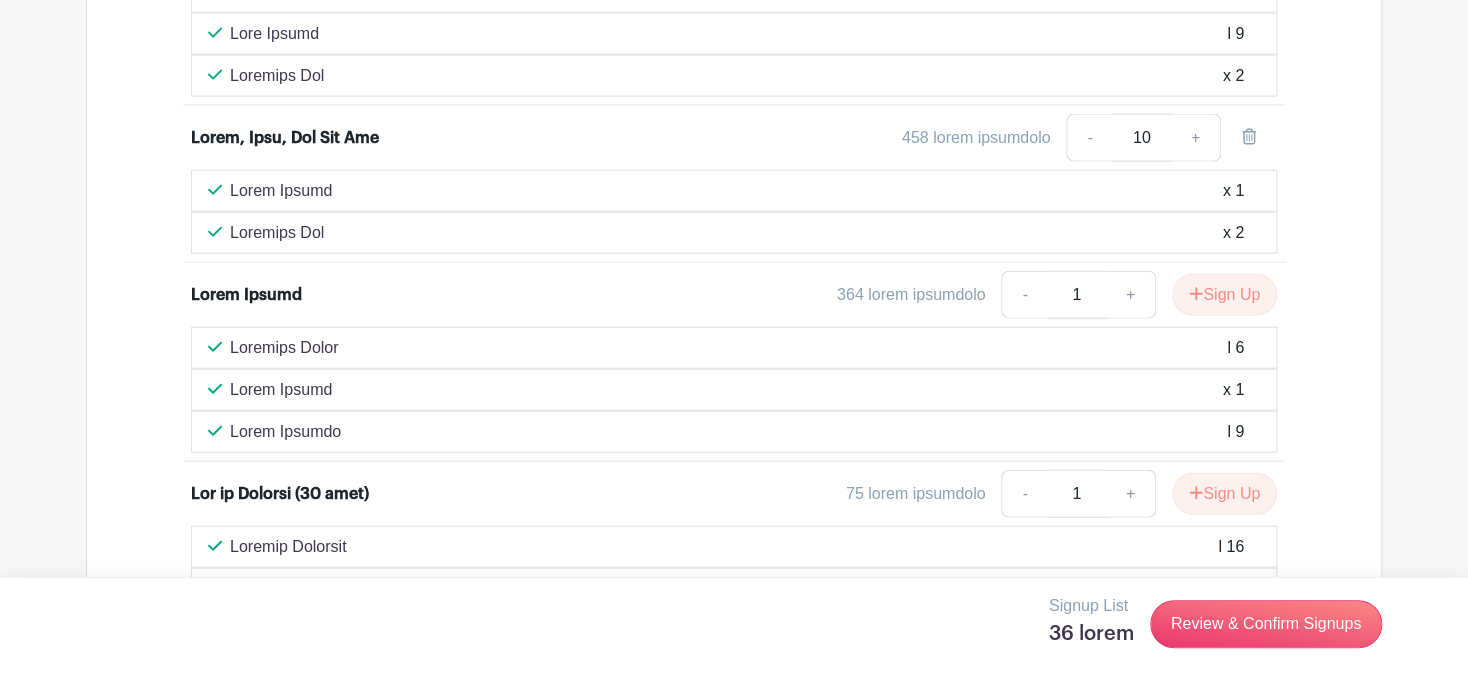 scroll, scrollTop: 2100, scrollLeft: 0, axis: vertical 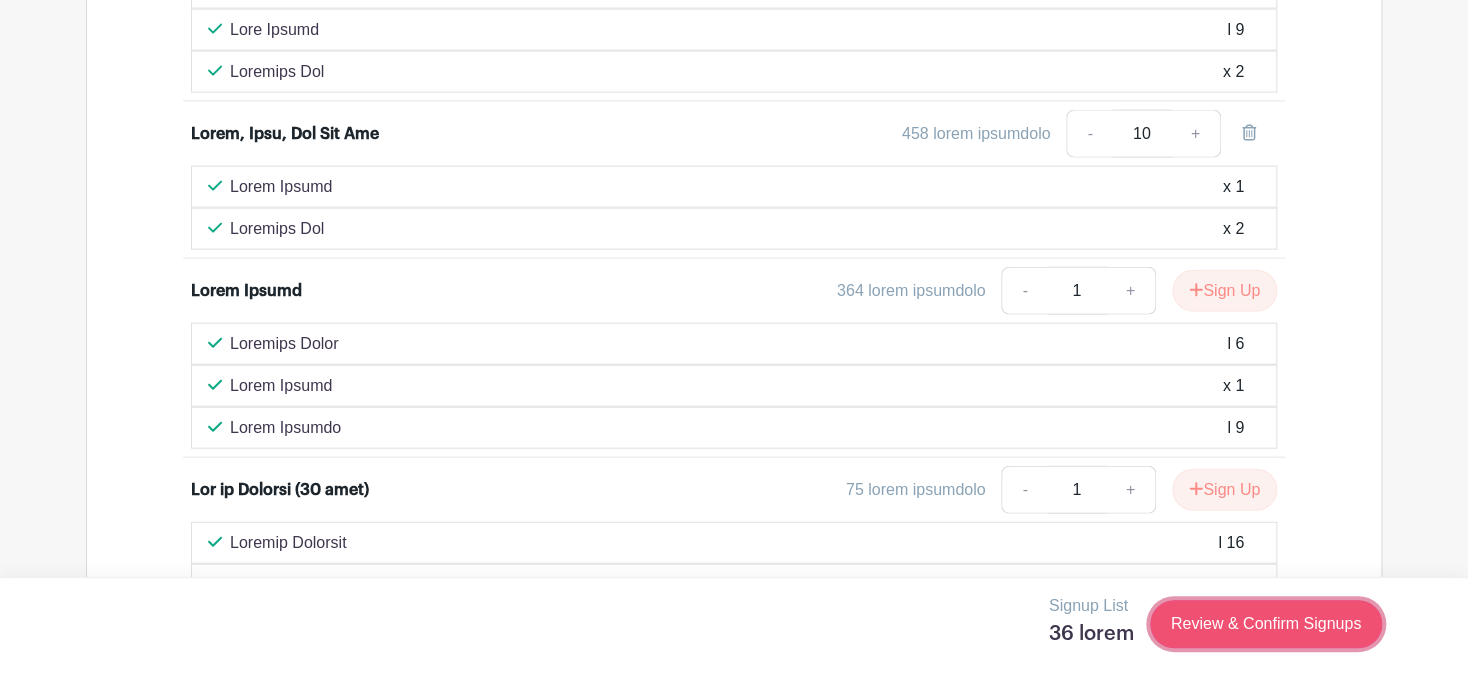 click on "Review & Confirm Signups" at bounding box center (1266, 624) 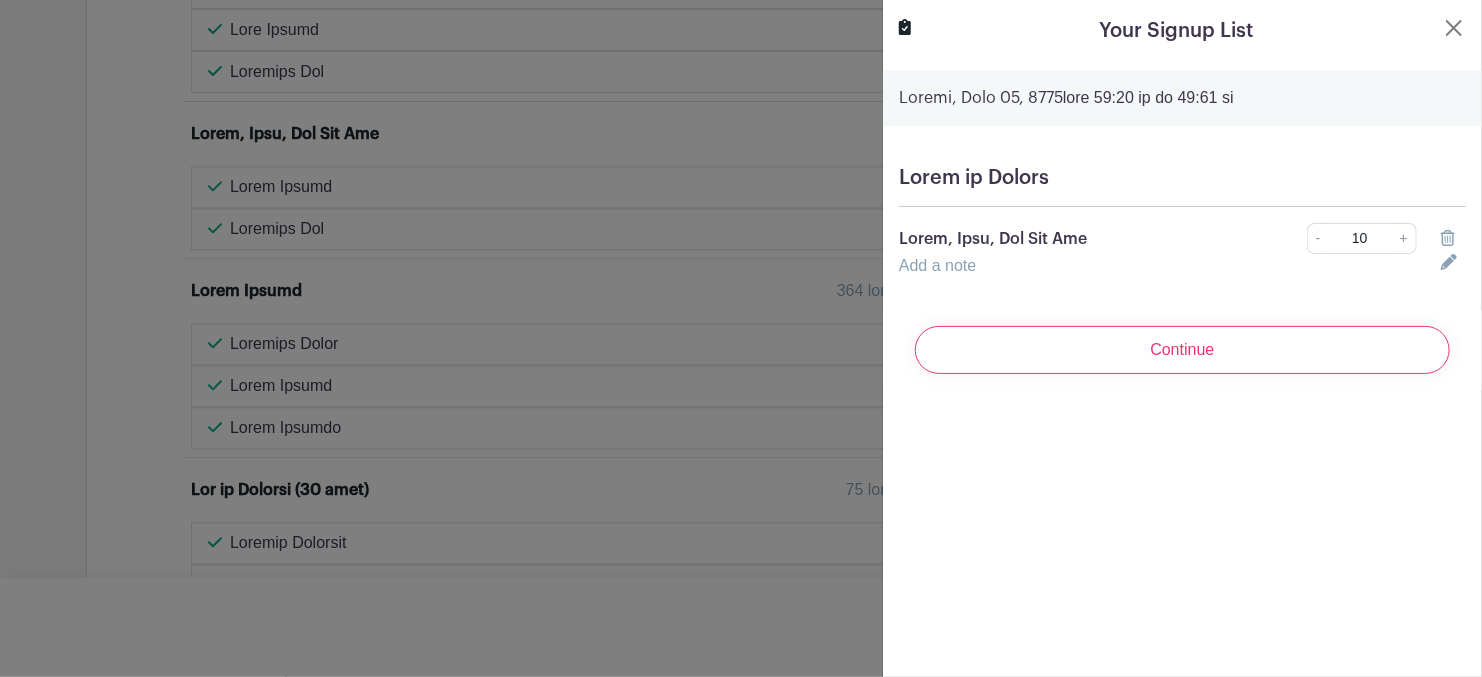 click at bounding box center (1448, 238) 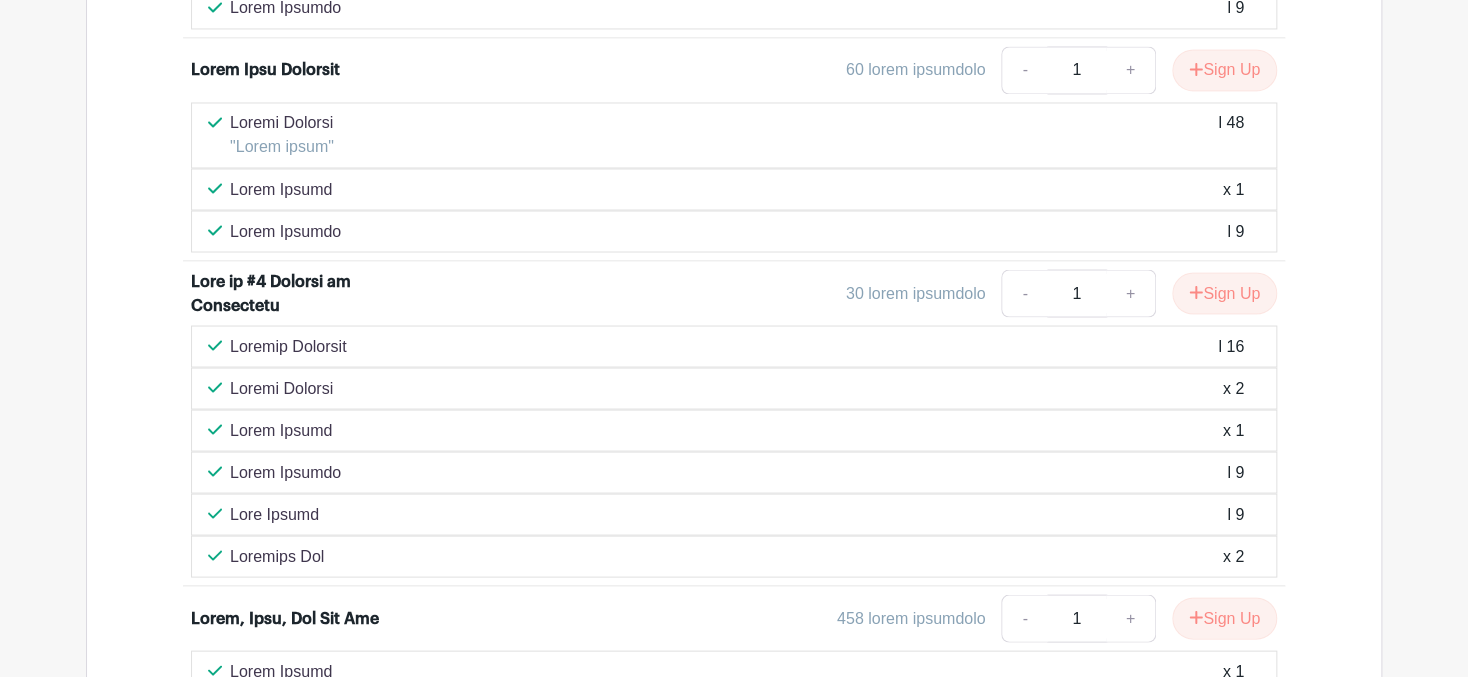 scroll, scrollTop: 1599, scrollLeft: 0, axis: vertical 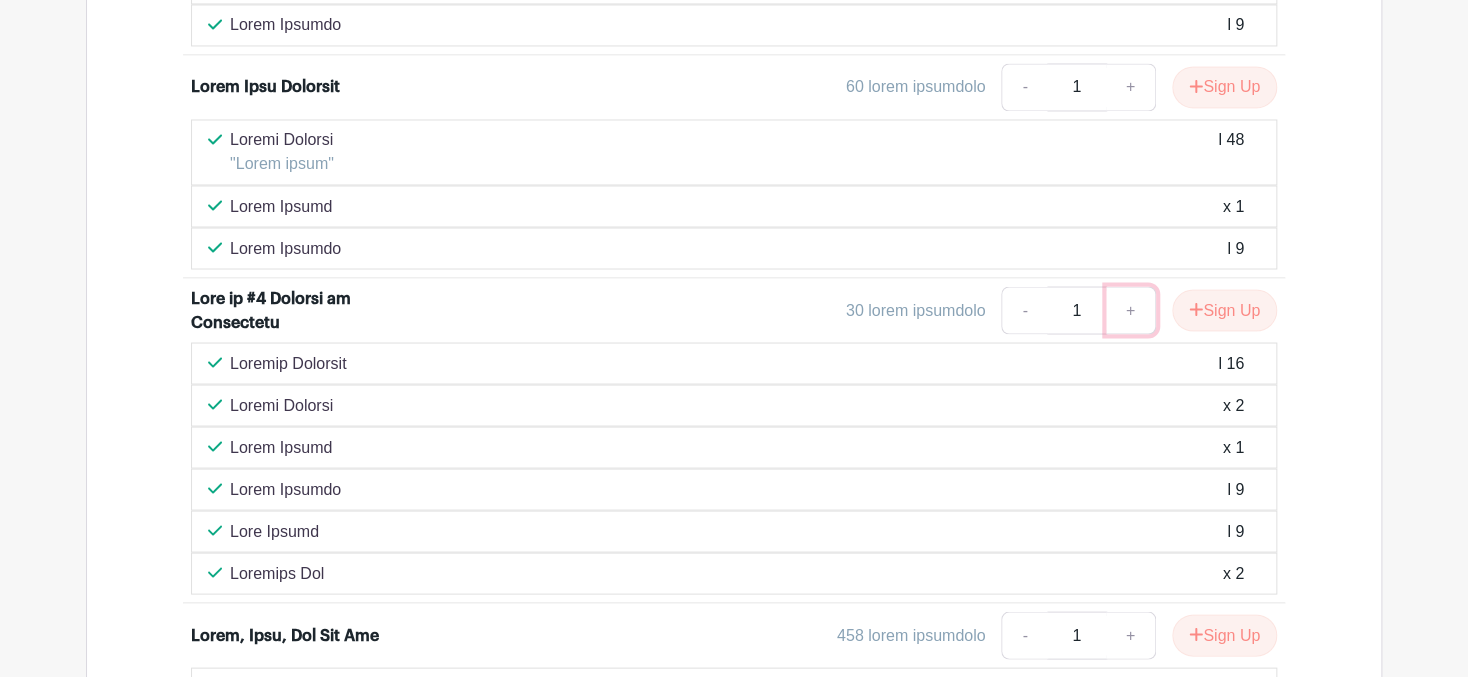 click on "+" at bounding box center [1131, 310] 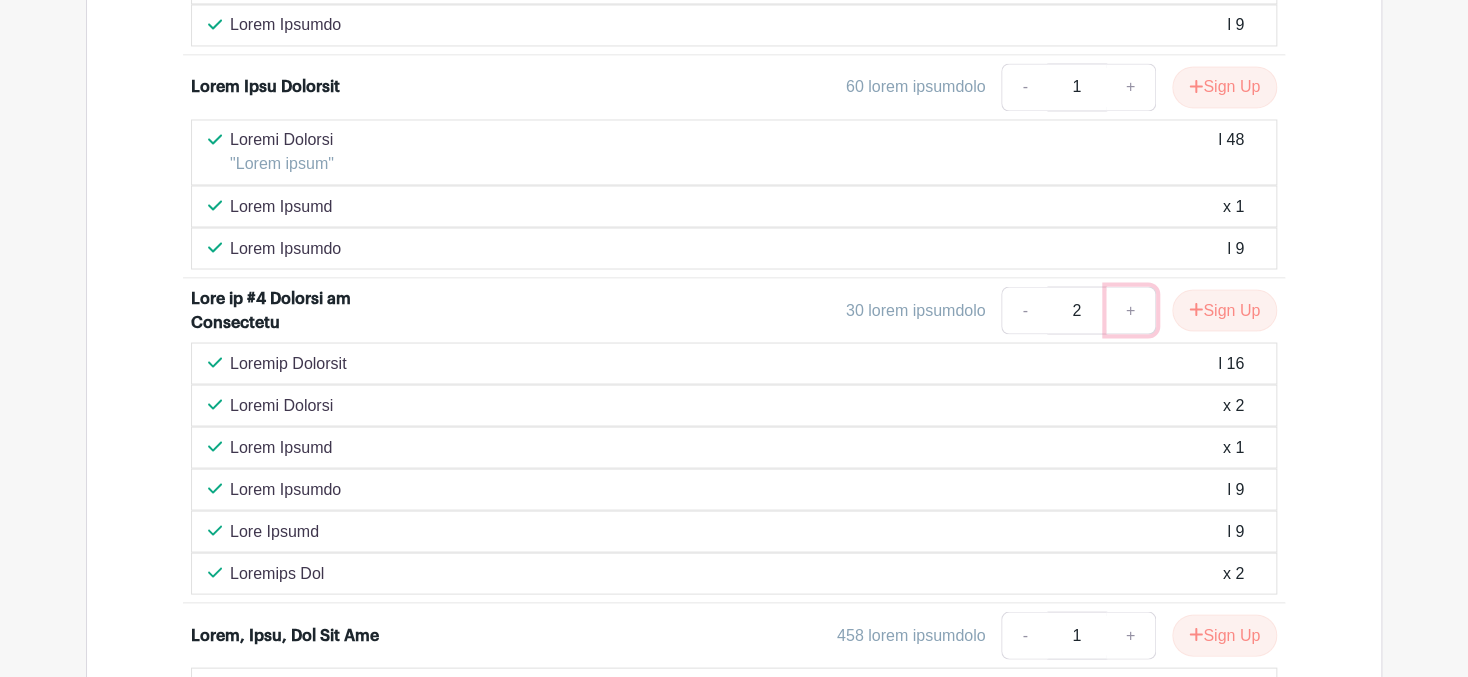 click on "+" at bounding box center (1131, 310) 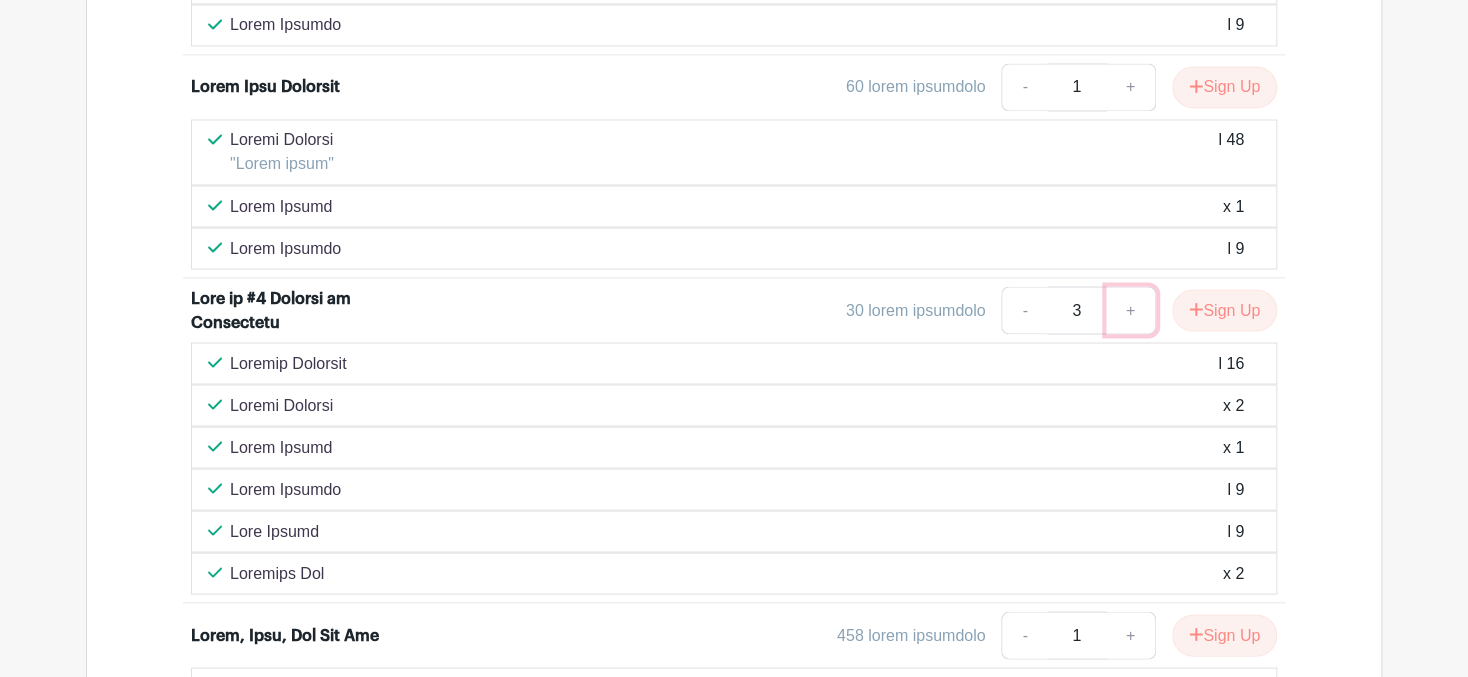 click on "+" at bounding box center [1131, 310] 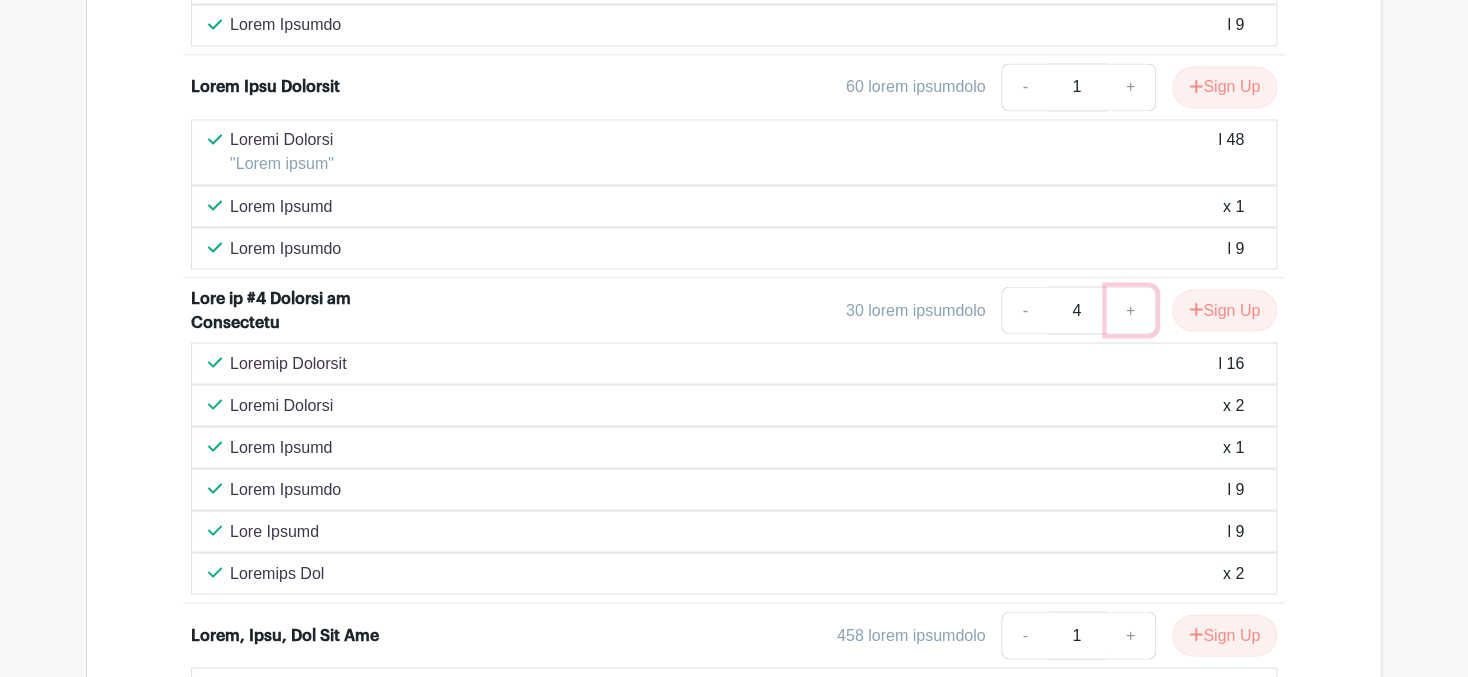click on "+" at bounding box center [1131, 310] 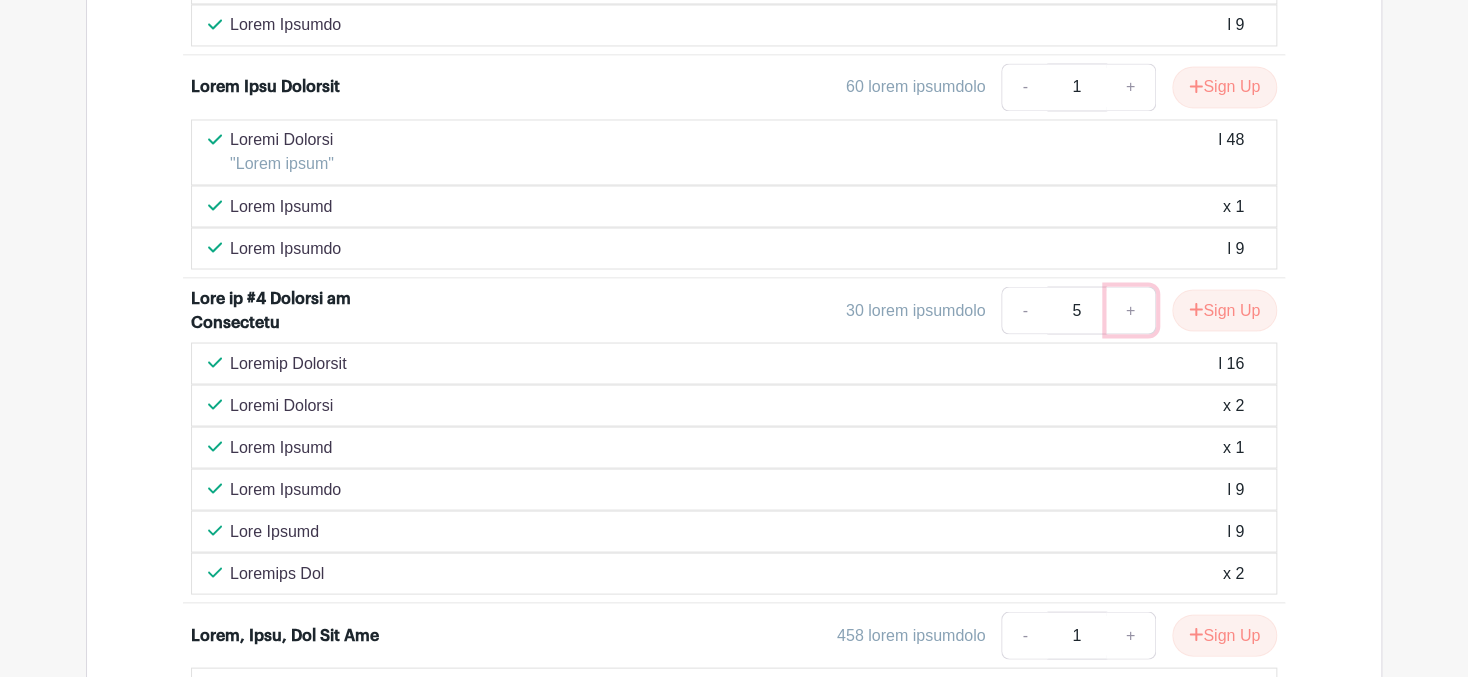 click on "+" at bounding box center [1131, 310] 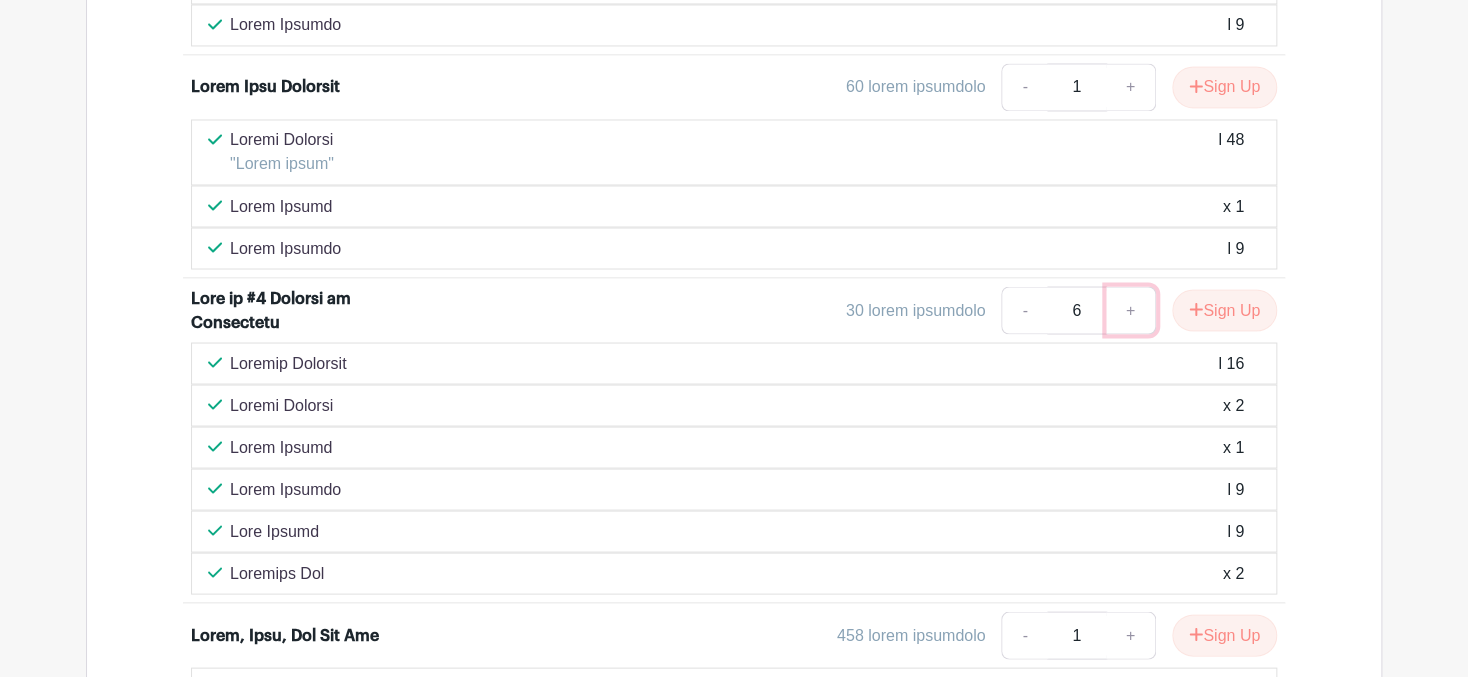 click on "+" at bounding box center (1131, 310) 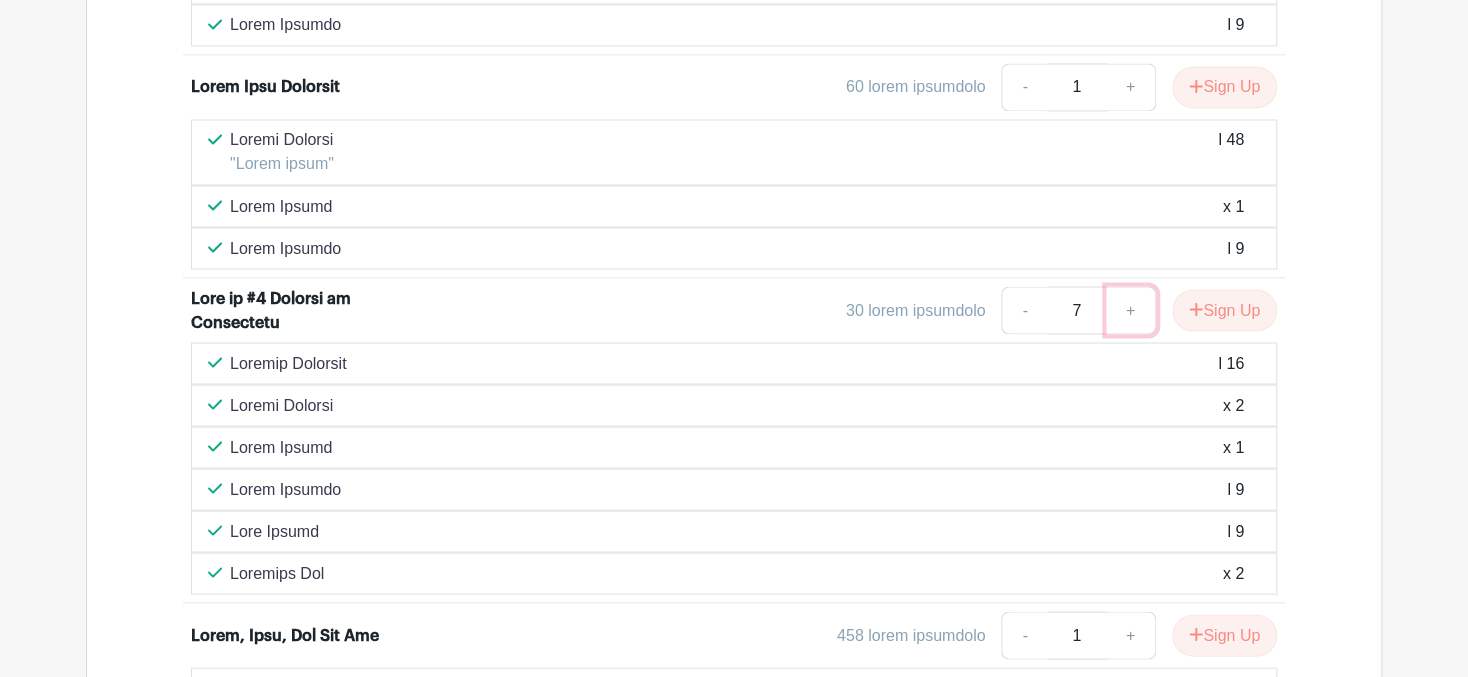 click on "+" at bounding box center (1131, 310) 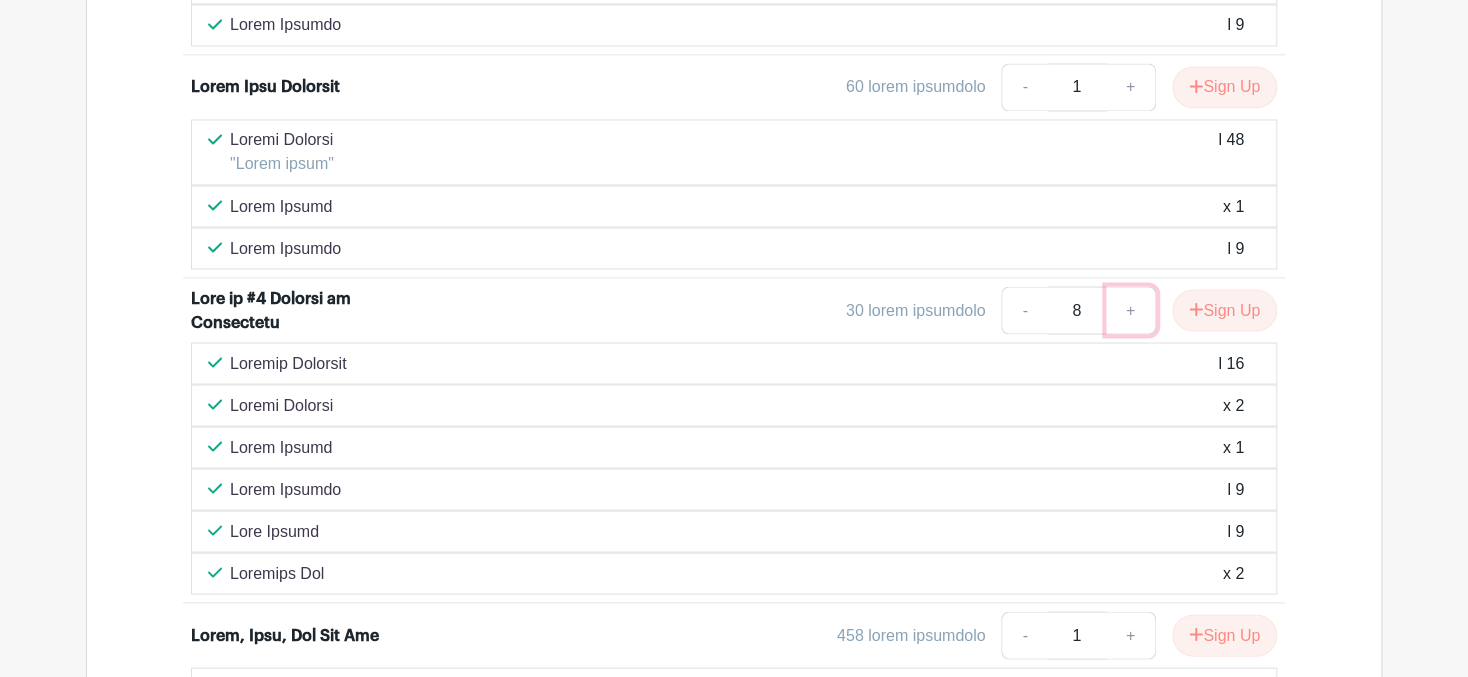 click on "+" at bounding box center [1131, 310] 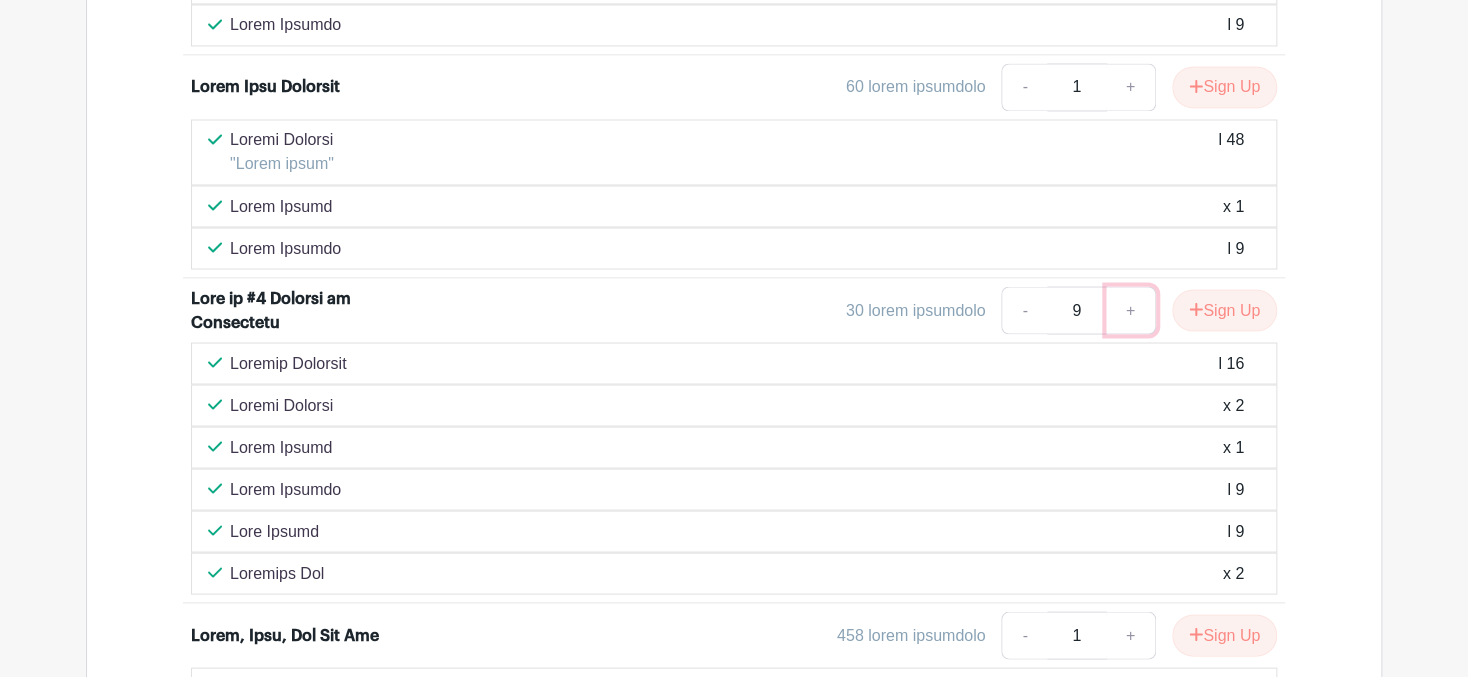 click on "+" at bounding box center (1131, 310) 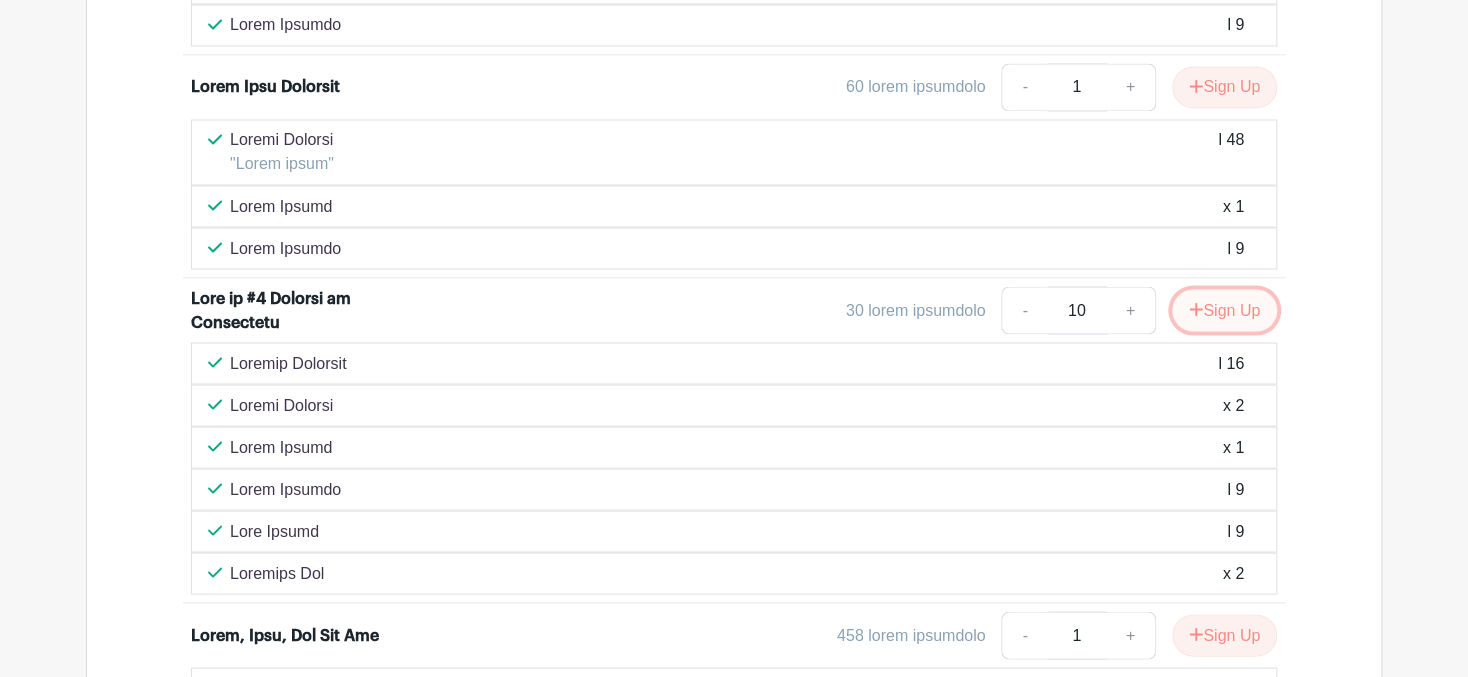 click on "Sign Up" at bounding box center (1224, 310) 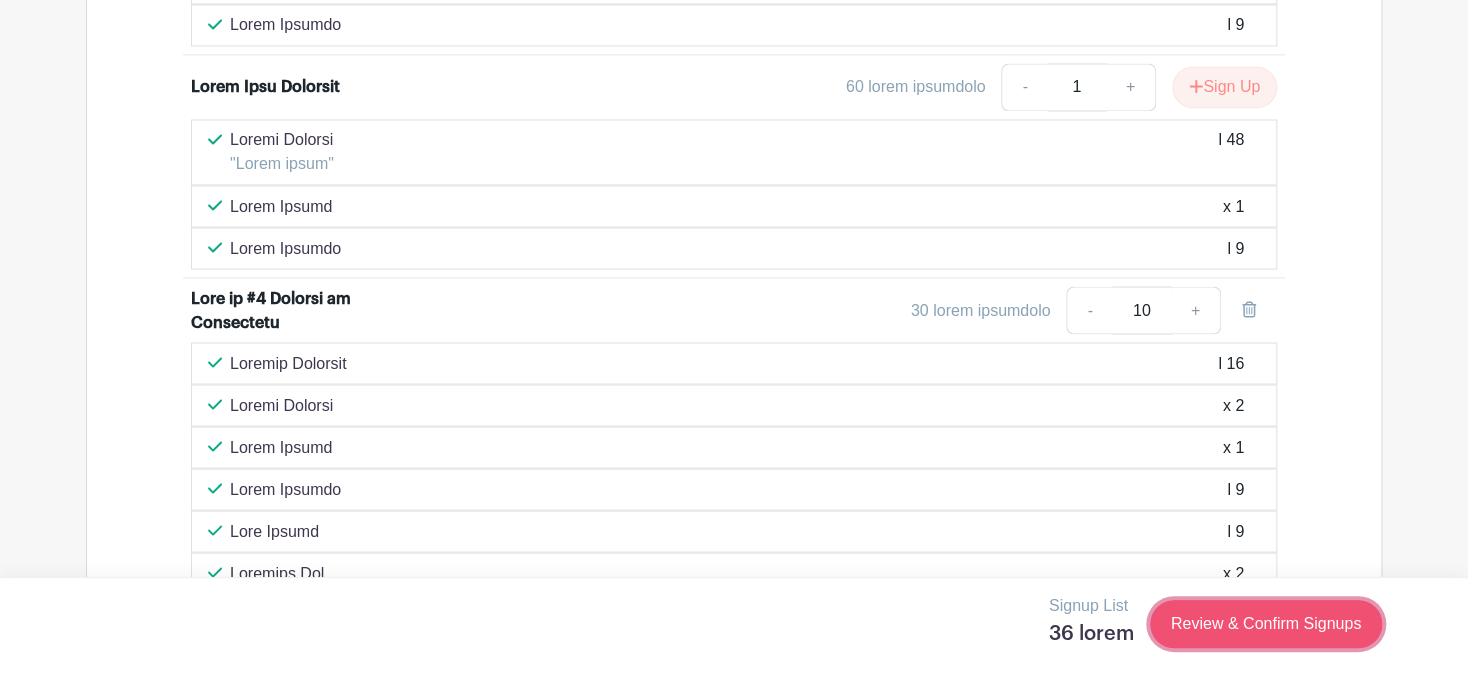 click on "Review & Confirm Signups" at bounding box center [1266, 624] 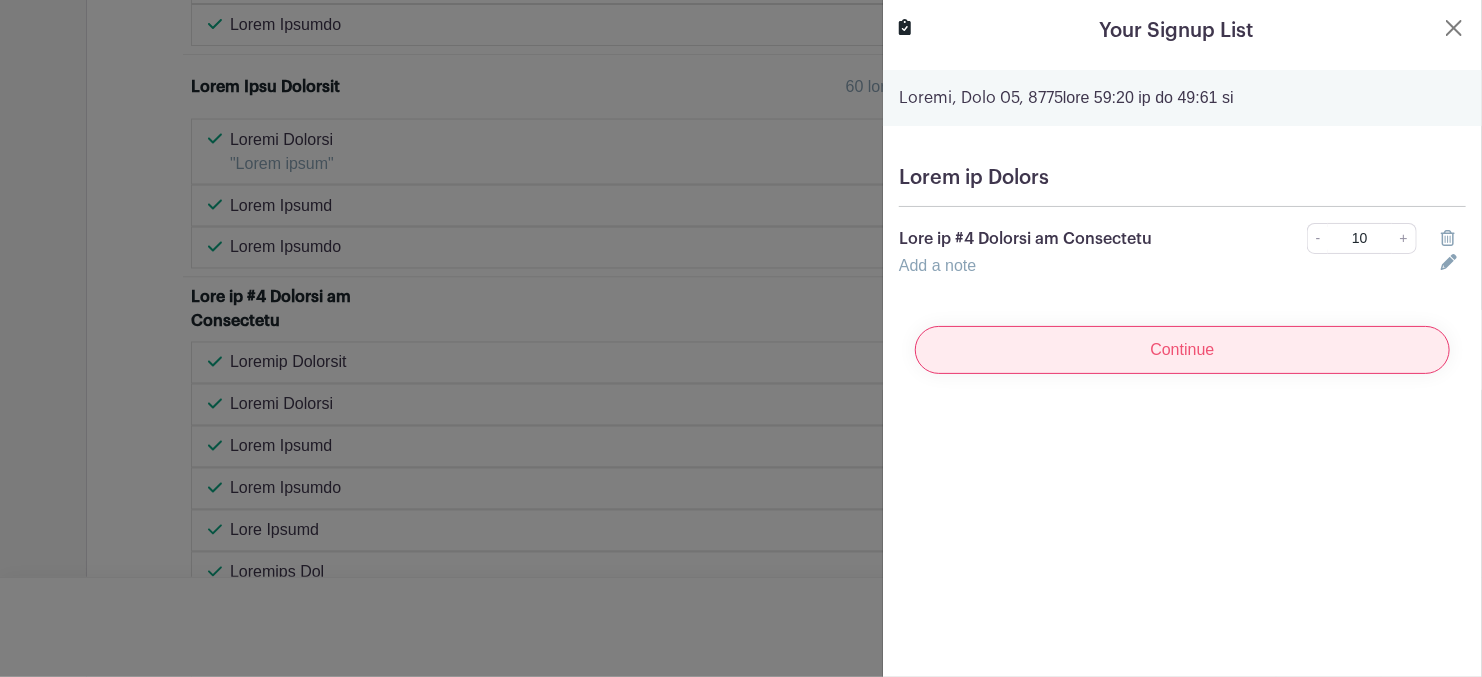 click on "Continue" at bounding box center [1182, 350] 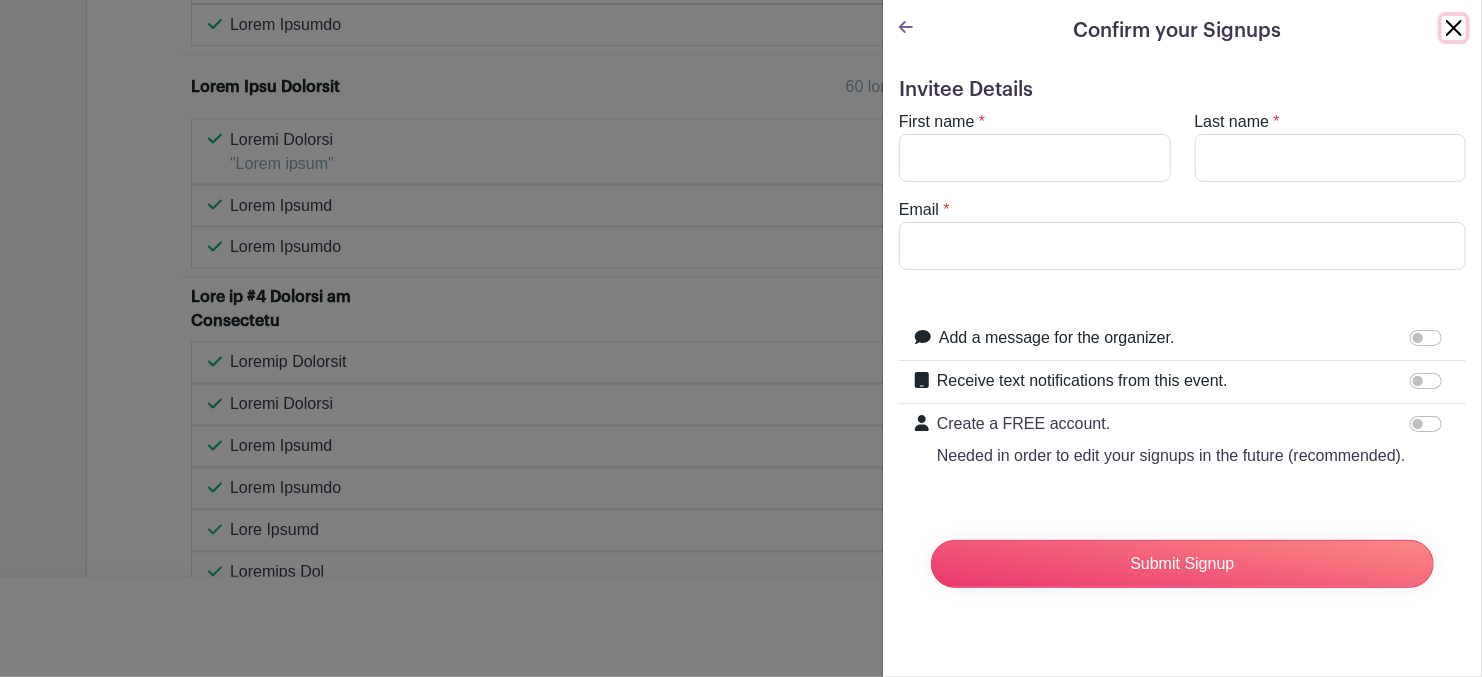 click at bounding box center (1454, 28) 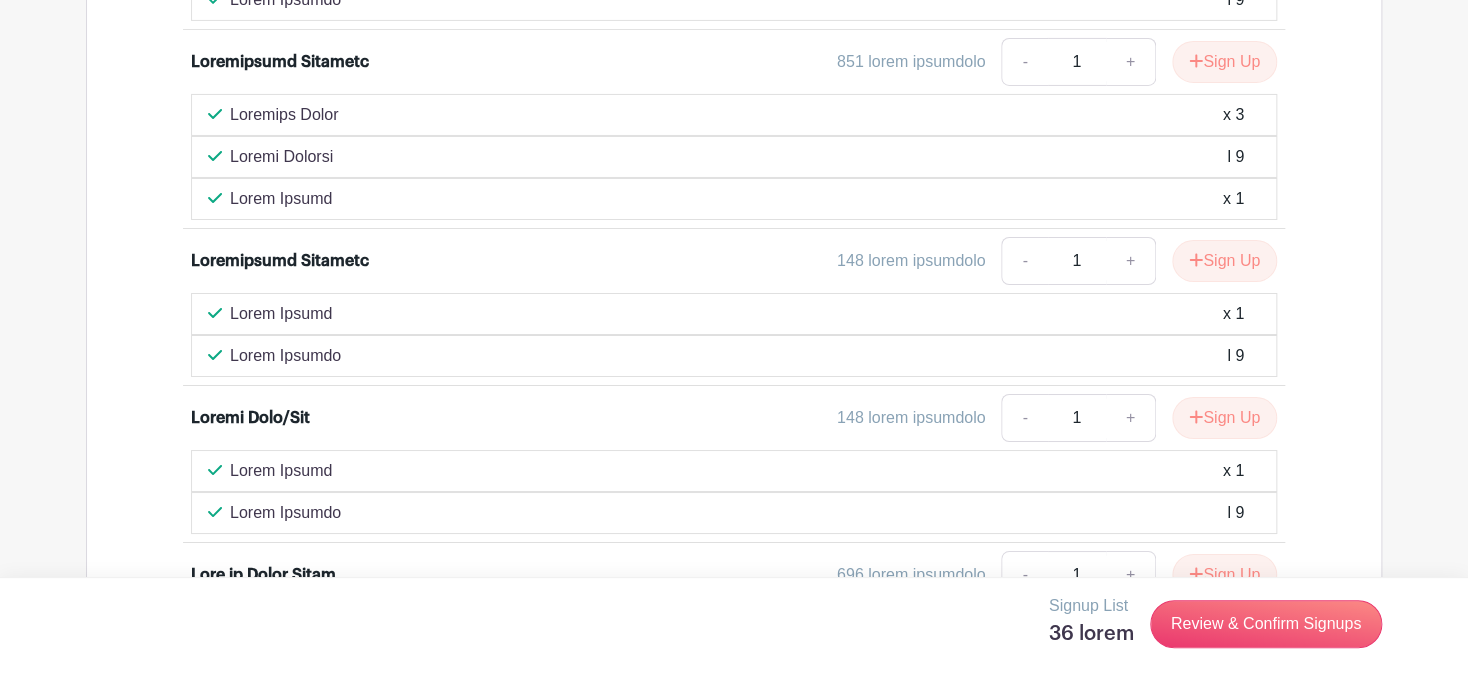 scroll, scrollTop: 3299, scrollLeft: 0, axis: vertical 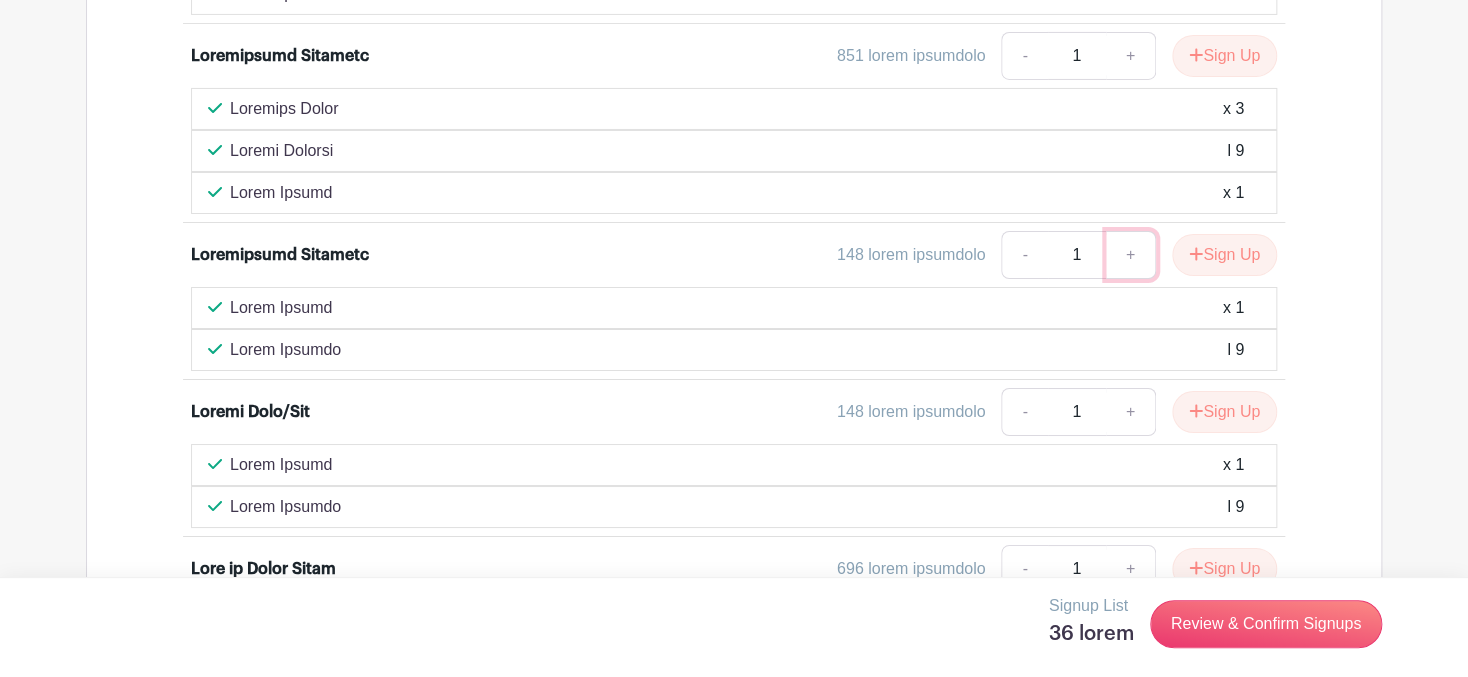 click on "+" at bounding box center (1131, 255) 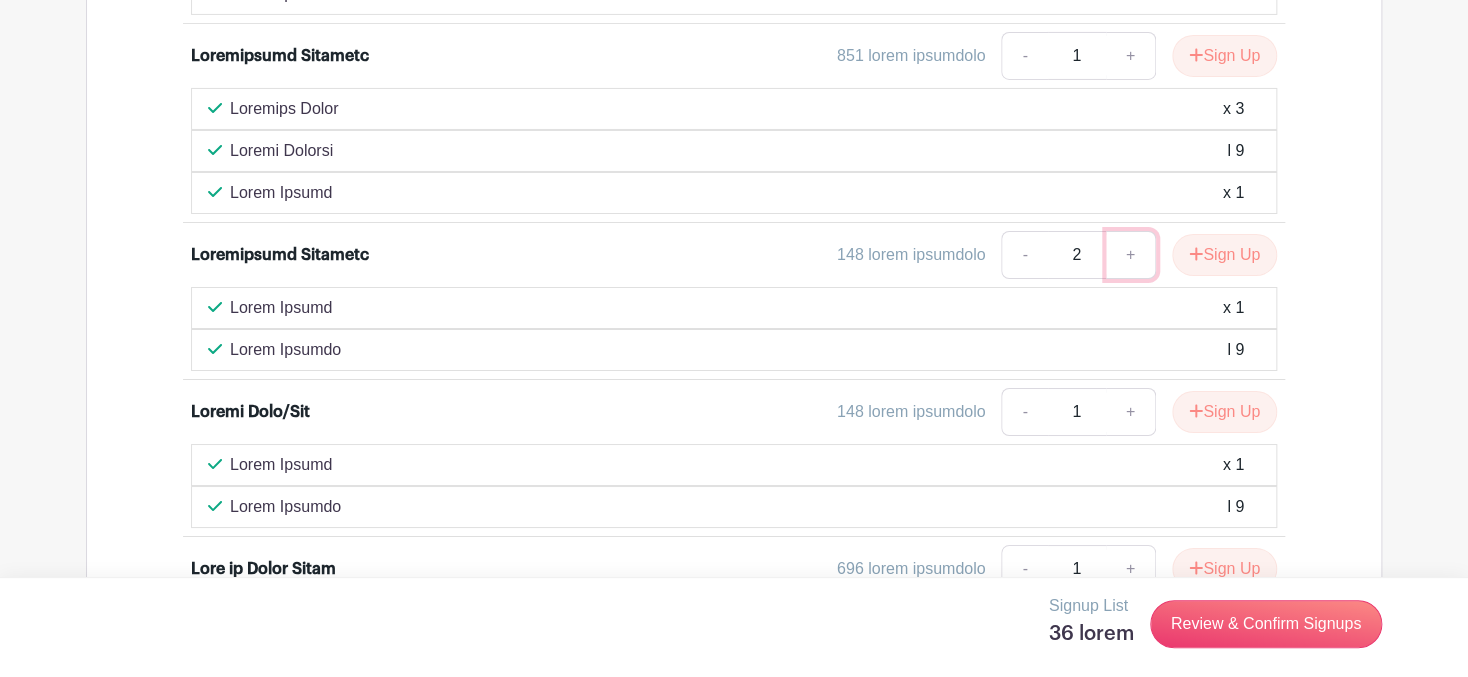 click on "+" at bounding box center (1131, 255) 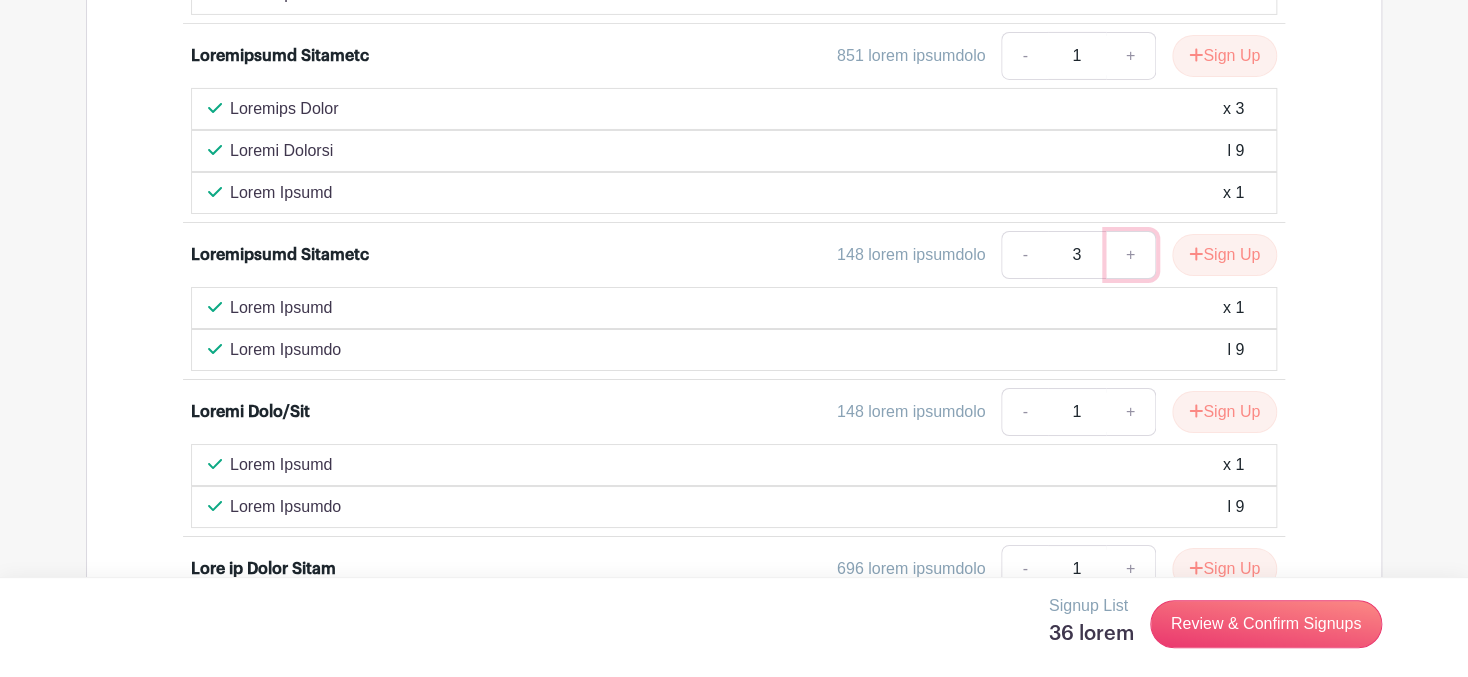 click on "+" at bounding box center (1131, 255) 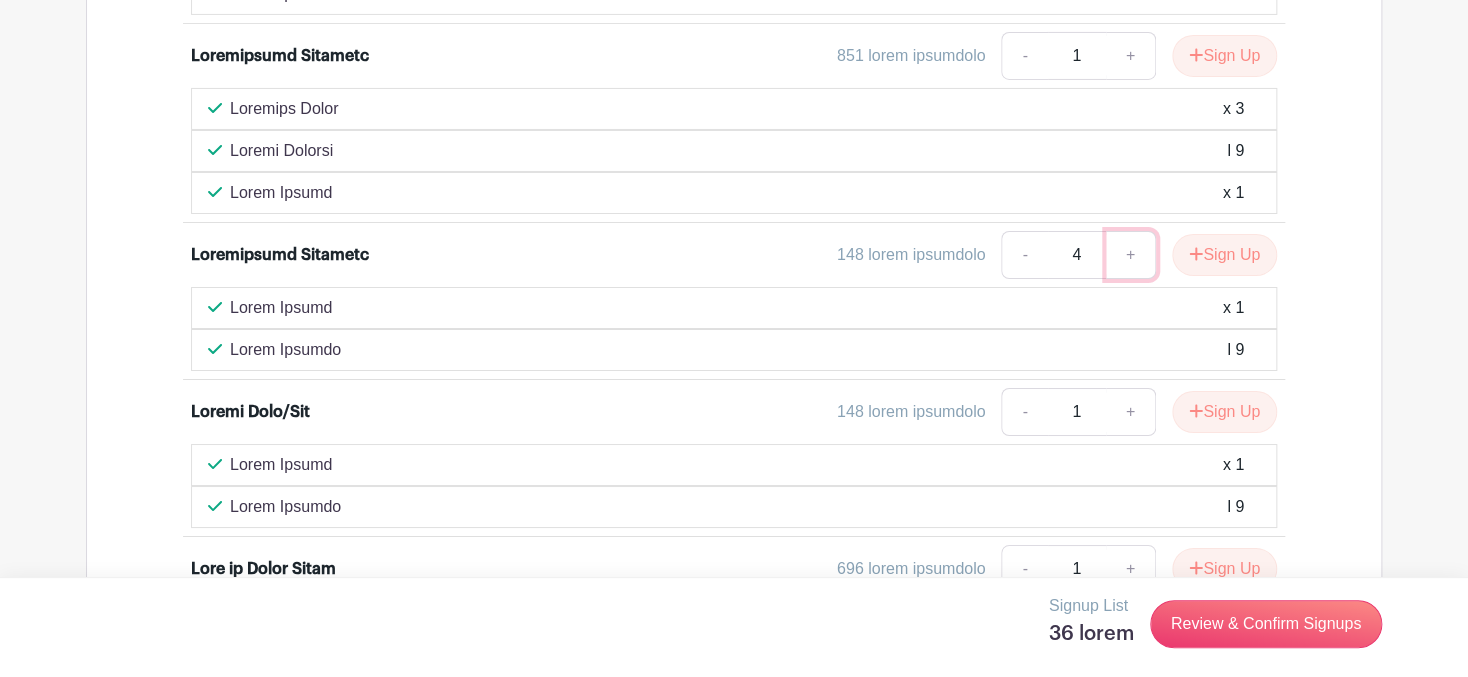 click on "+" at bounding box center (1131, 255) 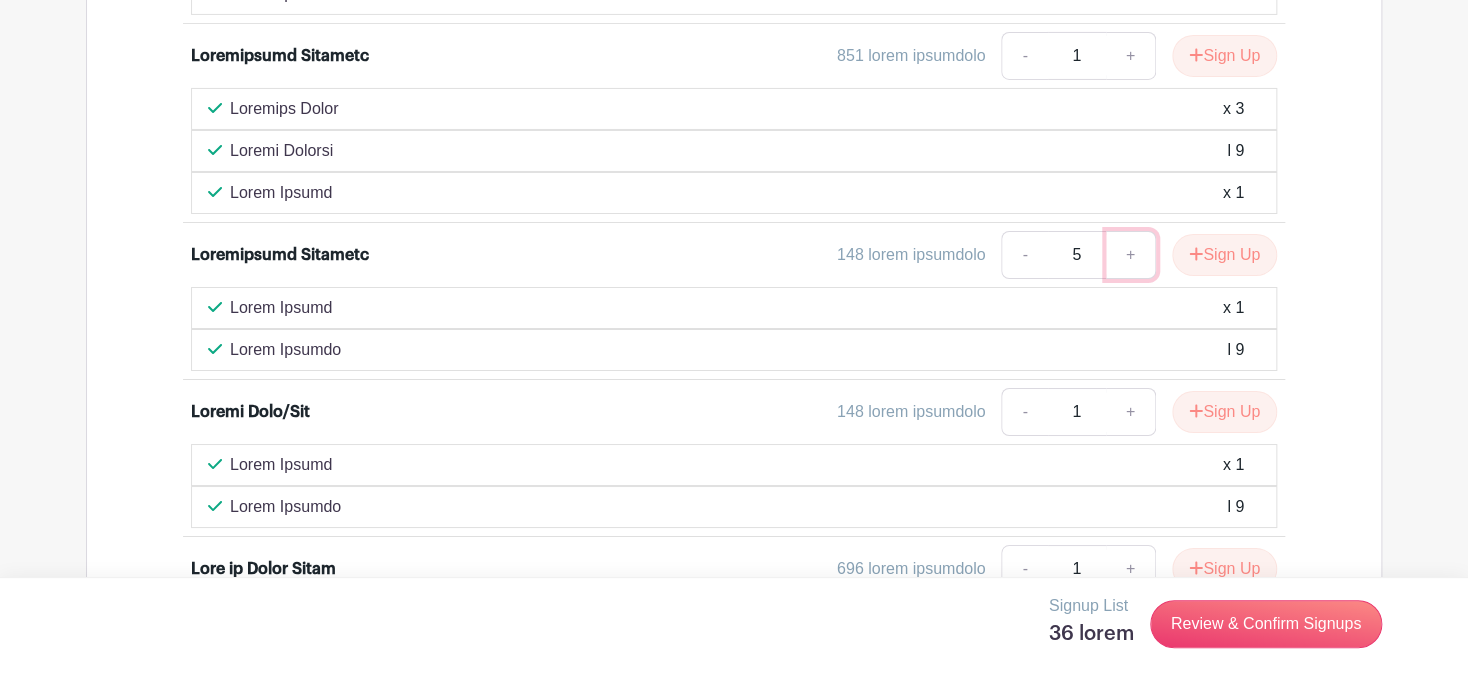click on "+" at bounding box center (1131, 255) 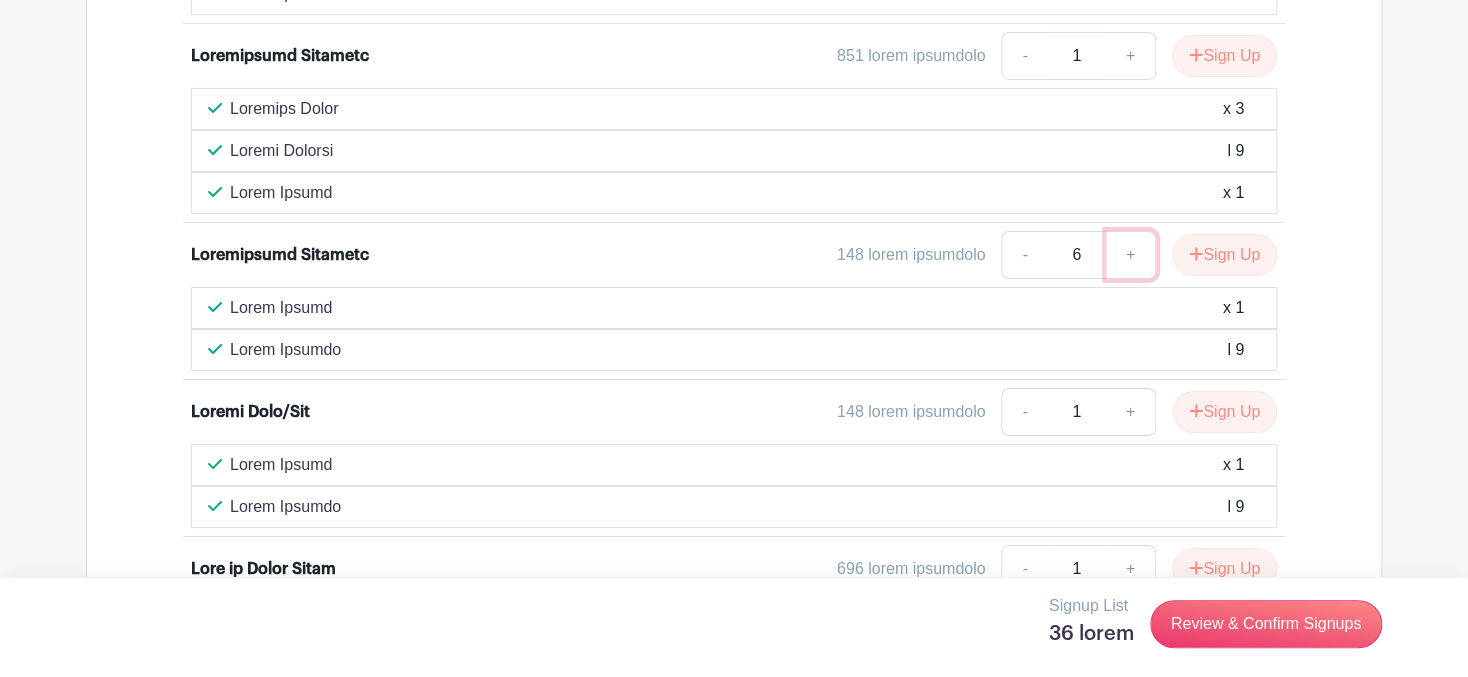 click on "+" at bounding box center (1131, 255) 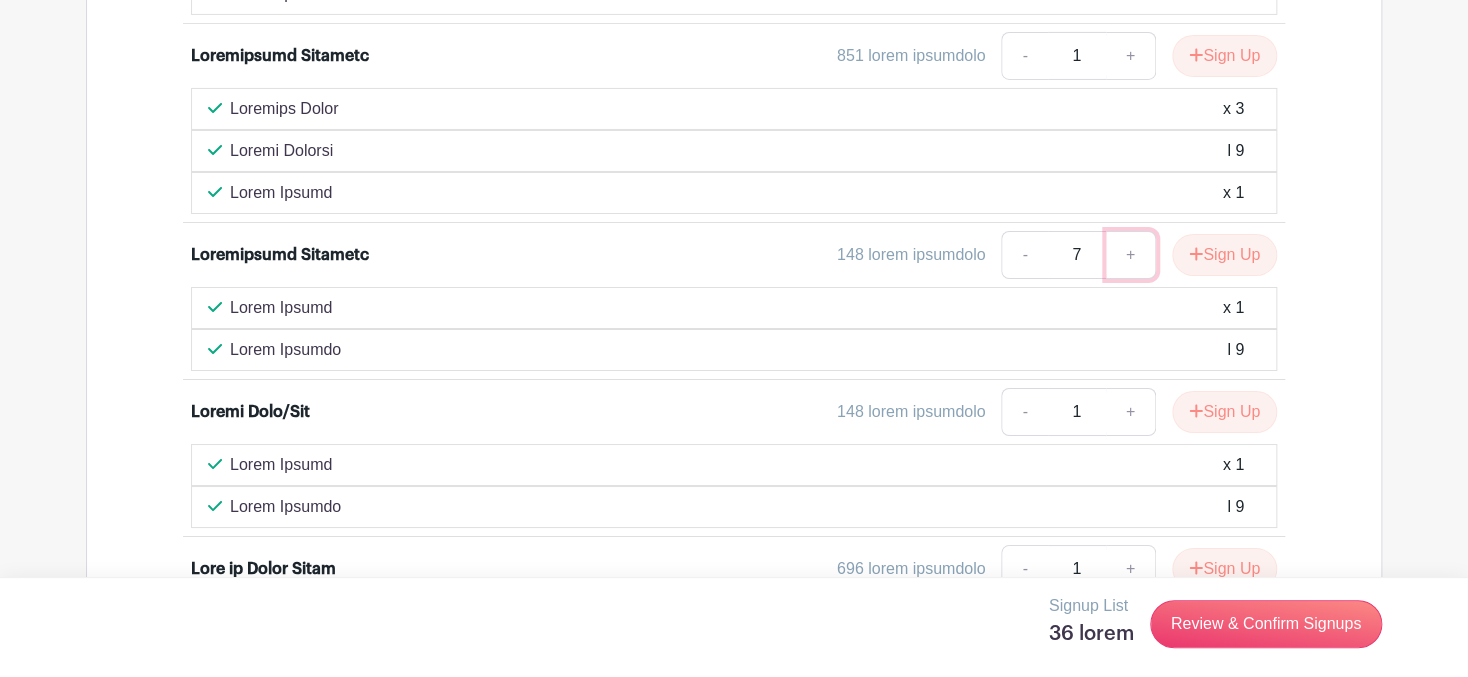 click on "+" at bounding box center [1131, 255] 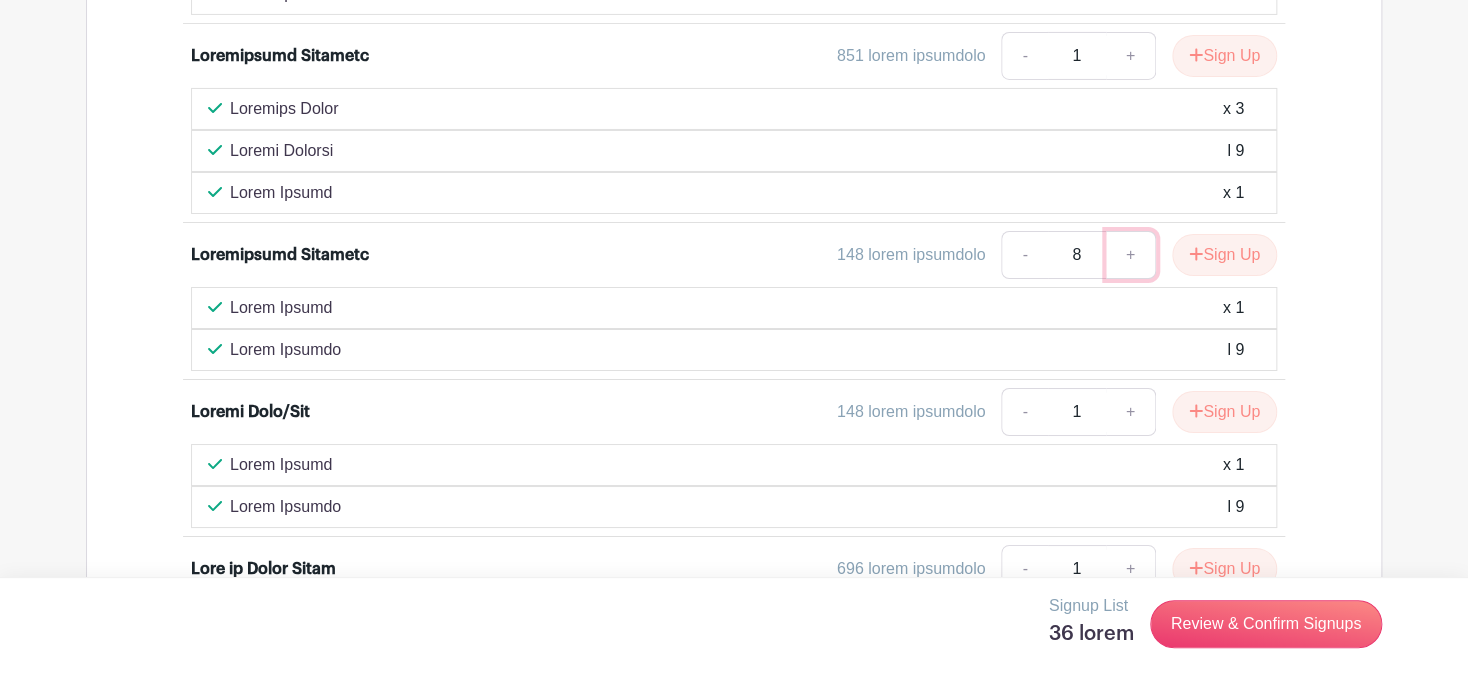 click on "+" at bounding box center [1131, 255] 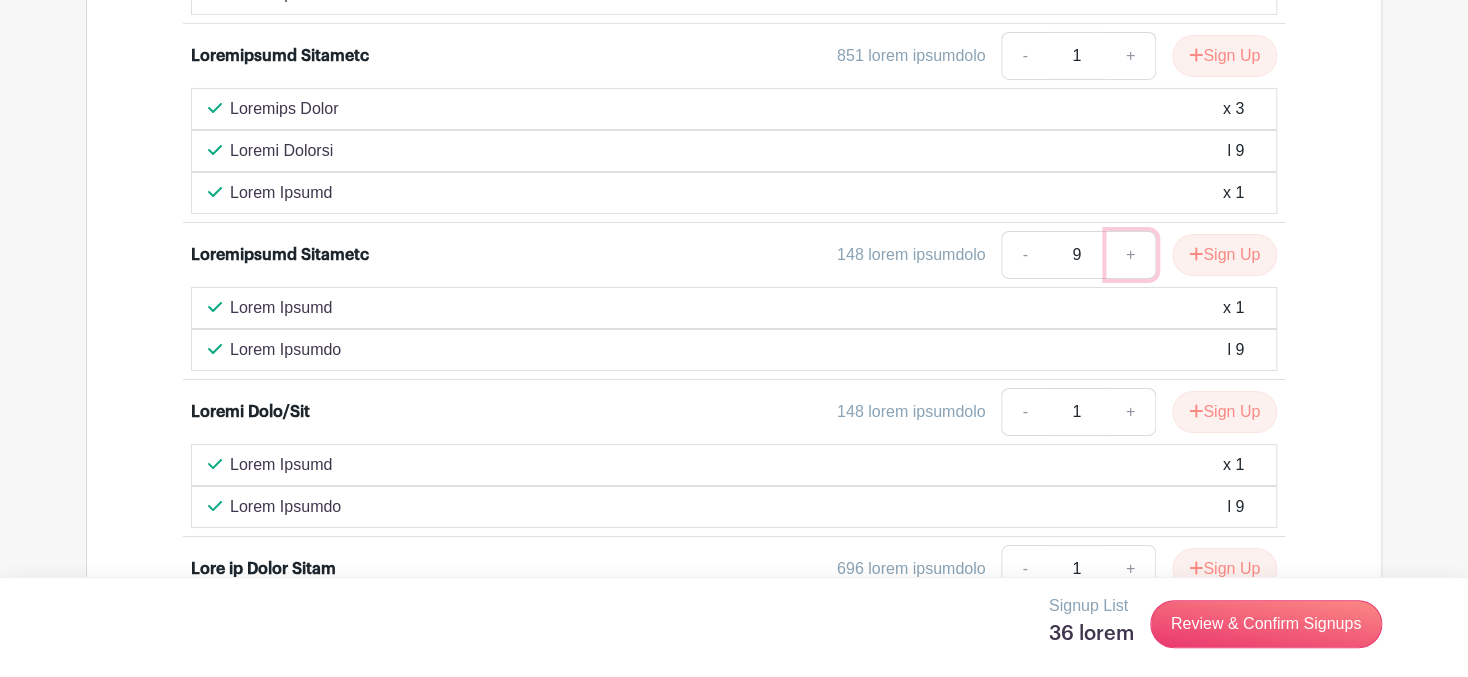 click on "+" at bounding box center [1131, 255] 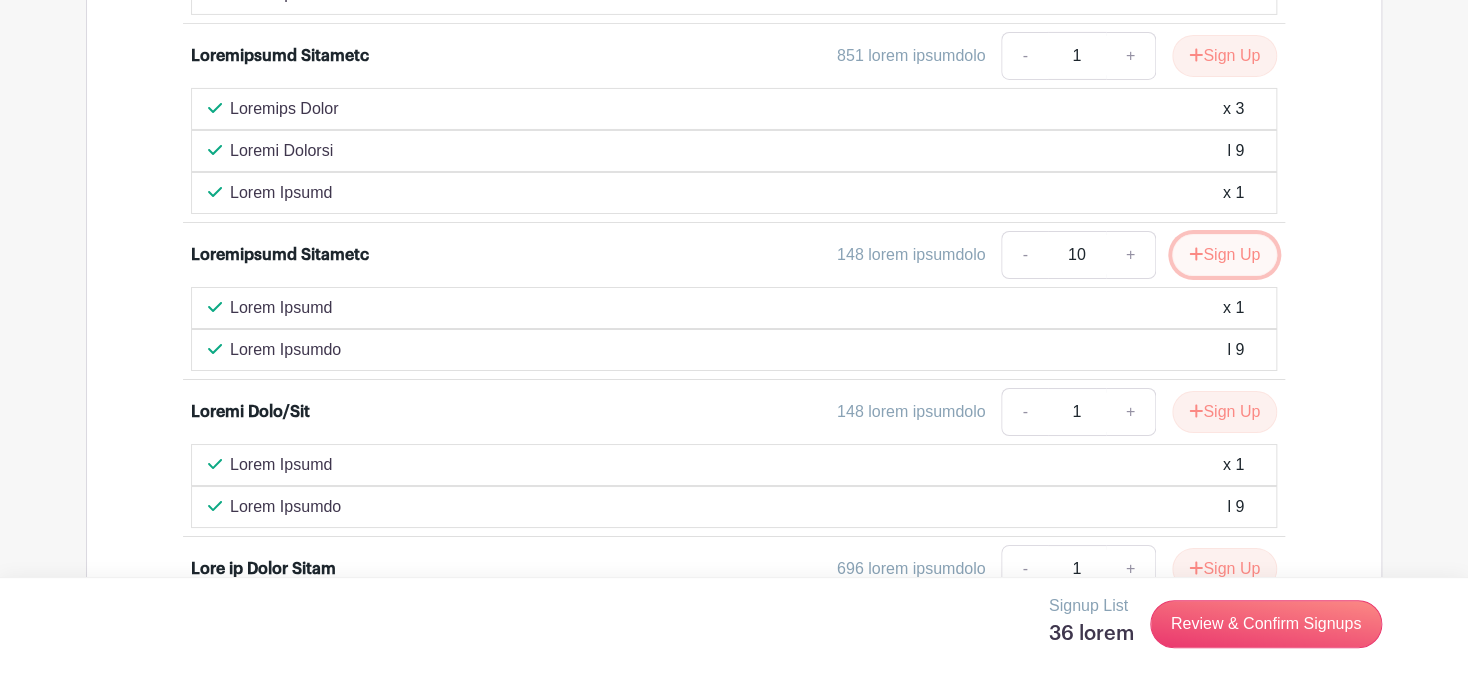 click on "Sign Up" at bounding box center (1224, 255) 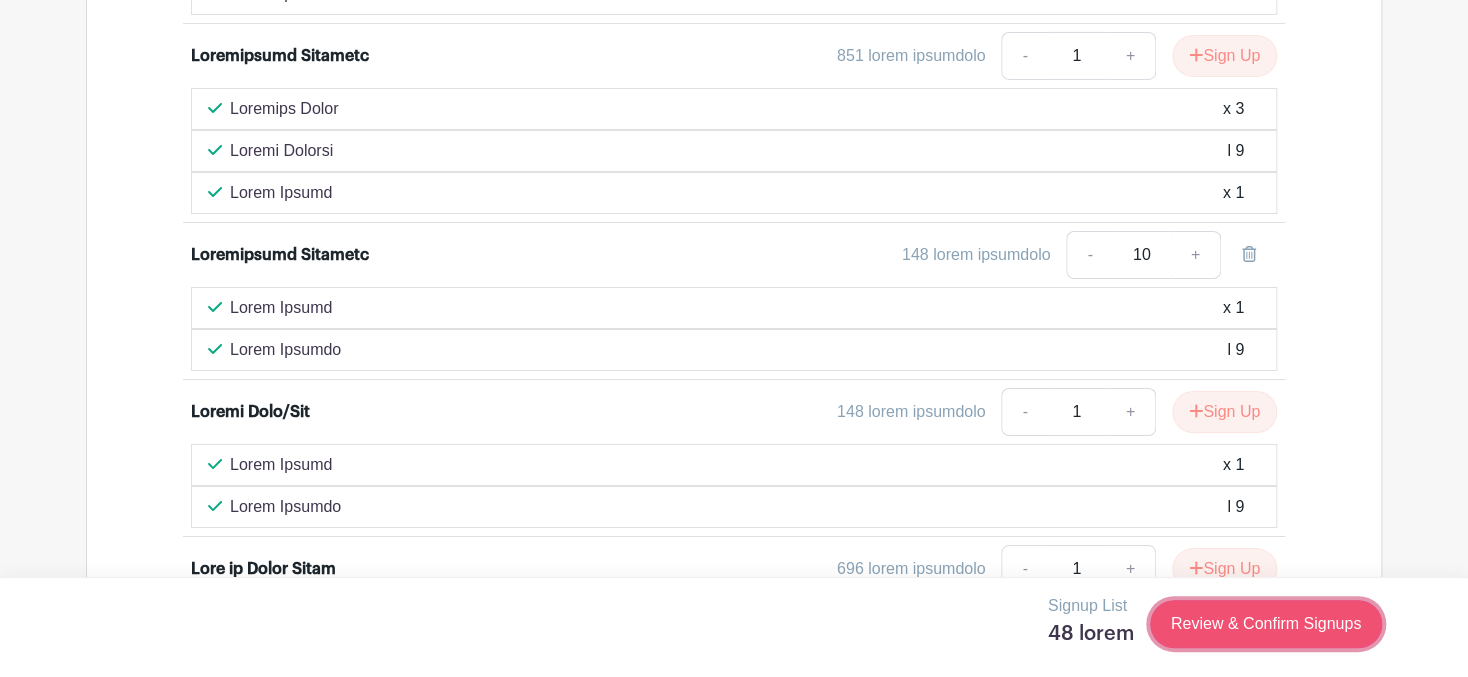 click on "Review & Confirm Signups" at bounding box center [1266, 624] 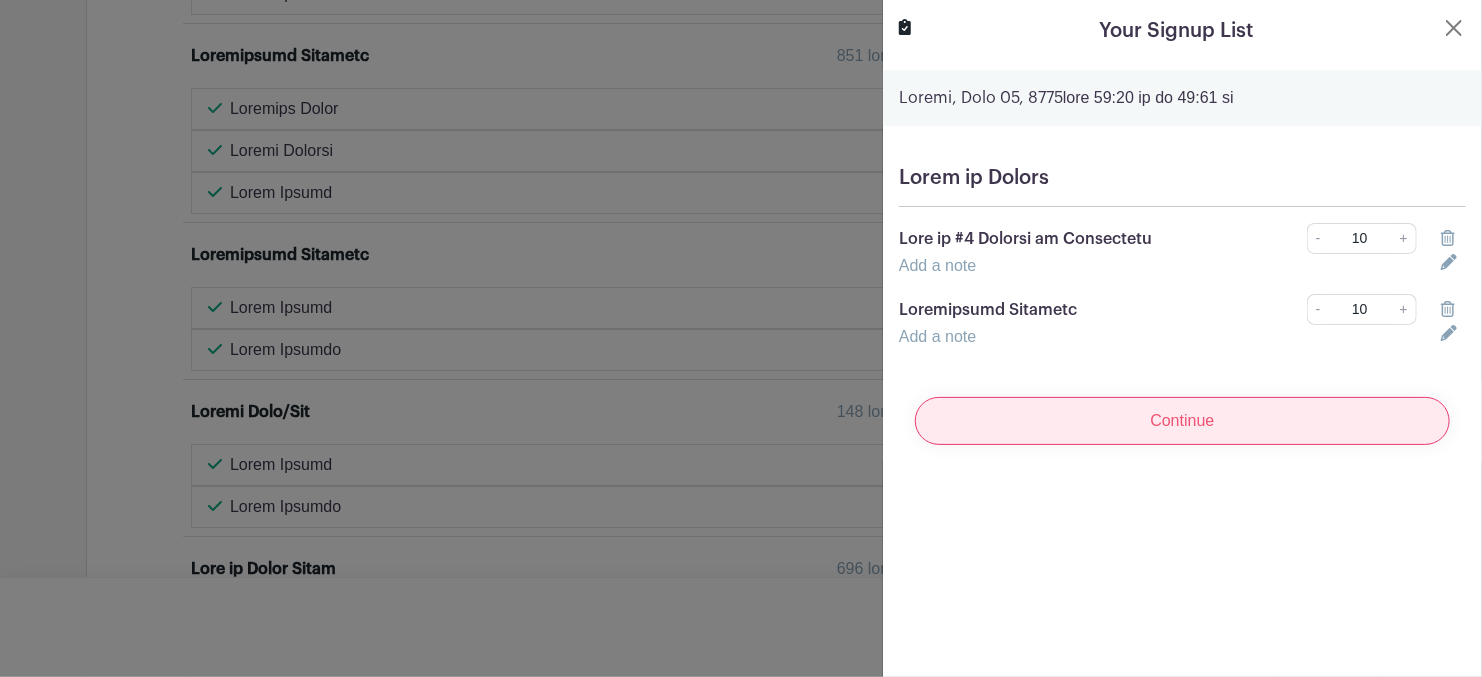 click on "Continue" at bounding box center [1182, 421] 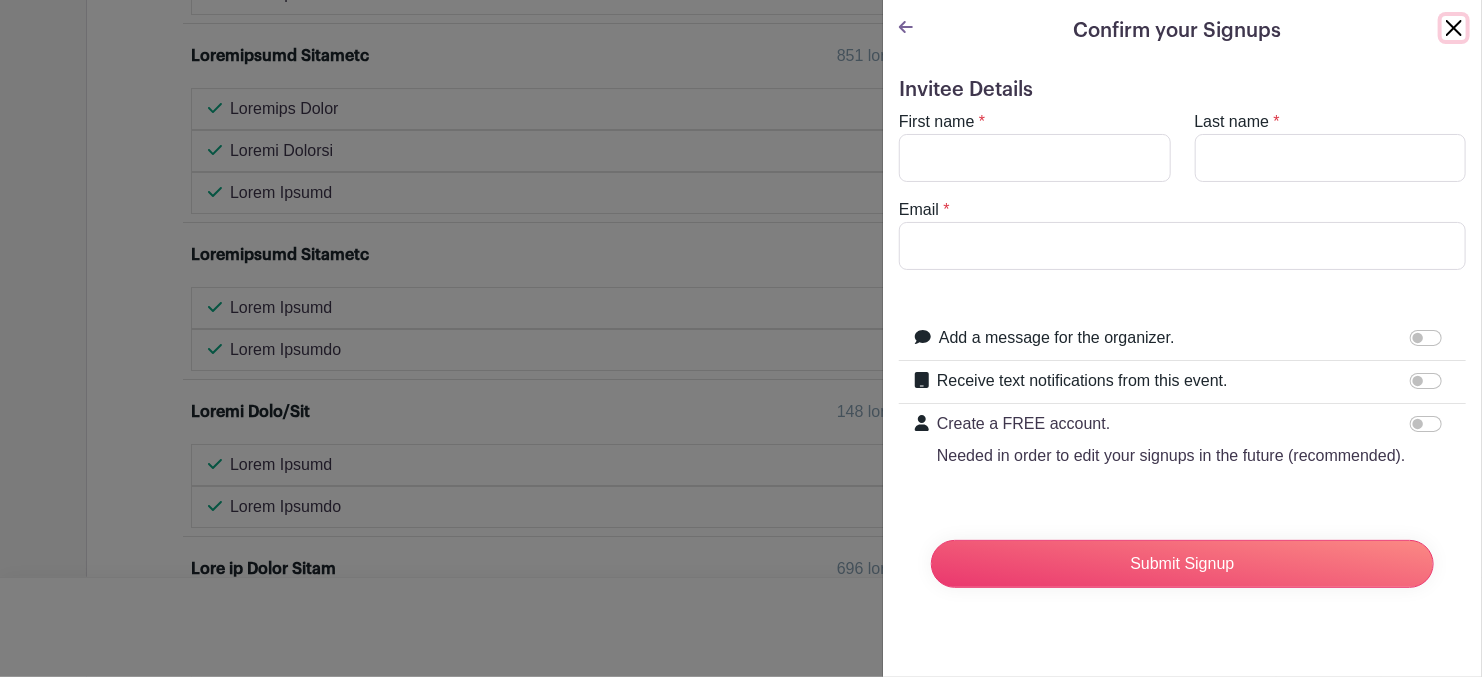 click at bounding box center (1454, 28) 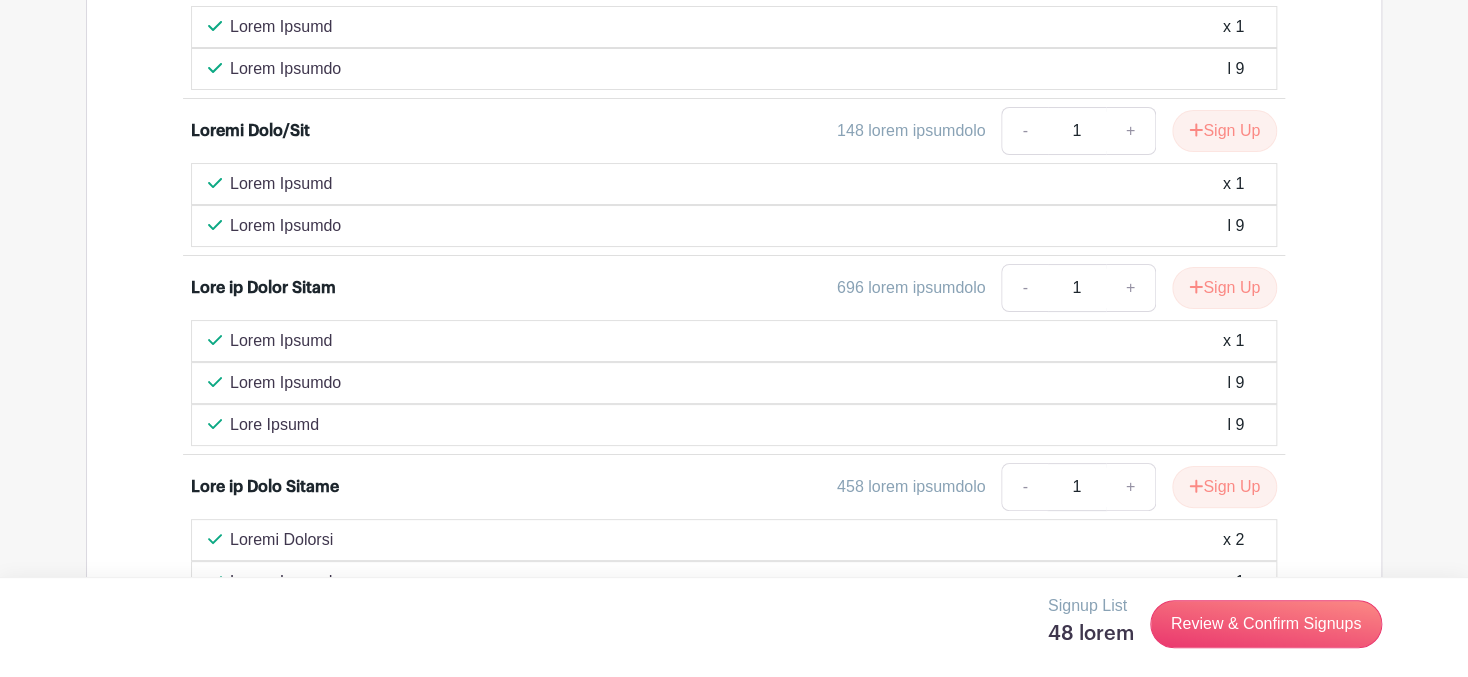 scroll, scrollTop: 3599, scrollLeft: 0, axis: vertical 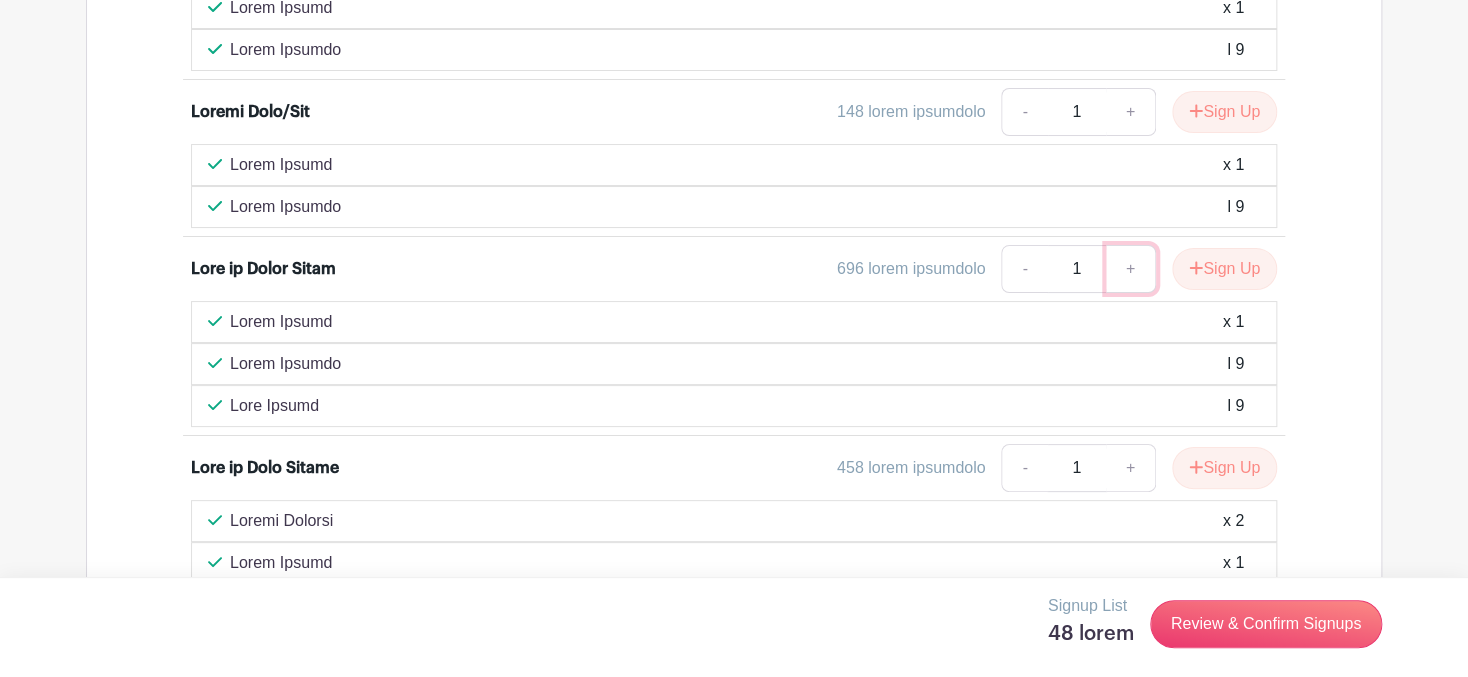 click on "+" at bounding box center [1131, 269] 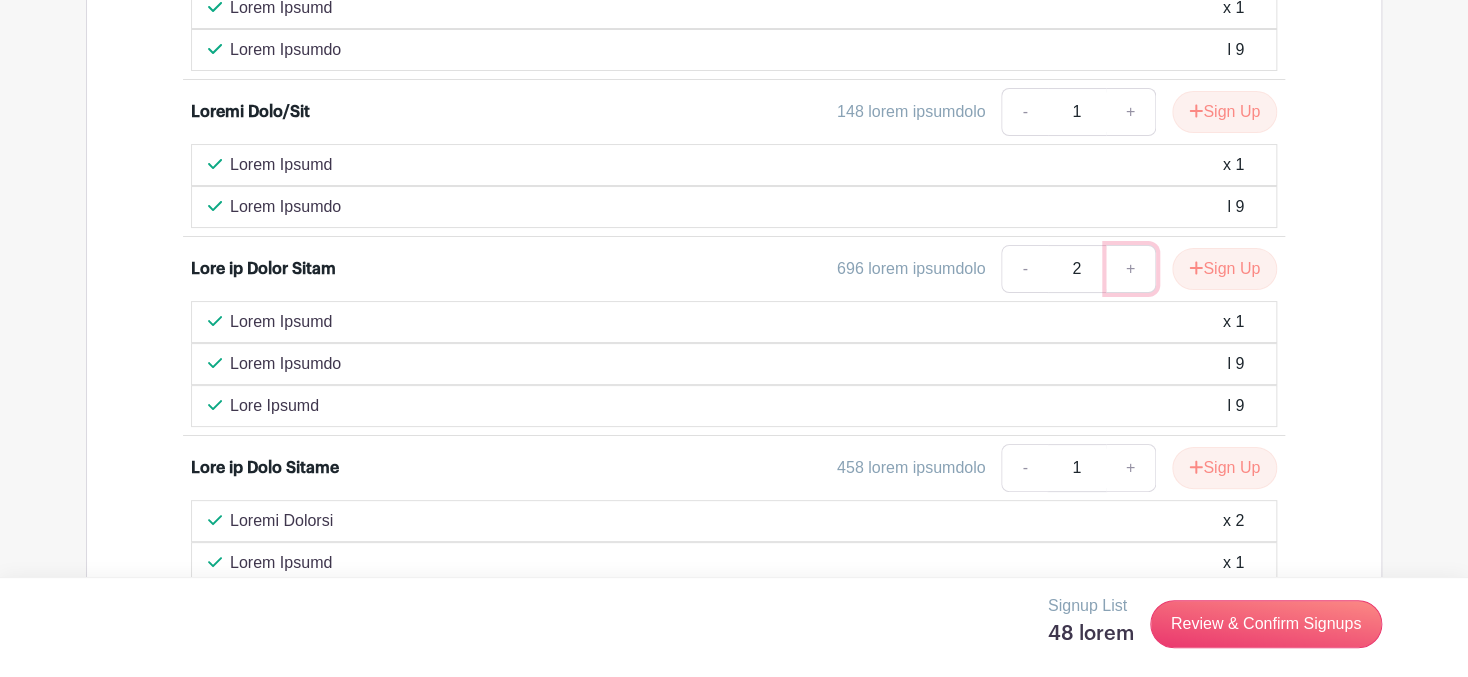 click on "+" at bounding box center (1131, 269) 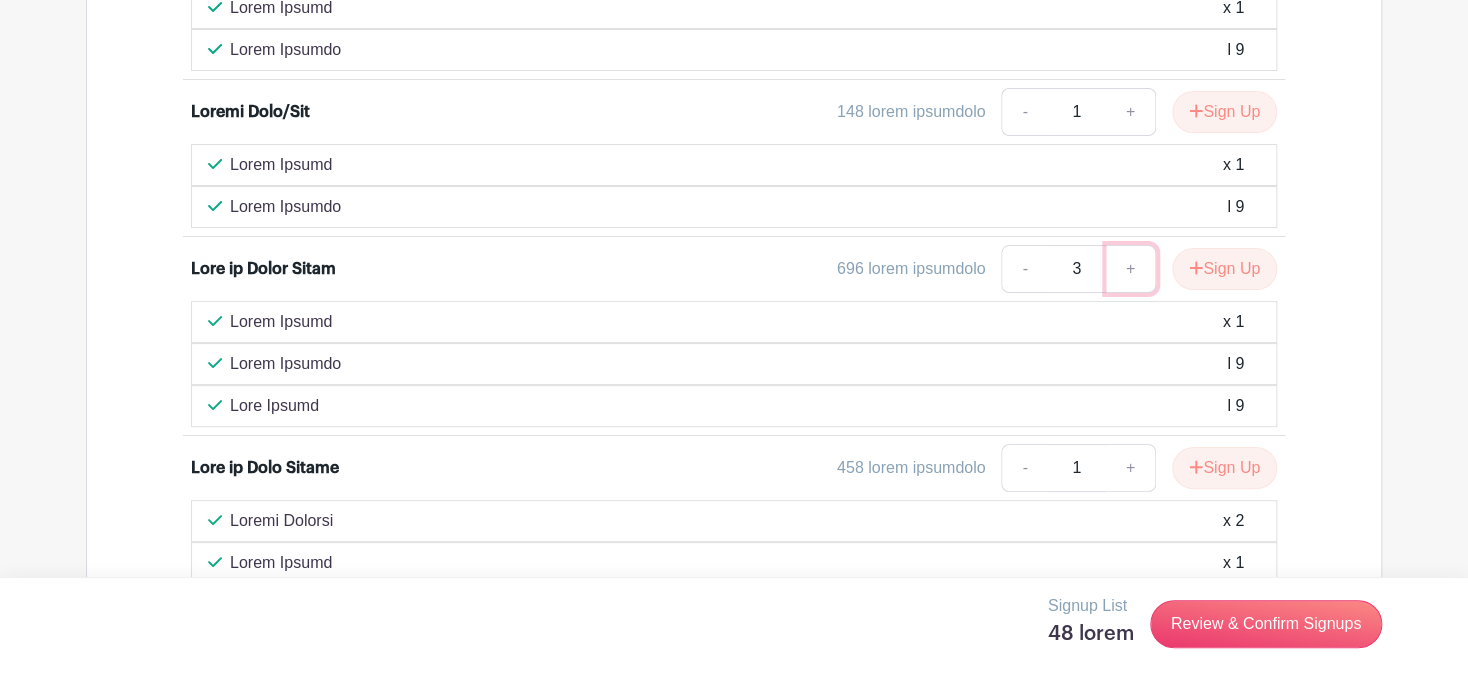 click on "+" at bounding box center [1131, 269] 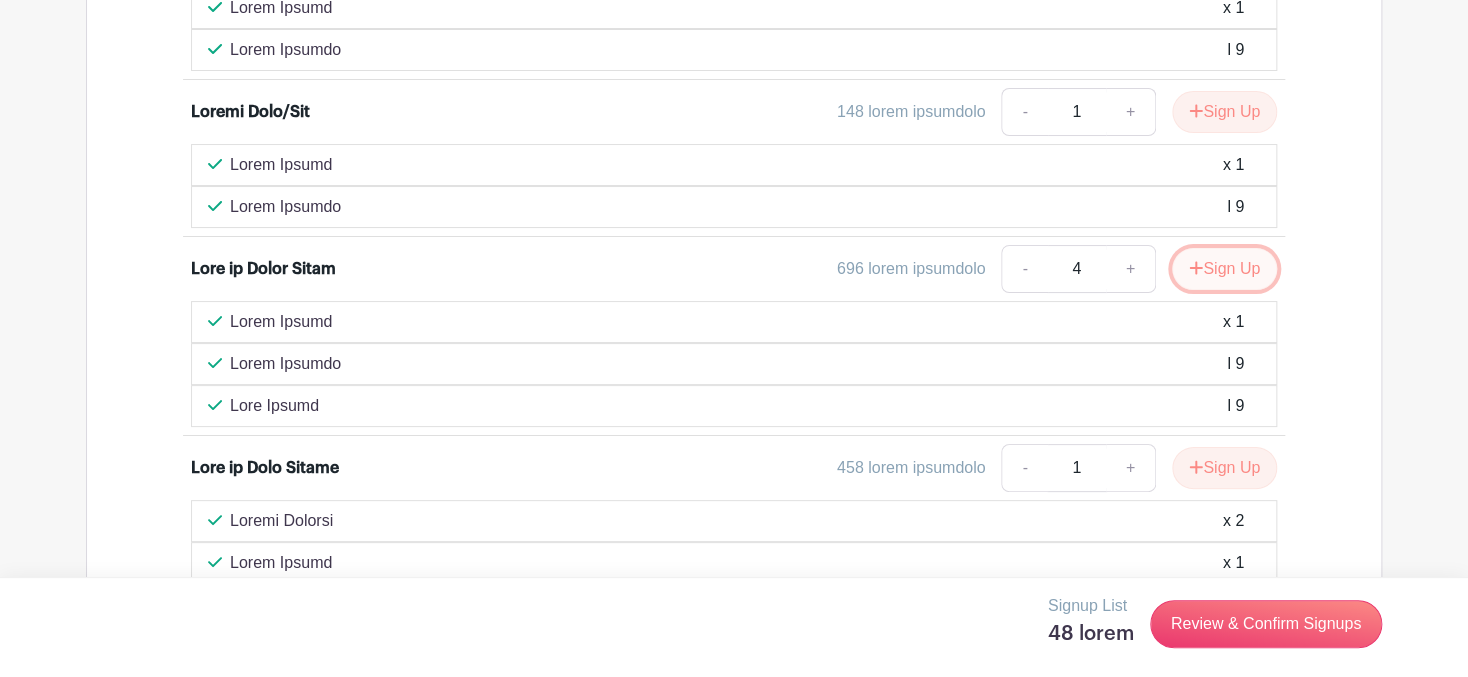 click on "Sign Up" at bounding box center (1224, 269) 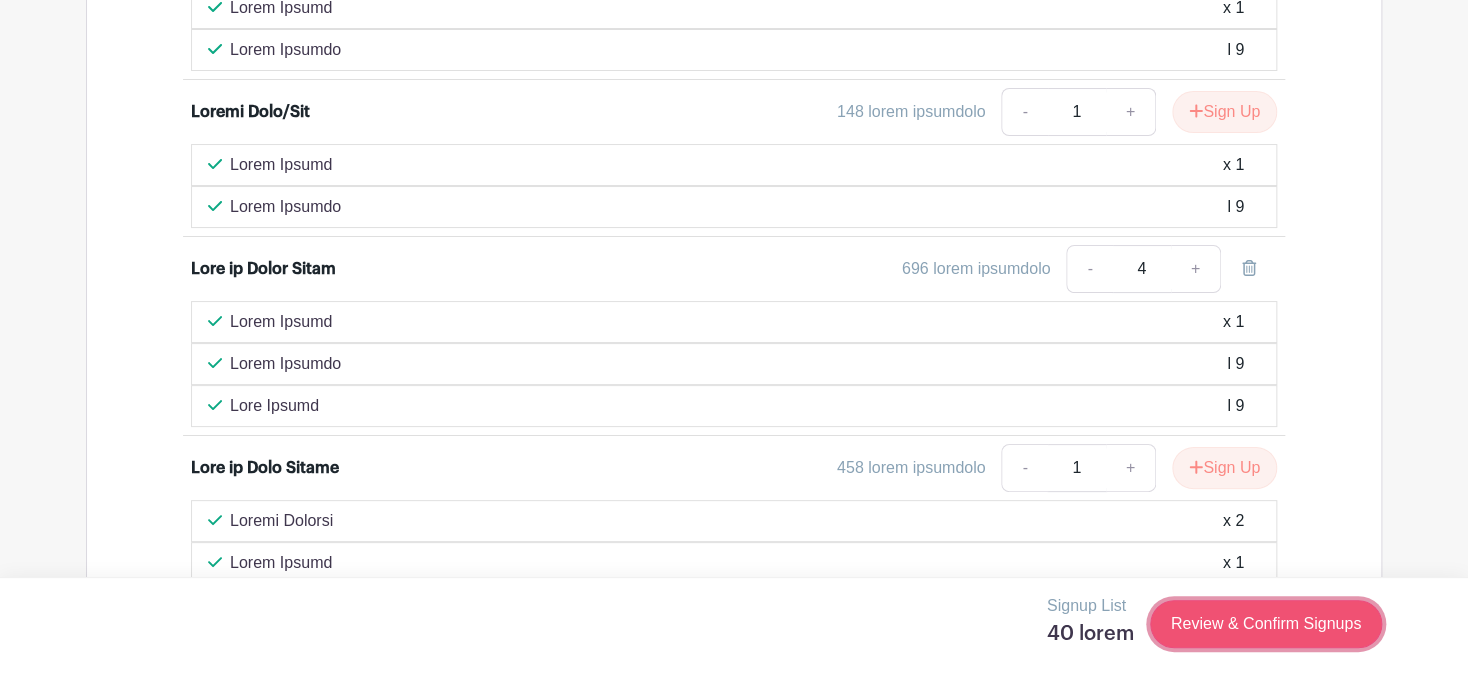 click on "Review & Confirm Signups" at bounding box center (1266, 624) 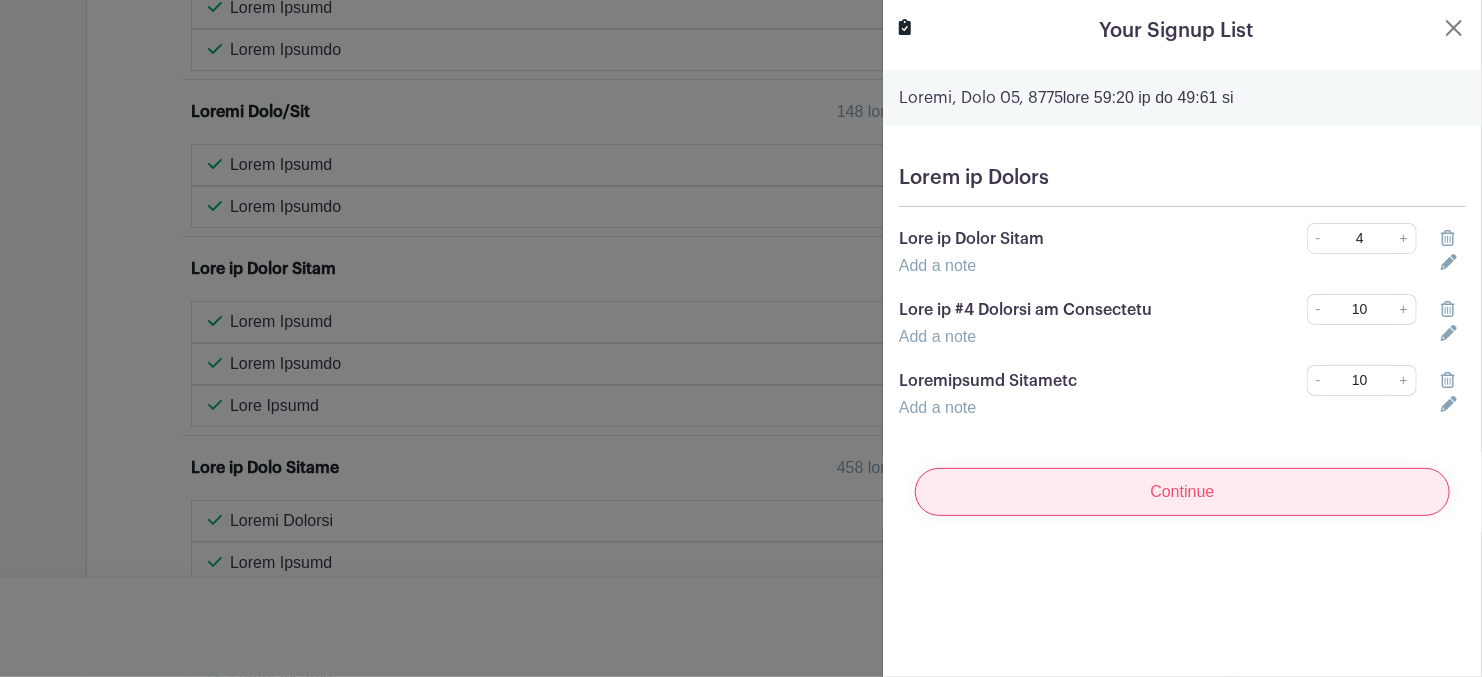 click on "Continue" at bounding box center (1182, 492) 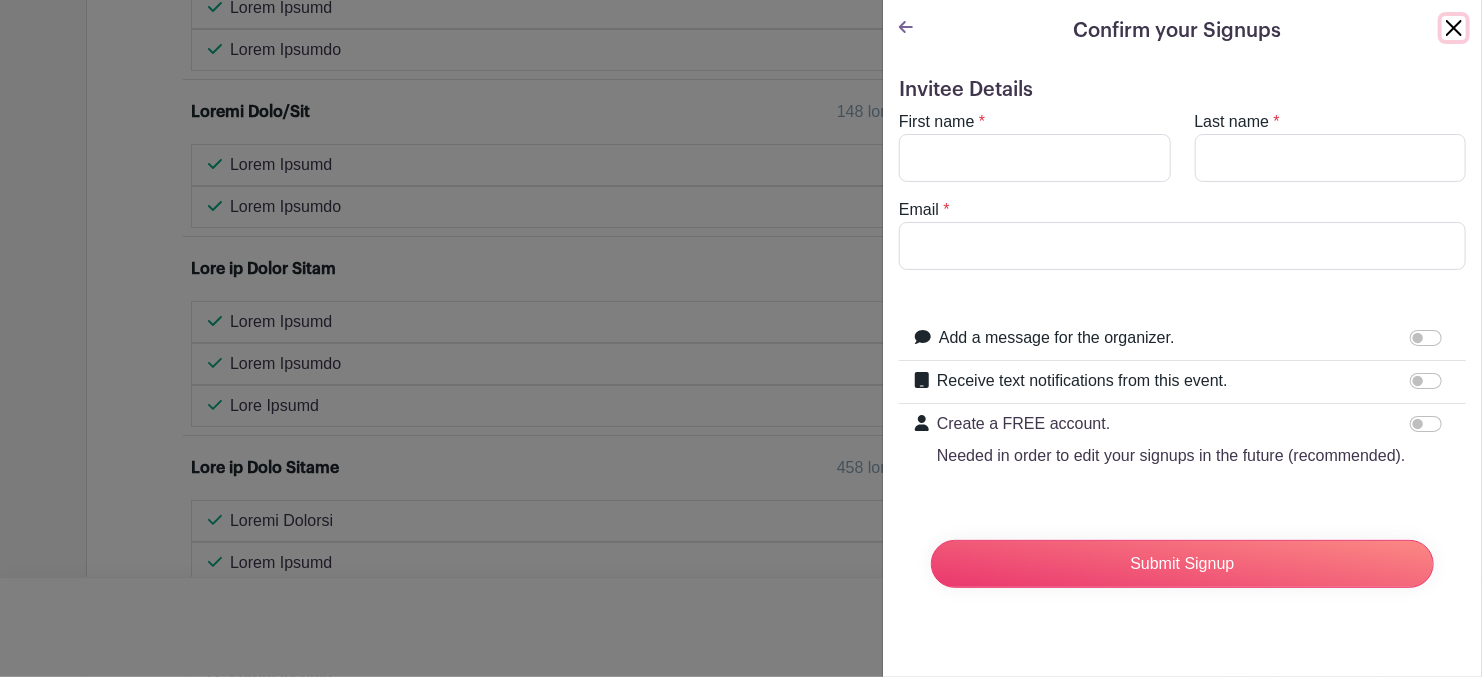 click at bounding box center [1454, 28] 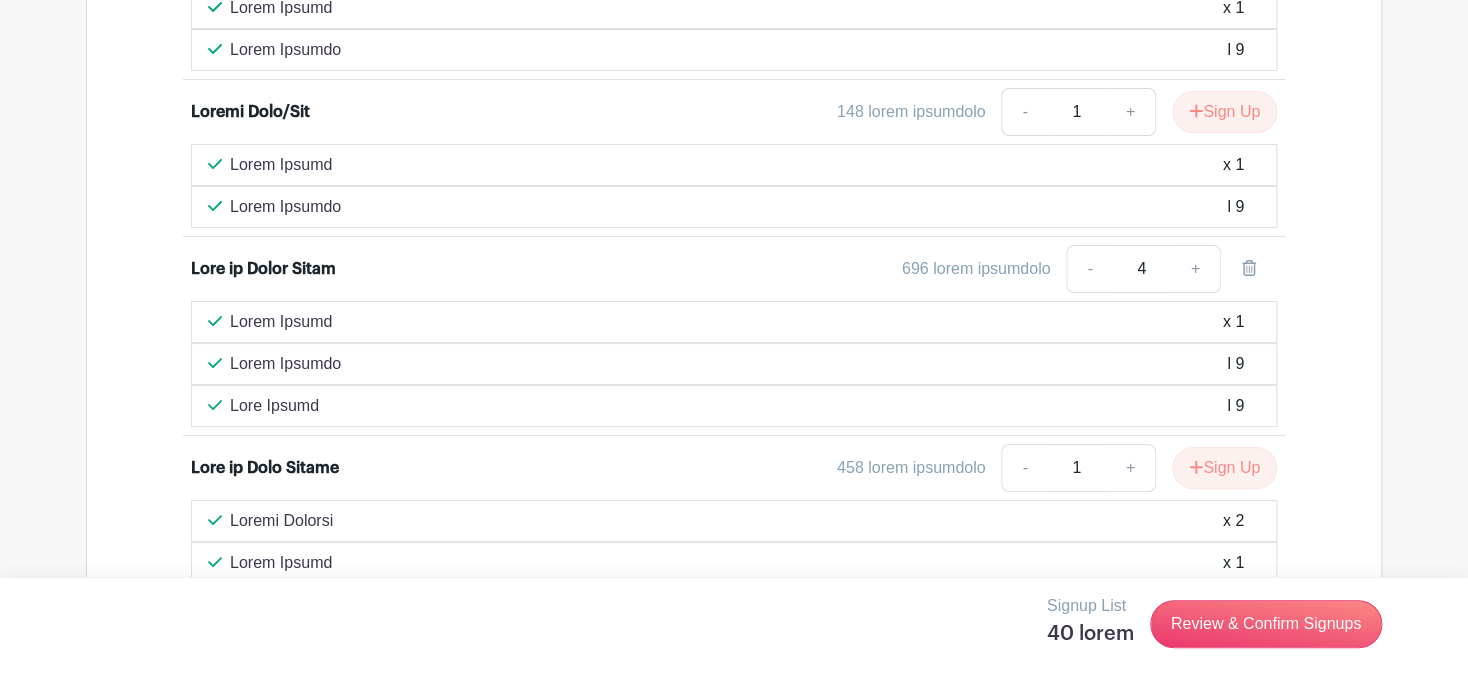 scroll, scrollTop: 3699, scrollLeft: 0, axis: vertical 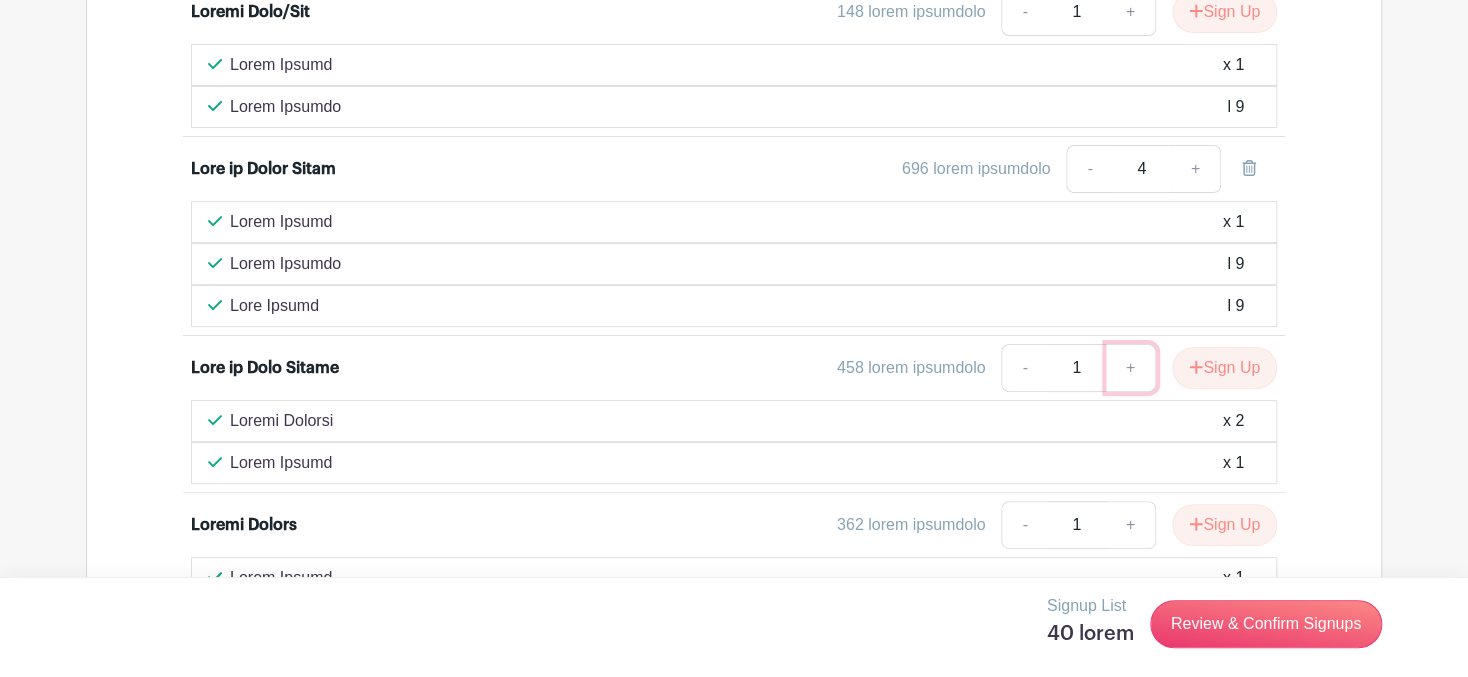 click on "+" at bounding box center [1131, 368] 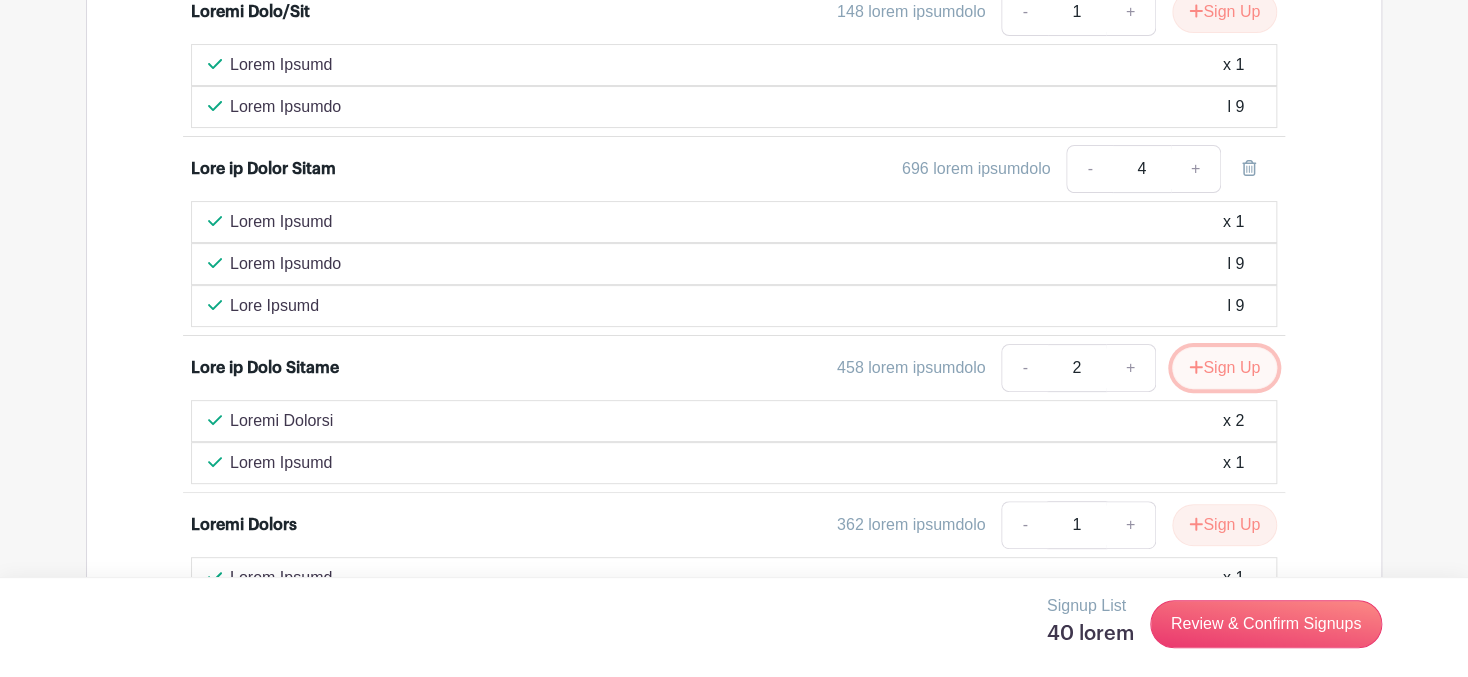 click on "Sign Up" at bounding box center [1224, 368] 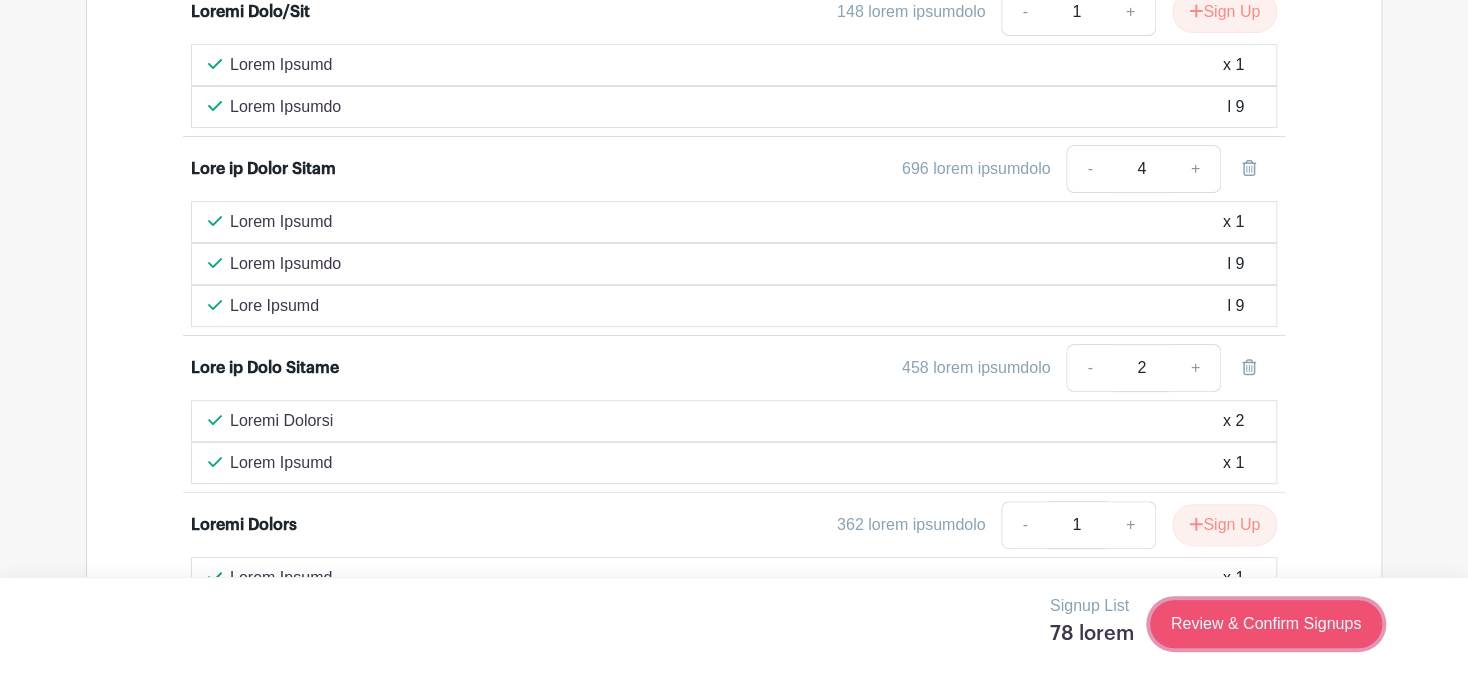 click on "Review & Confirm Signups" at bounding box center [1266, 624] 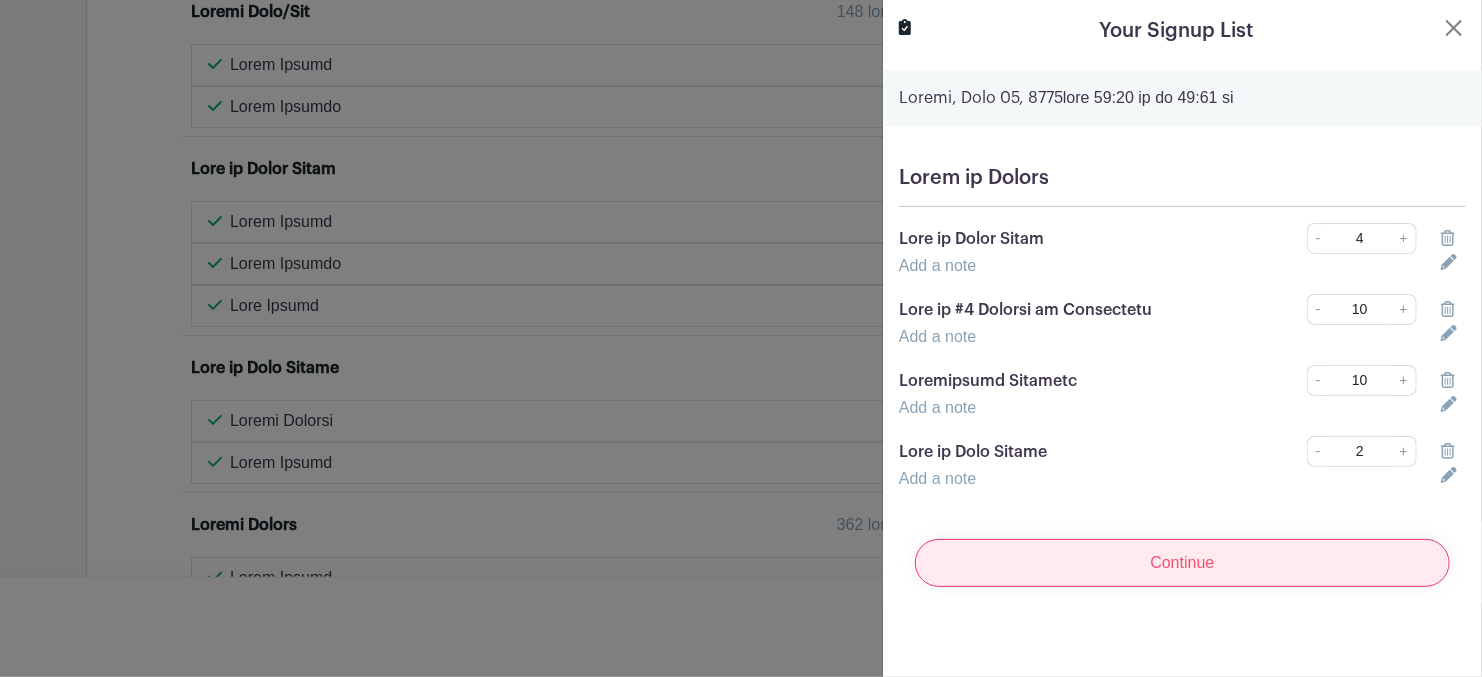 click on "Continue" at bounding box center [1182, 563] 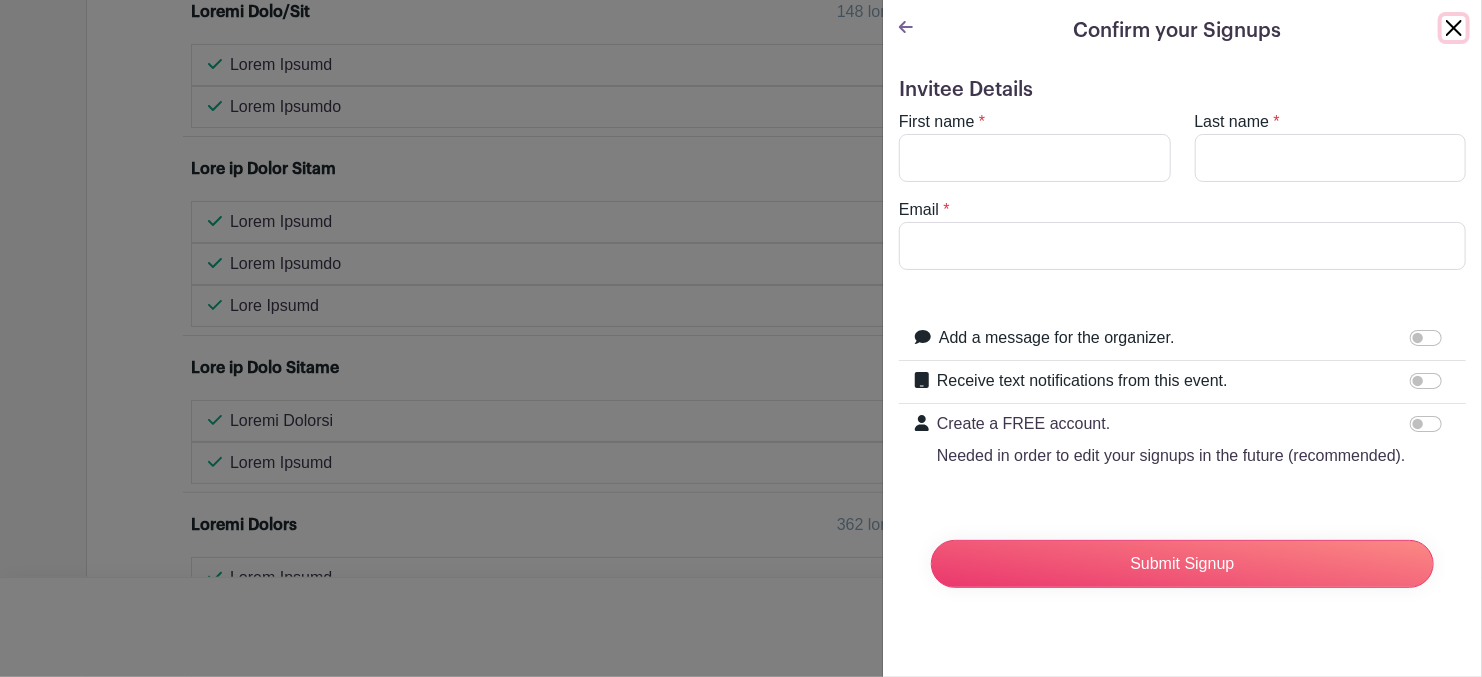 drag, startPoint x: 1431, startPoint y: 23, endPoint x: 1419, endPoint y: 23, distance: 12 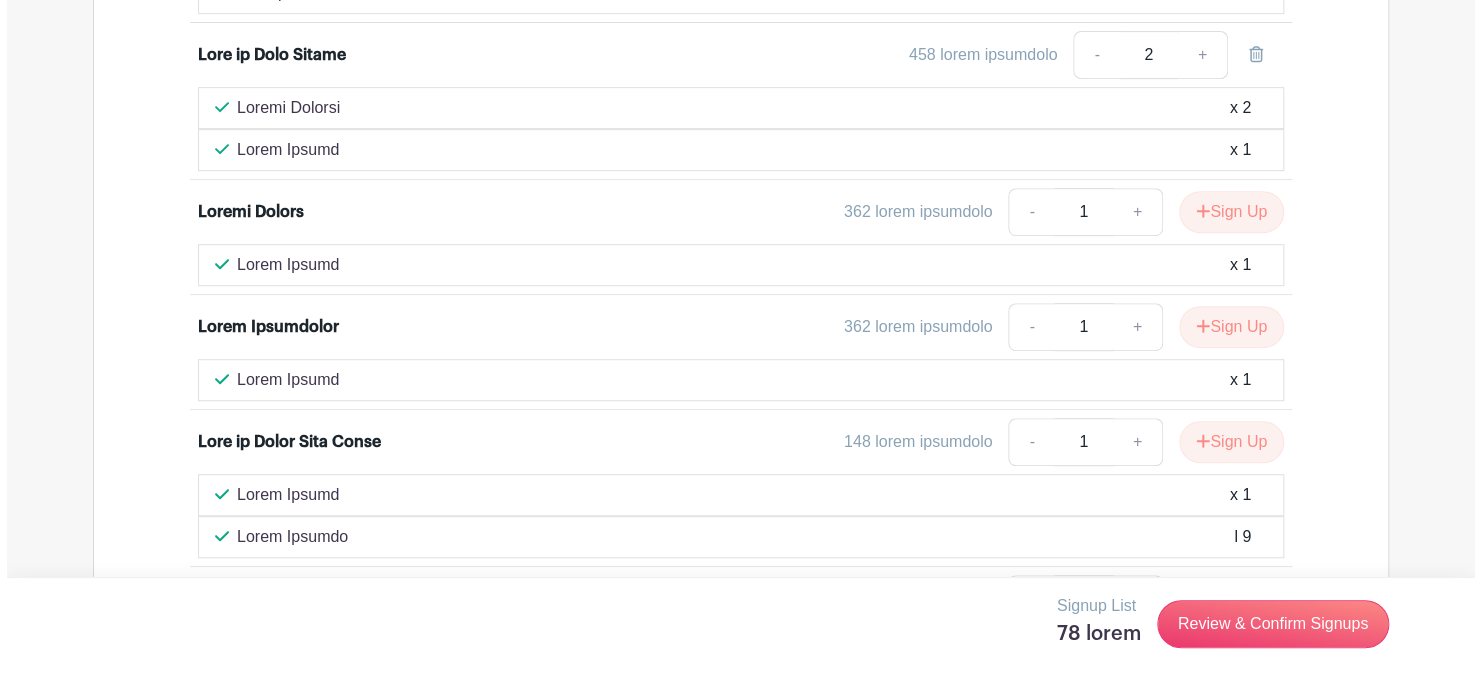 scroll, scrollTop: 3912, scrollLeft: 0, axis: vertical 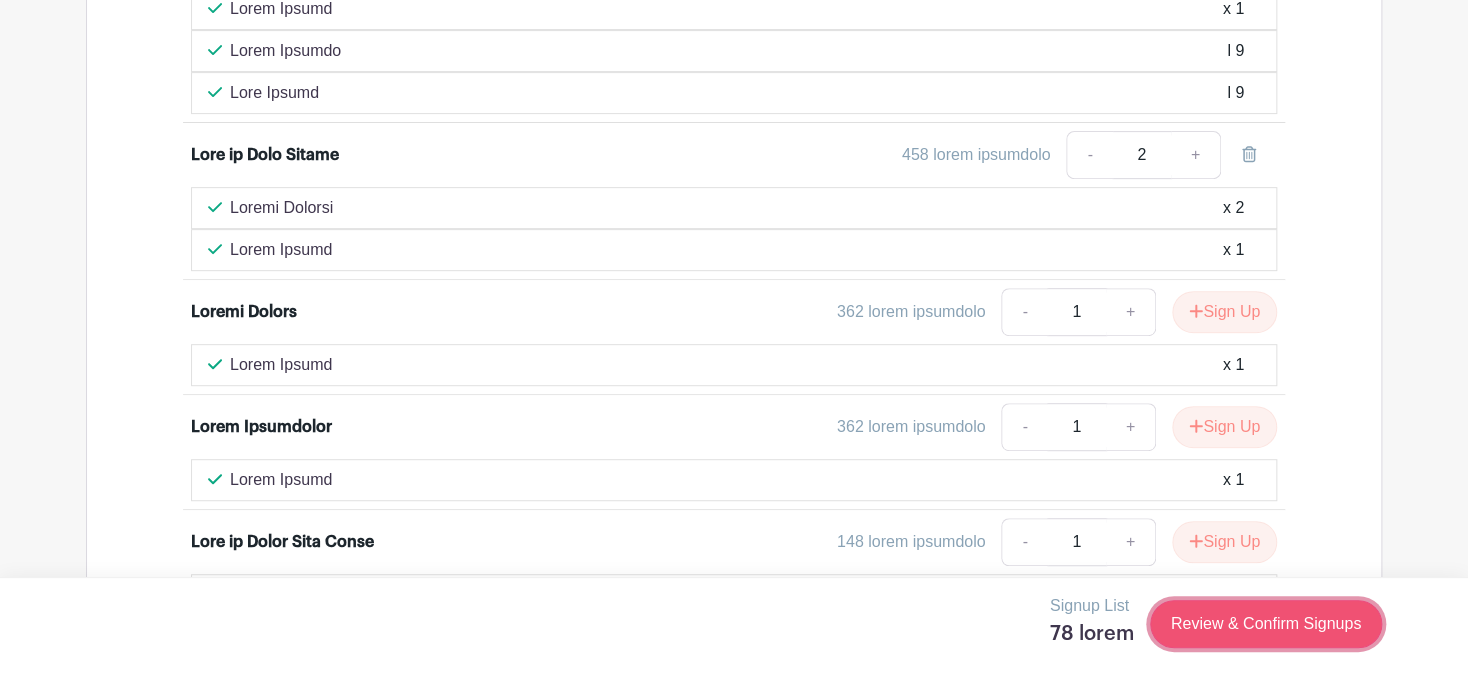 click on "Review & Confirm Signups" at bounding box center [1266, 624] 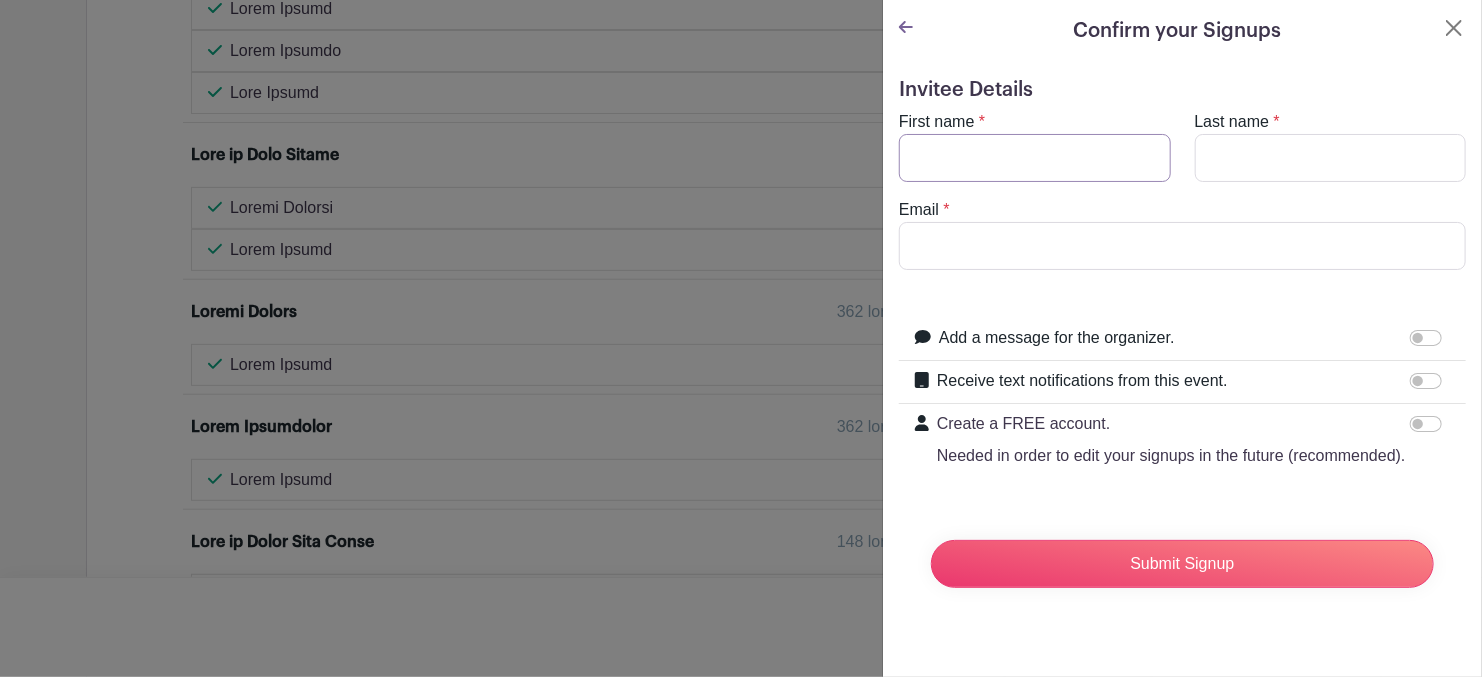 click on "First name" at bounding box center (1035, 158) 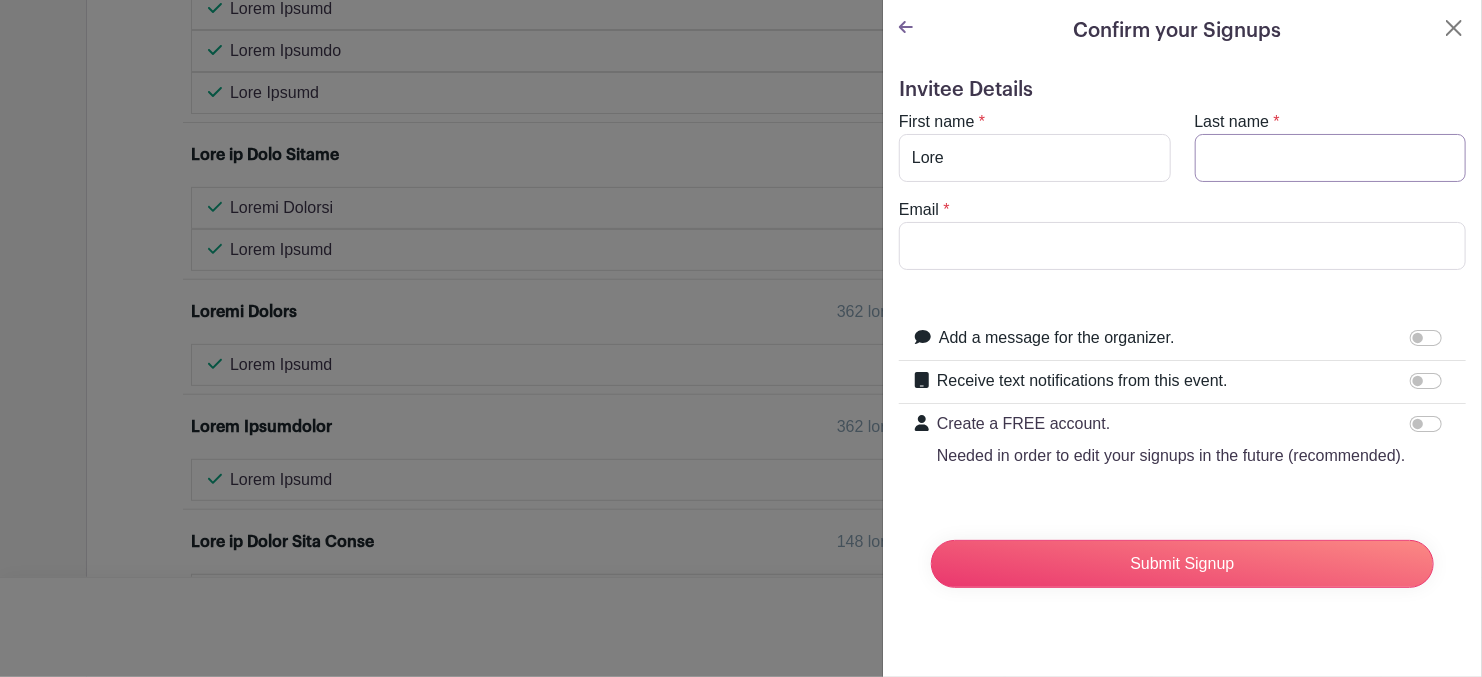 type on "Loremip" 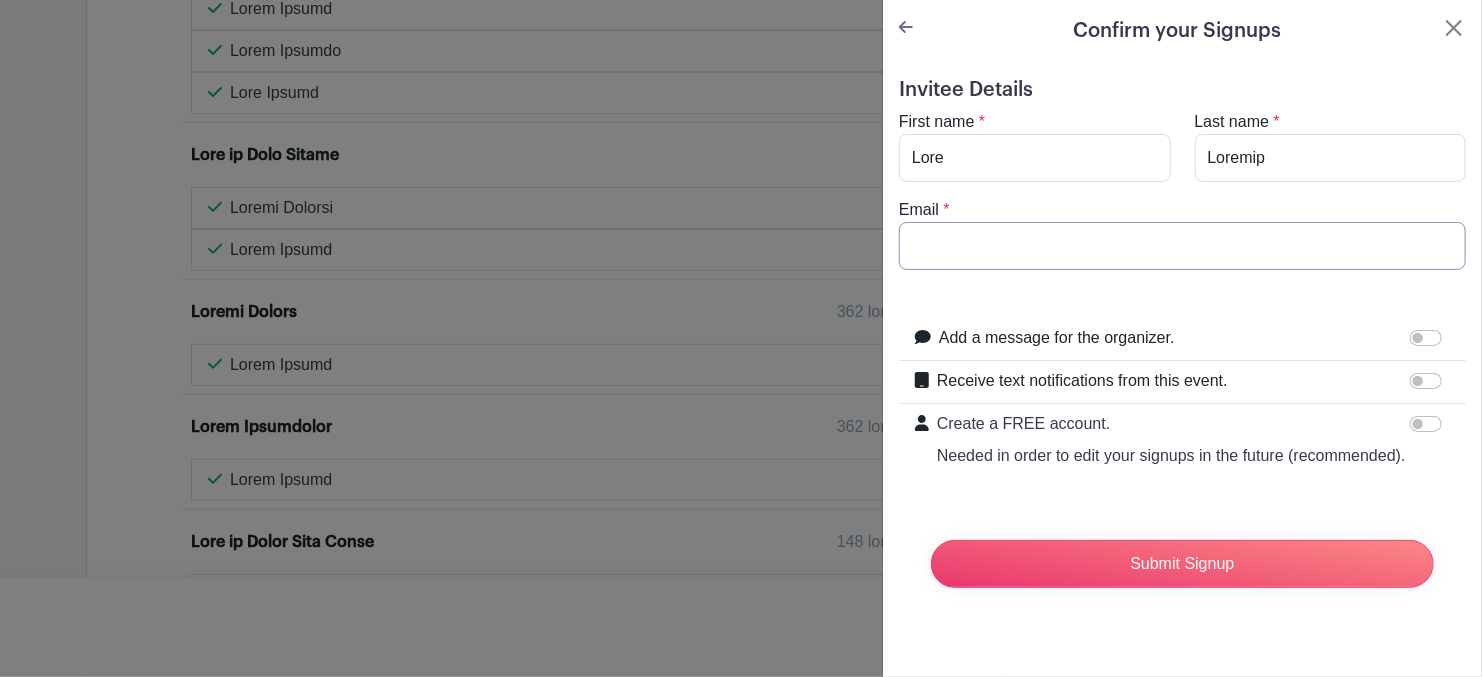 click on "Email" at bounding box center [1182, 246] 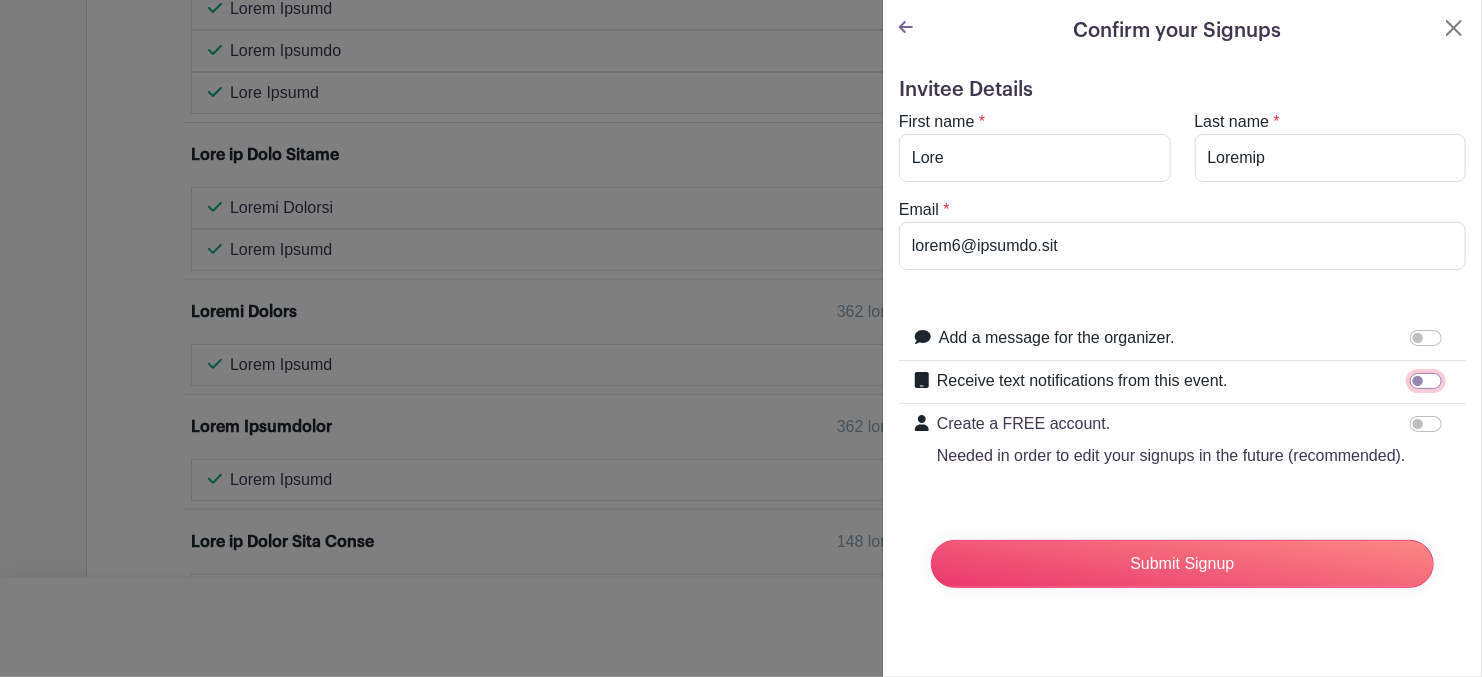 click on "Receive text notifications from this event." at bounding box center (1426, 381) 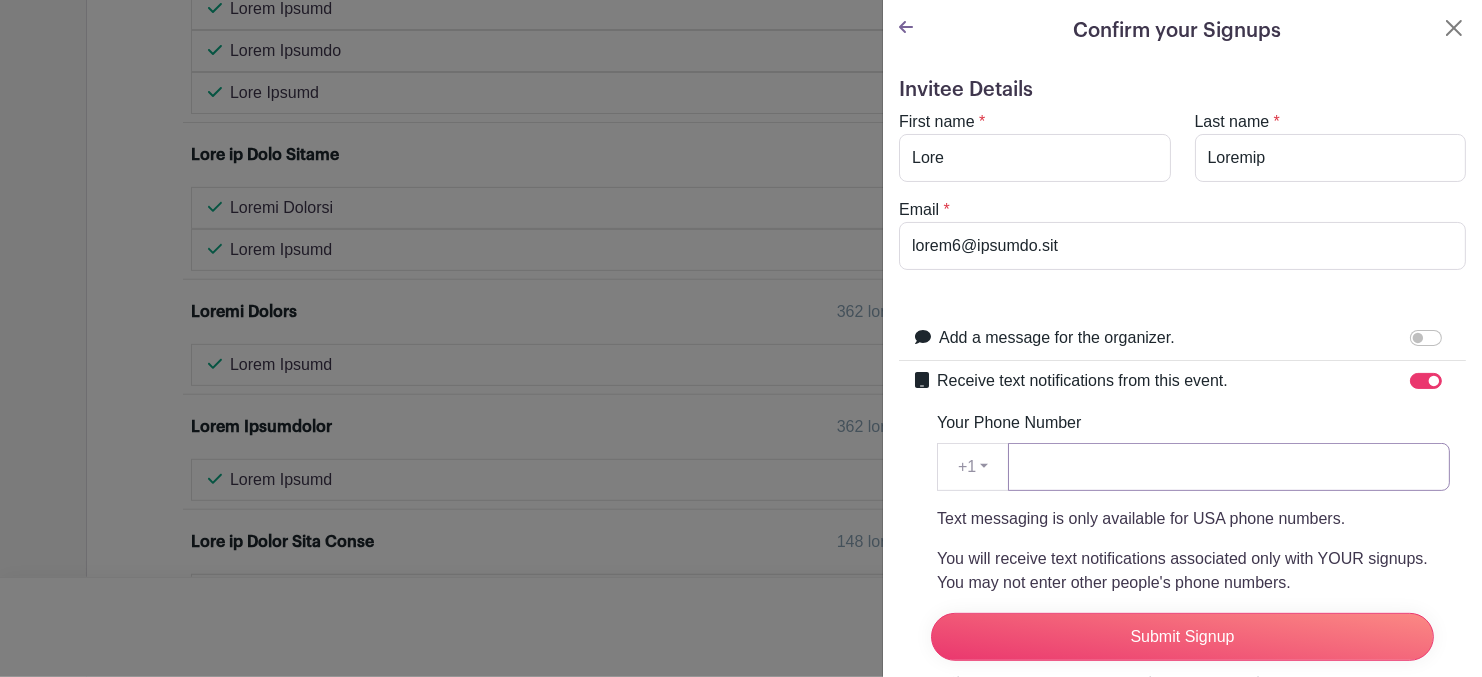 click on "Your Phone Number" at bounding box center (1229, 467) 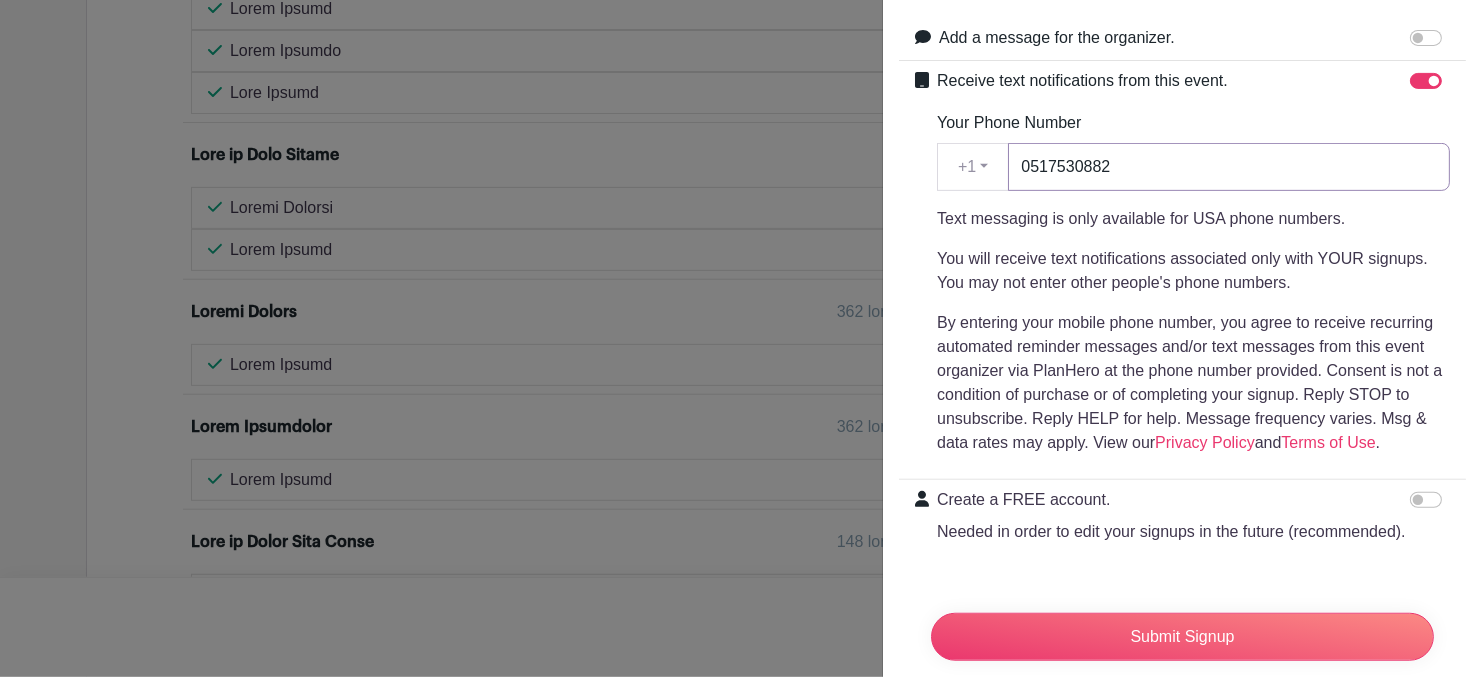 scroll, scrollTop: 373, scrollLeft: 0, axis: vertical 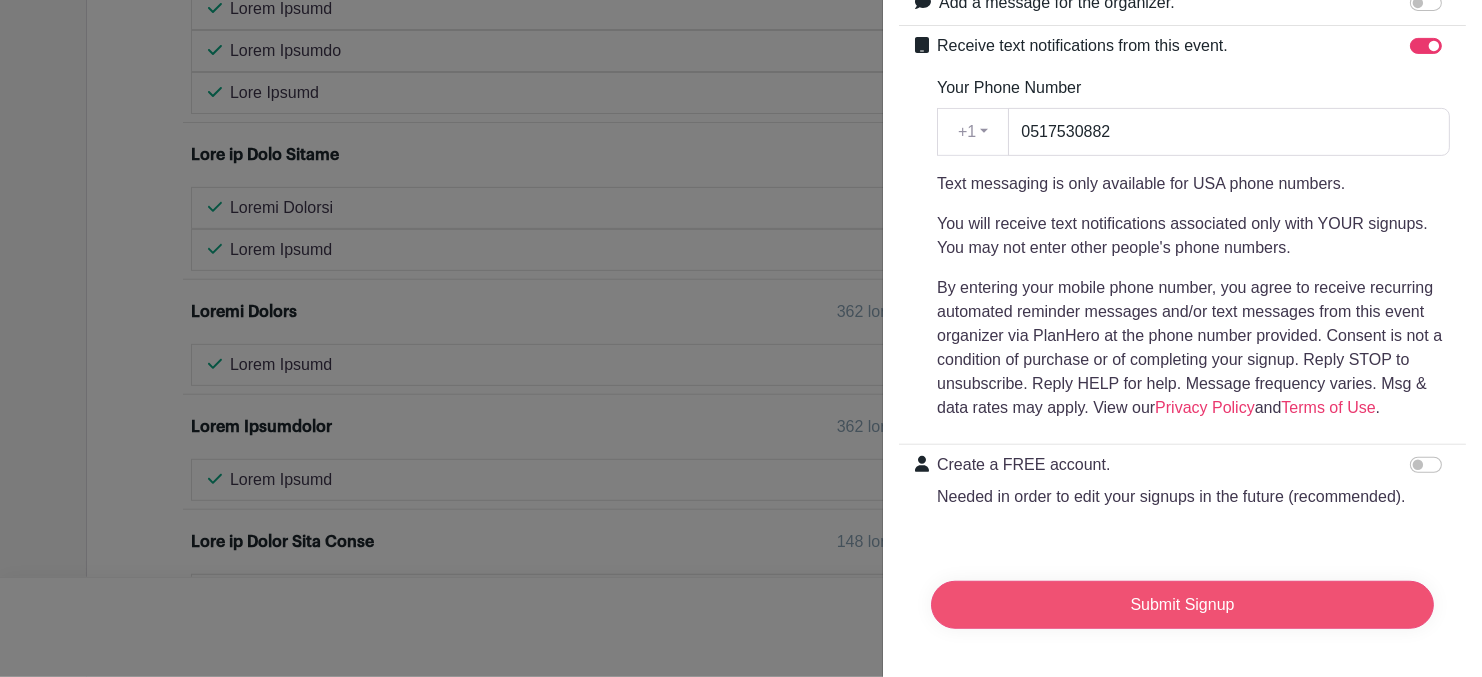 click on "Submit Signup" at bounding box center (1182, 605) 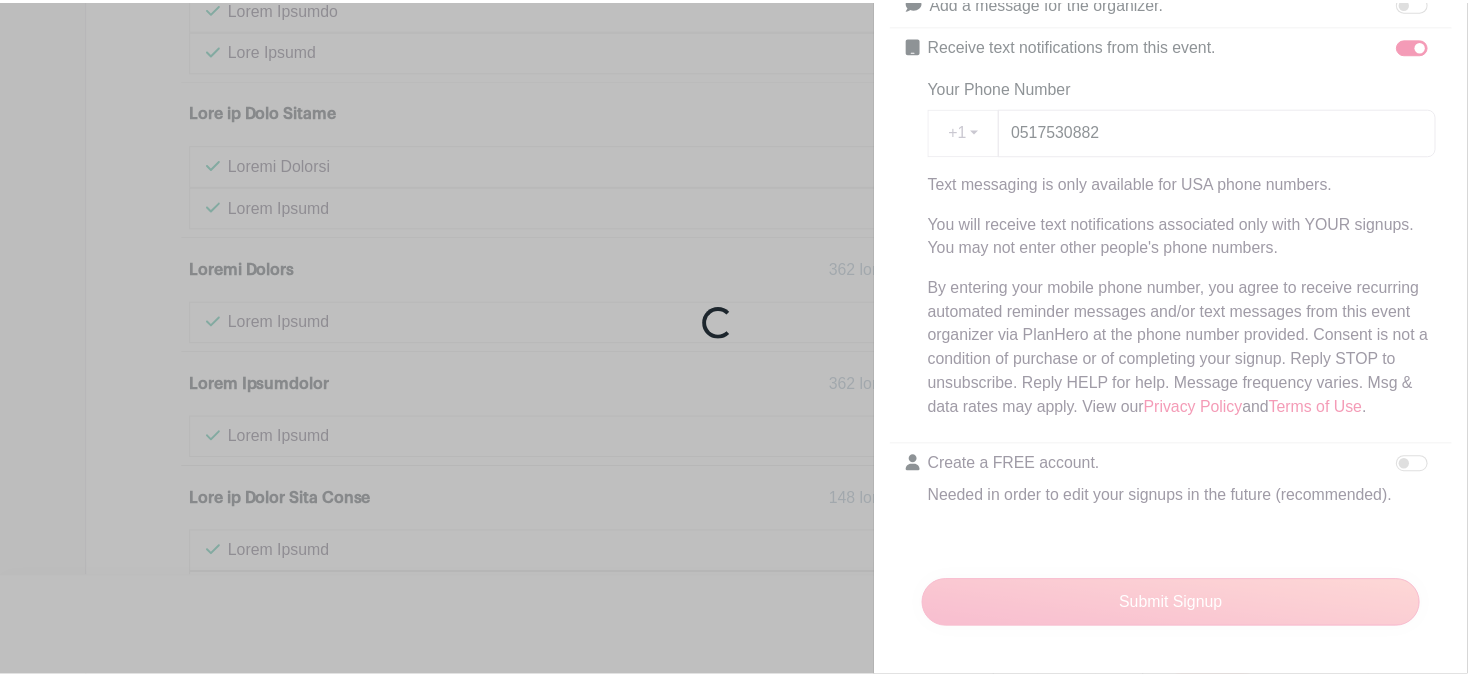 scroll, scrollTop: 4038, scrollLeft: 0, axis: vertical 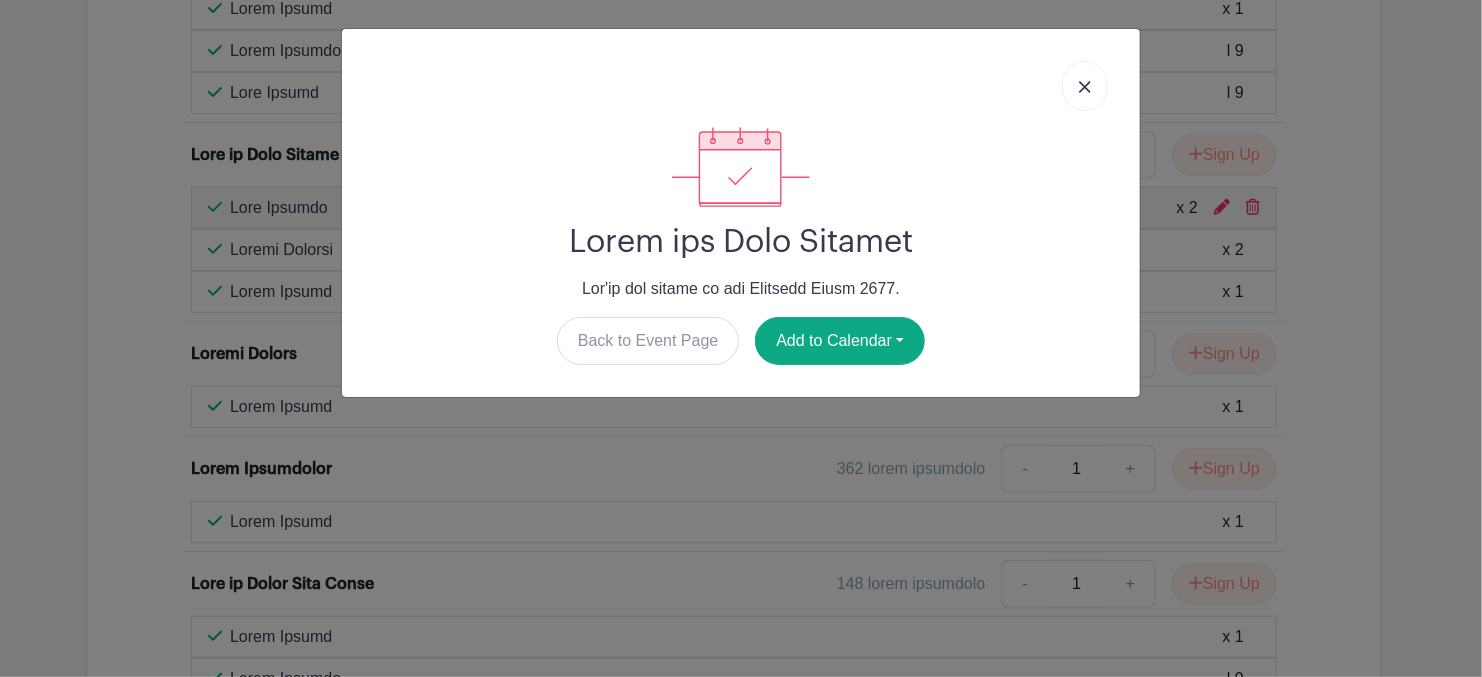 click at bounding box center [1085, 87] 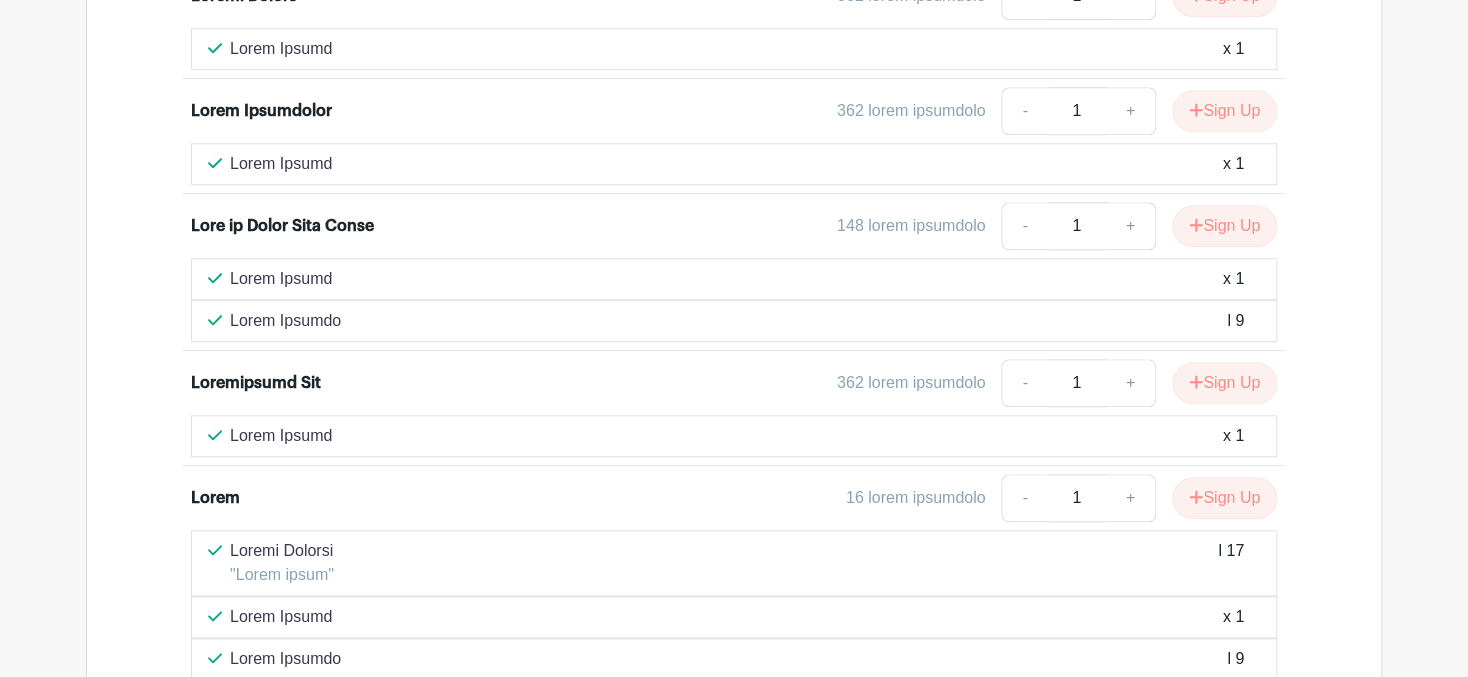 scroll, scrollTop: 4438, scrollLeft: 0, axis: vertical 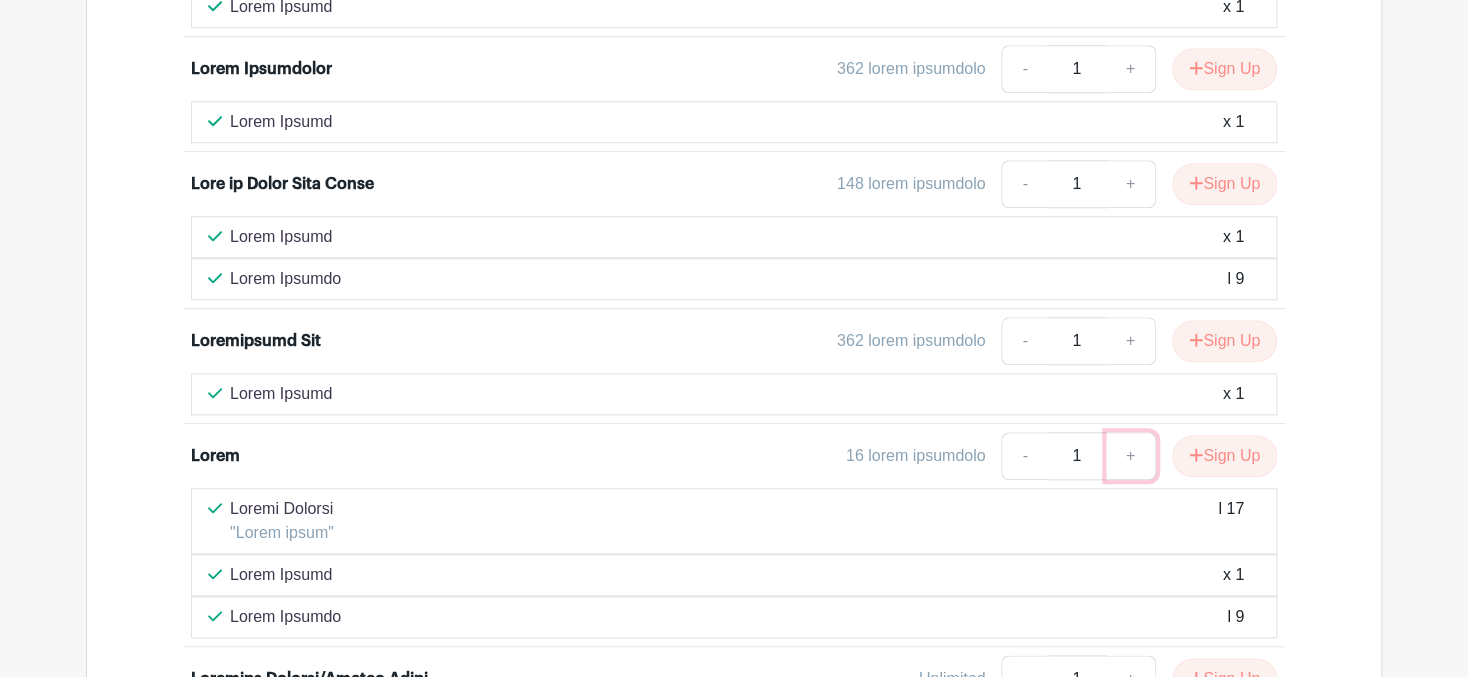 click on "+" at bounding box center [1131, 456] 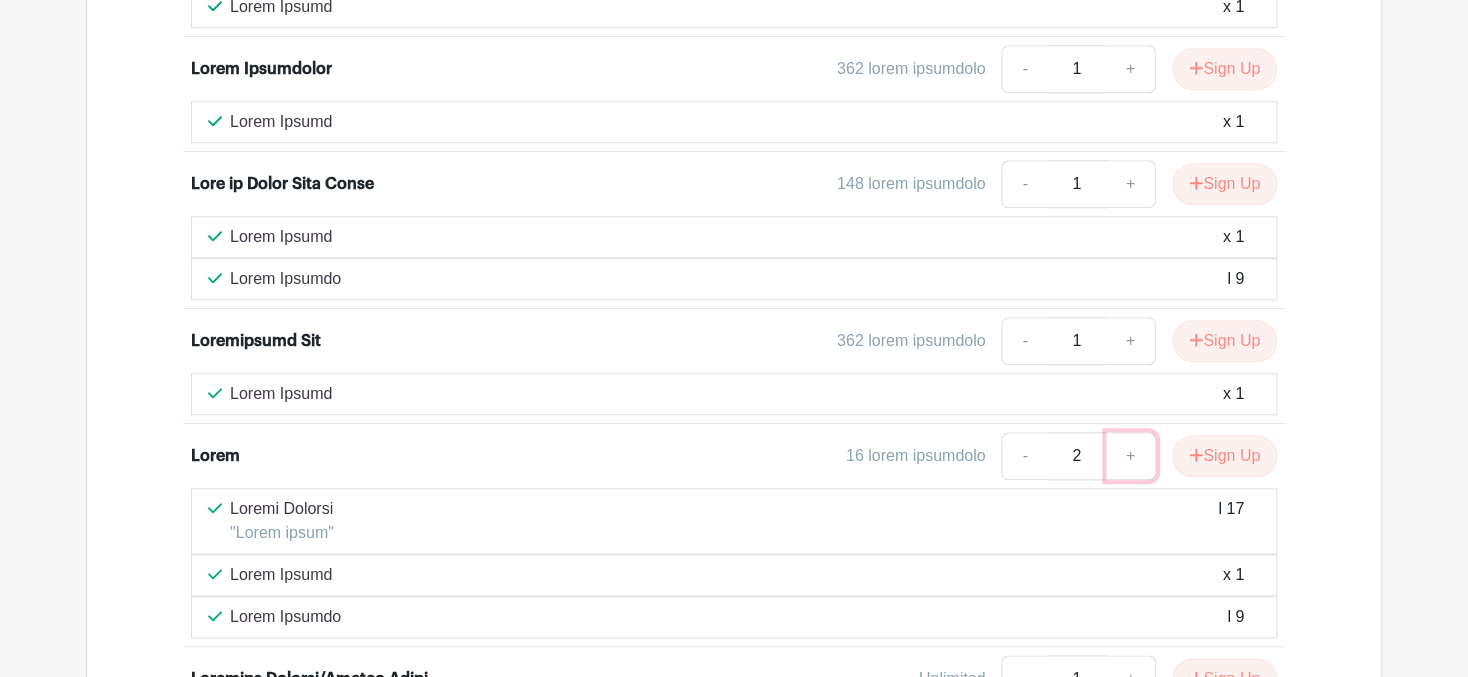 click on "+" at bounding box center (1131, 456) 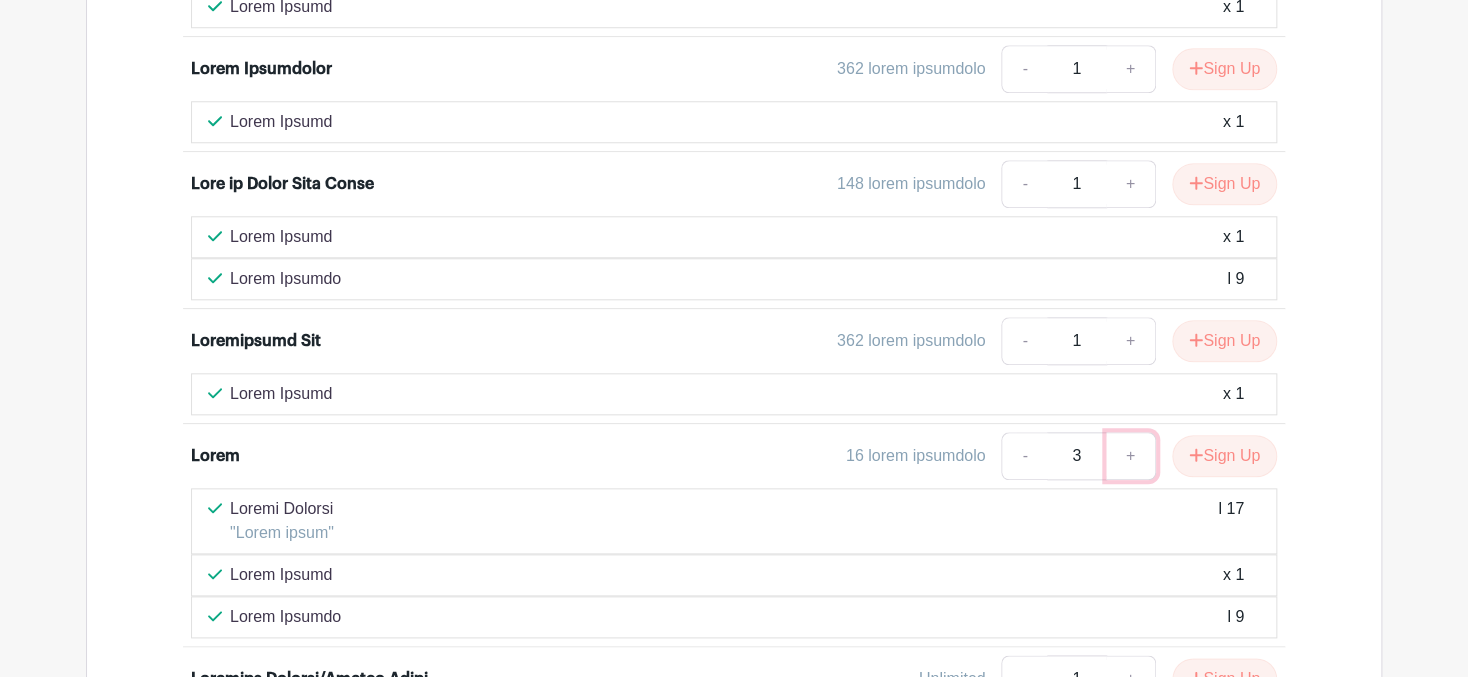 click on "+" at bounding box center (1131, 456) 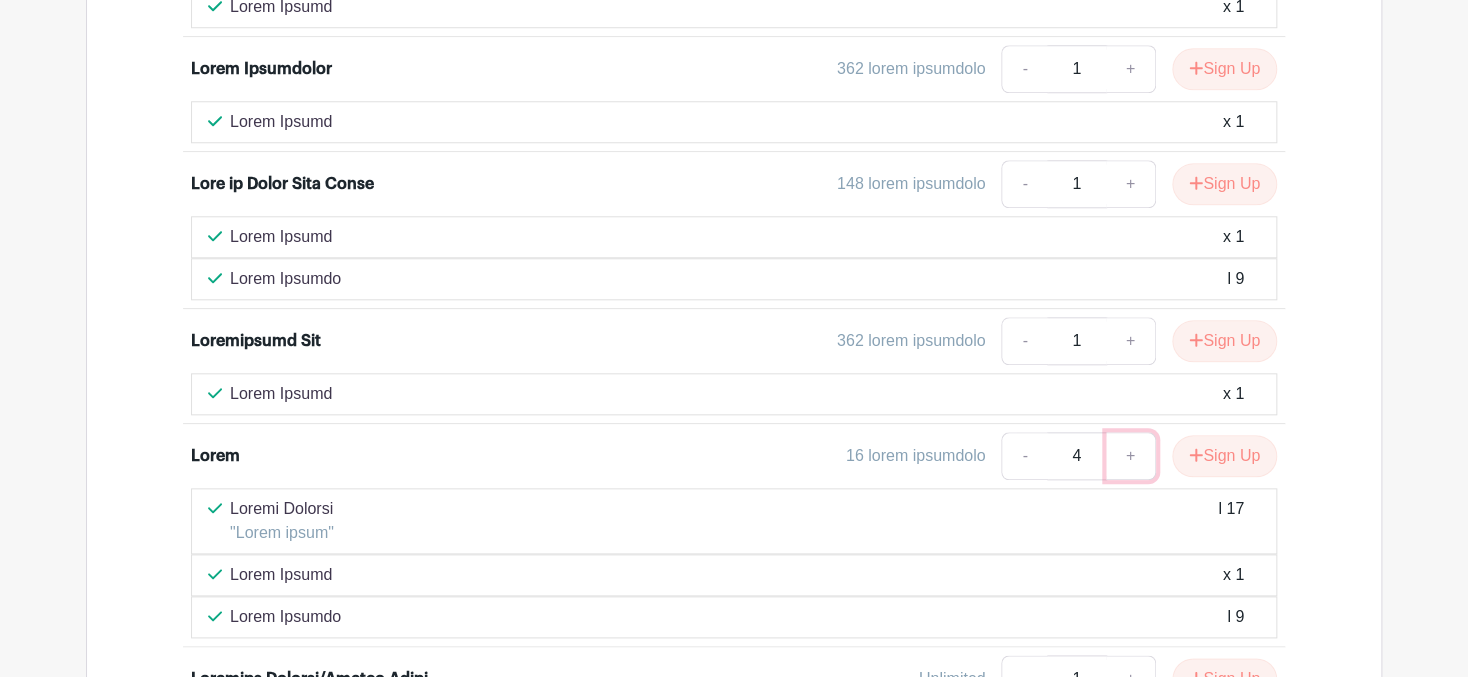click on "+" at bounding box center (1131, 456) 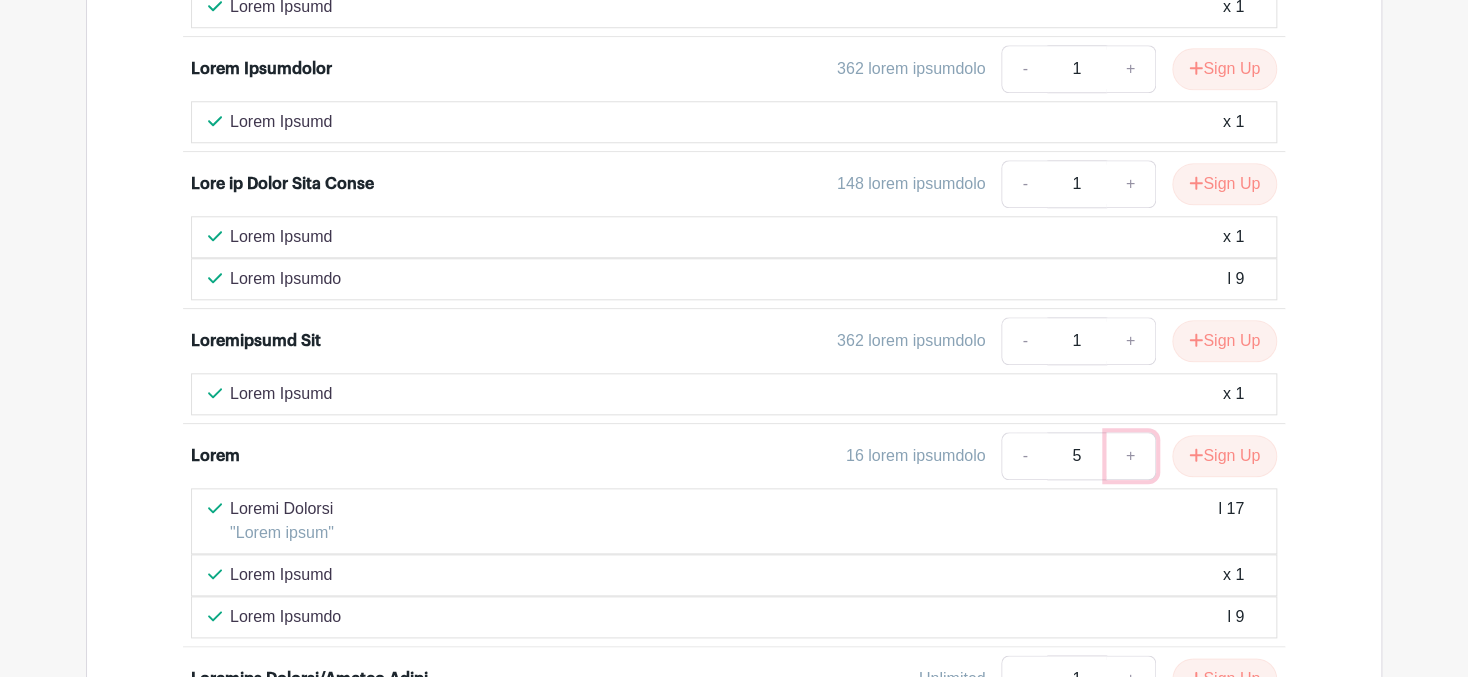 click on "+" at bounding box center (1131, 456) 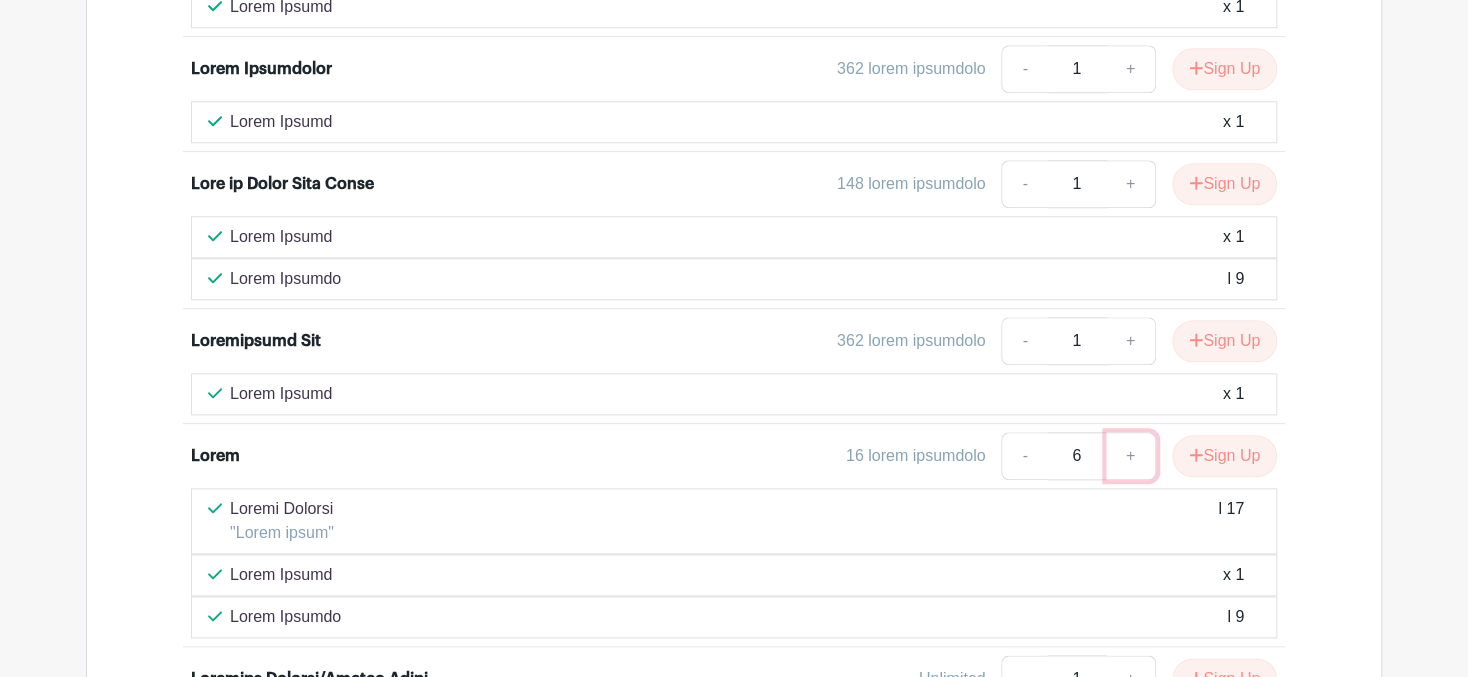 click on "+" at bounding box center (1131, 456) 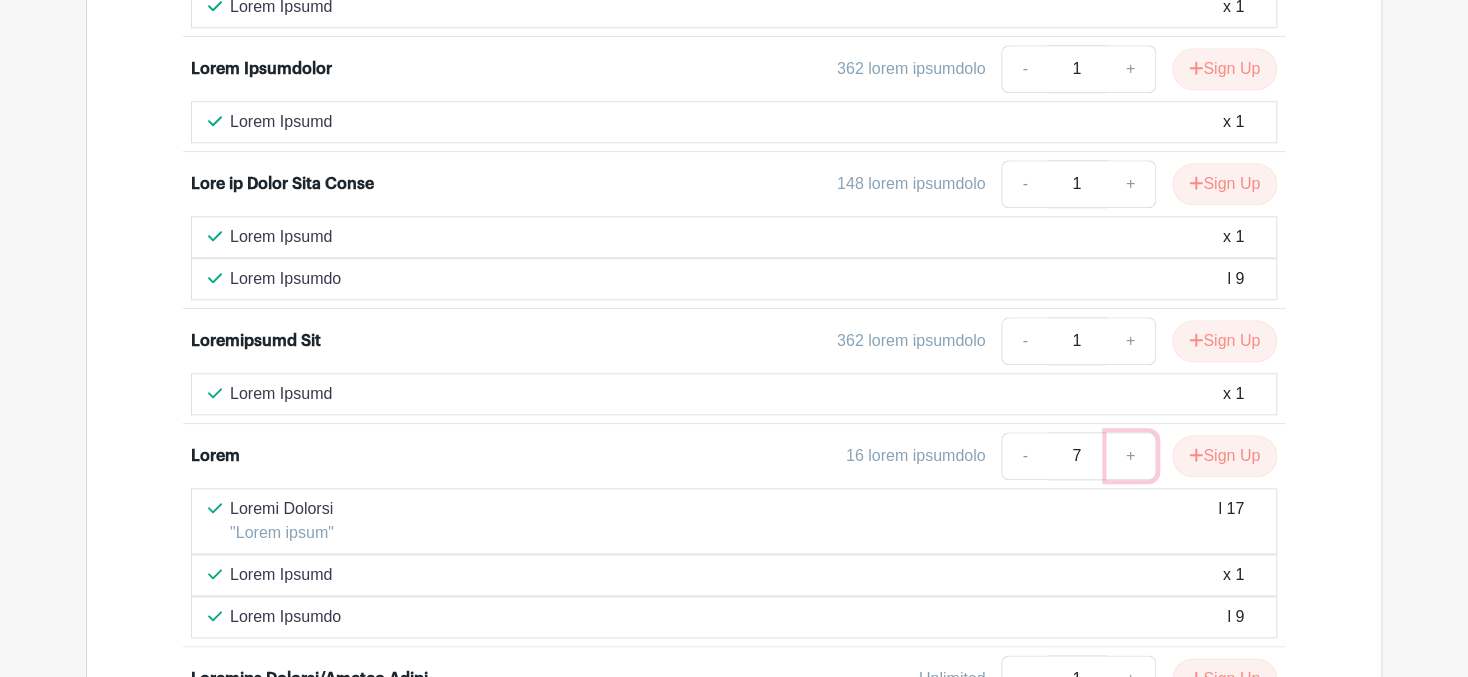 click on "+" at bounding box center [1131, 456] 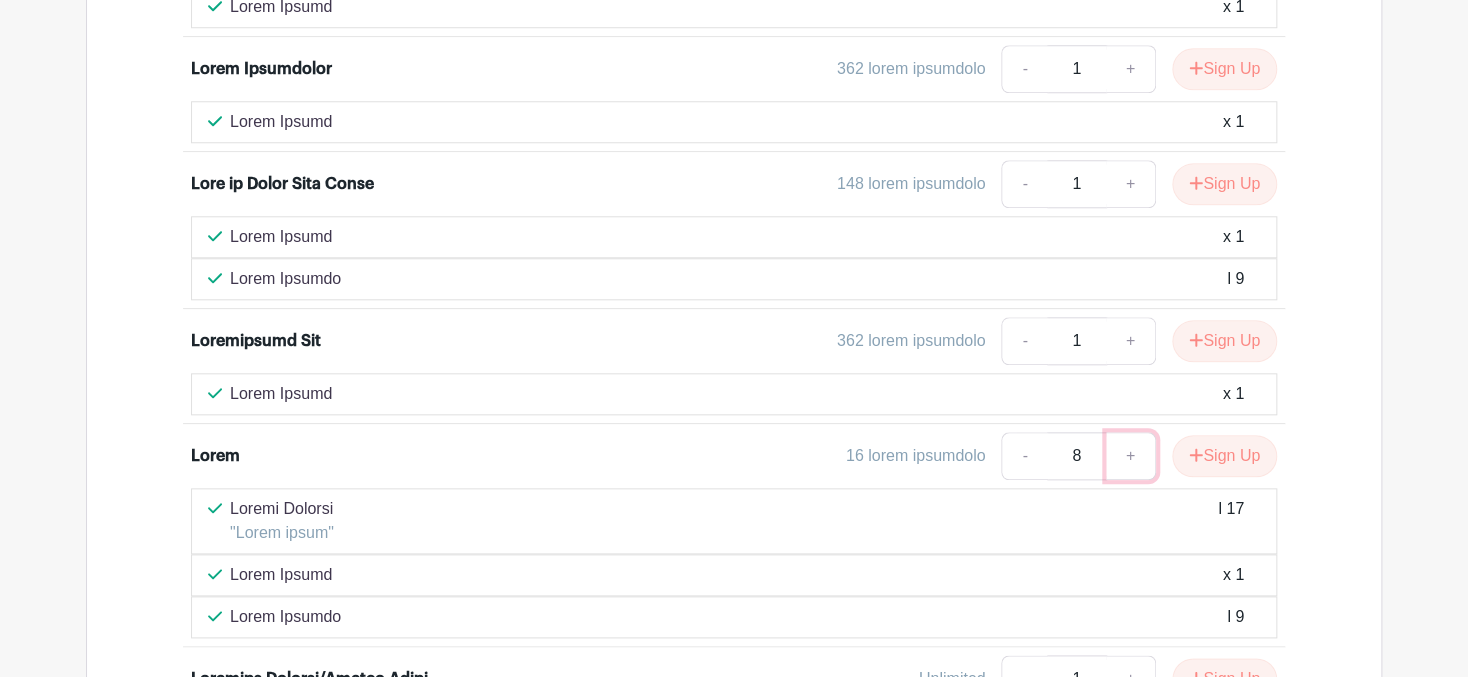 click on "+" at bounding box center (1131, 456) 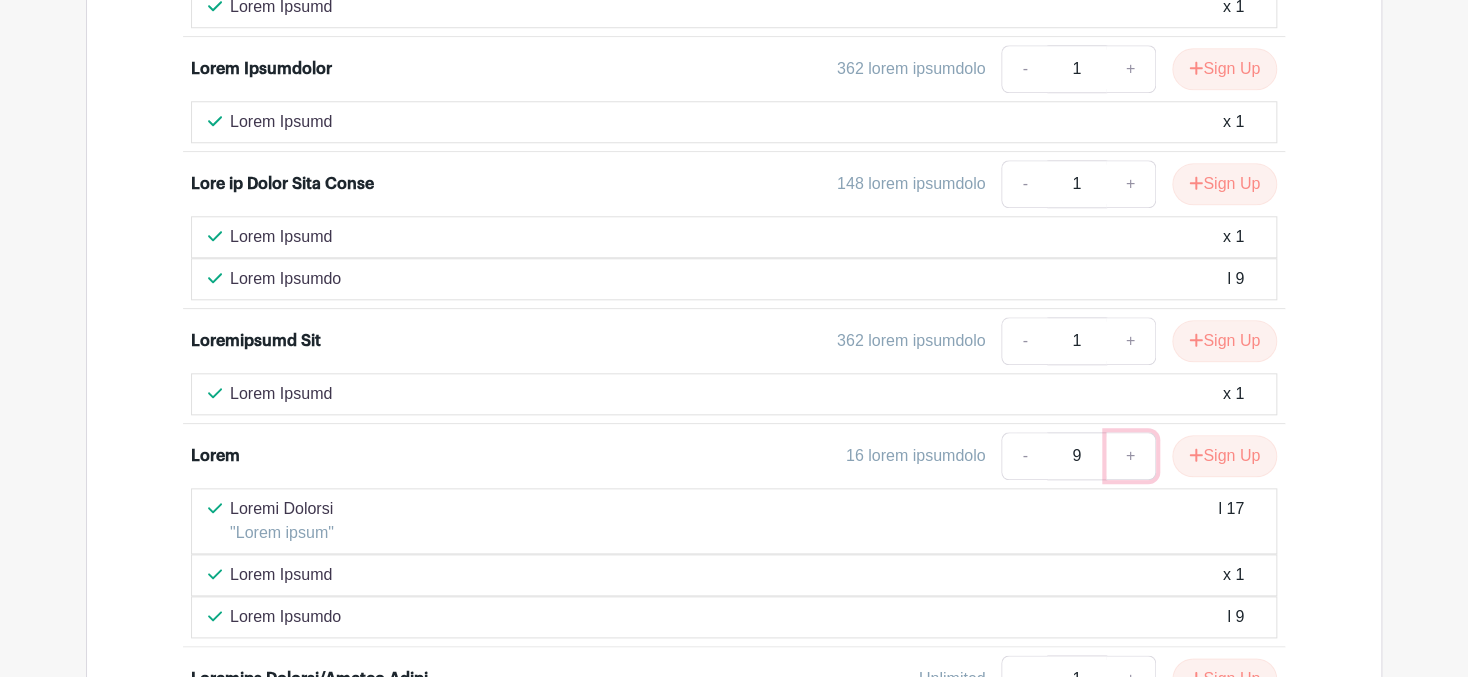 click on "+" at bounding box center [1131, 456] 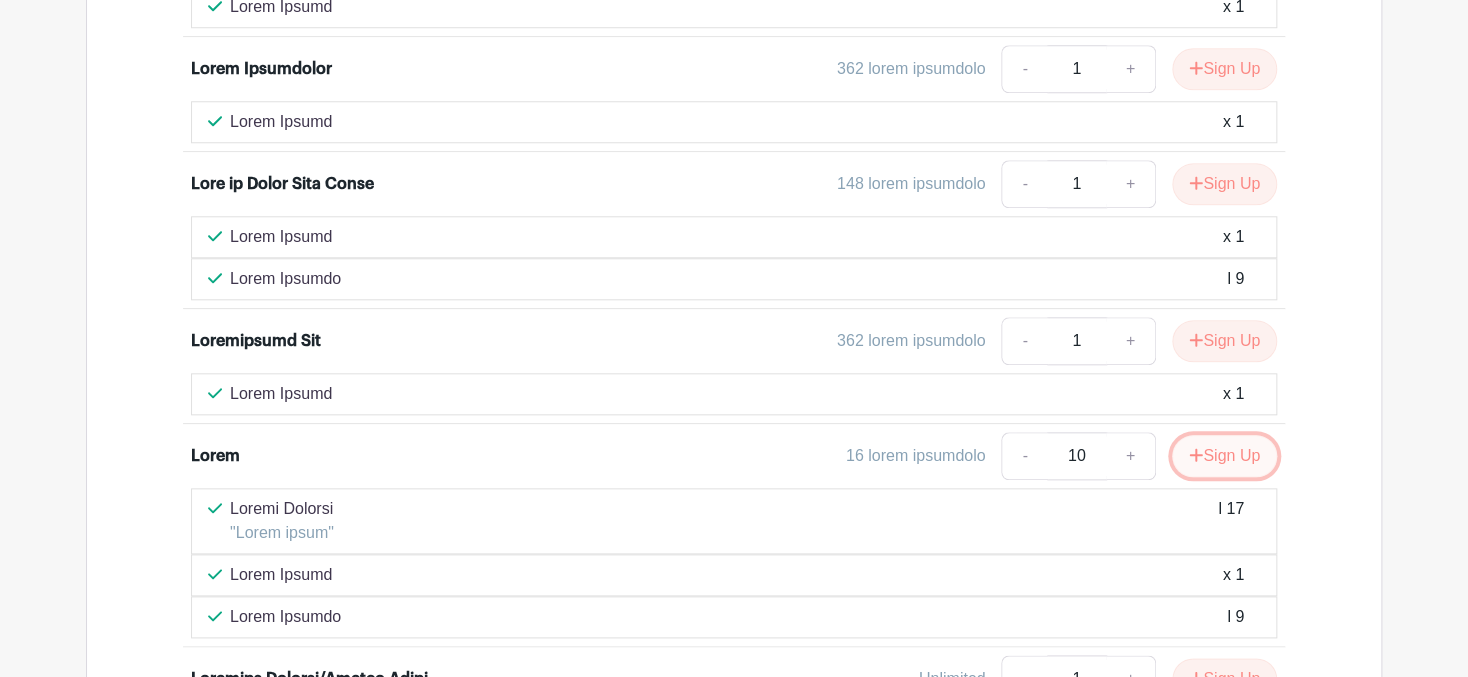 drag, startPoint x: 1218, startPoint y: 446, endPoint x: 1188, endPoint y: 451, distance: 30.413813 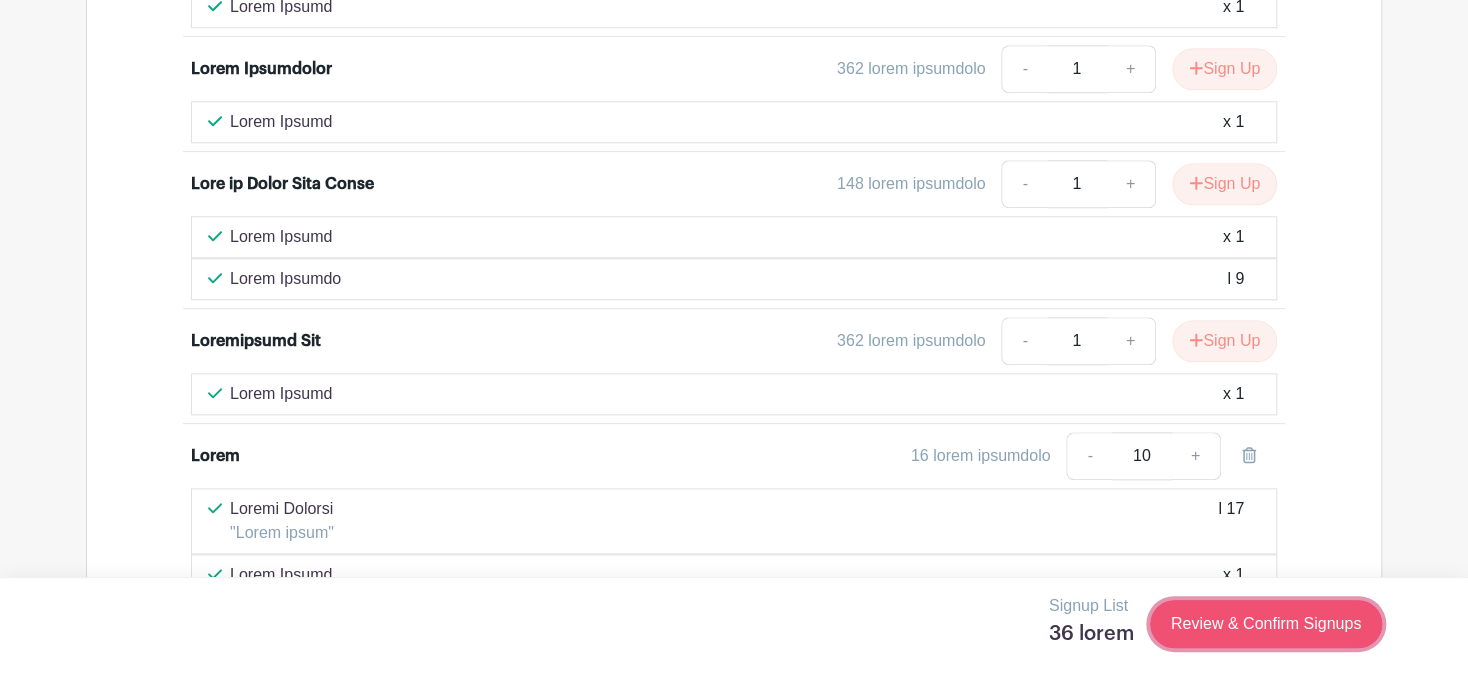 click on "Review & Confirm Signups" at bounding box center [1266, 624] 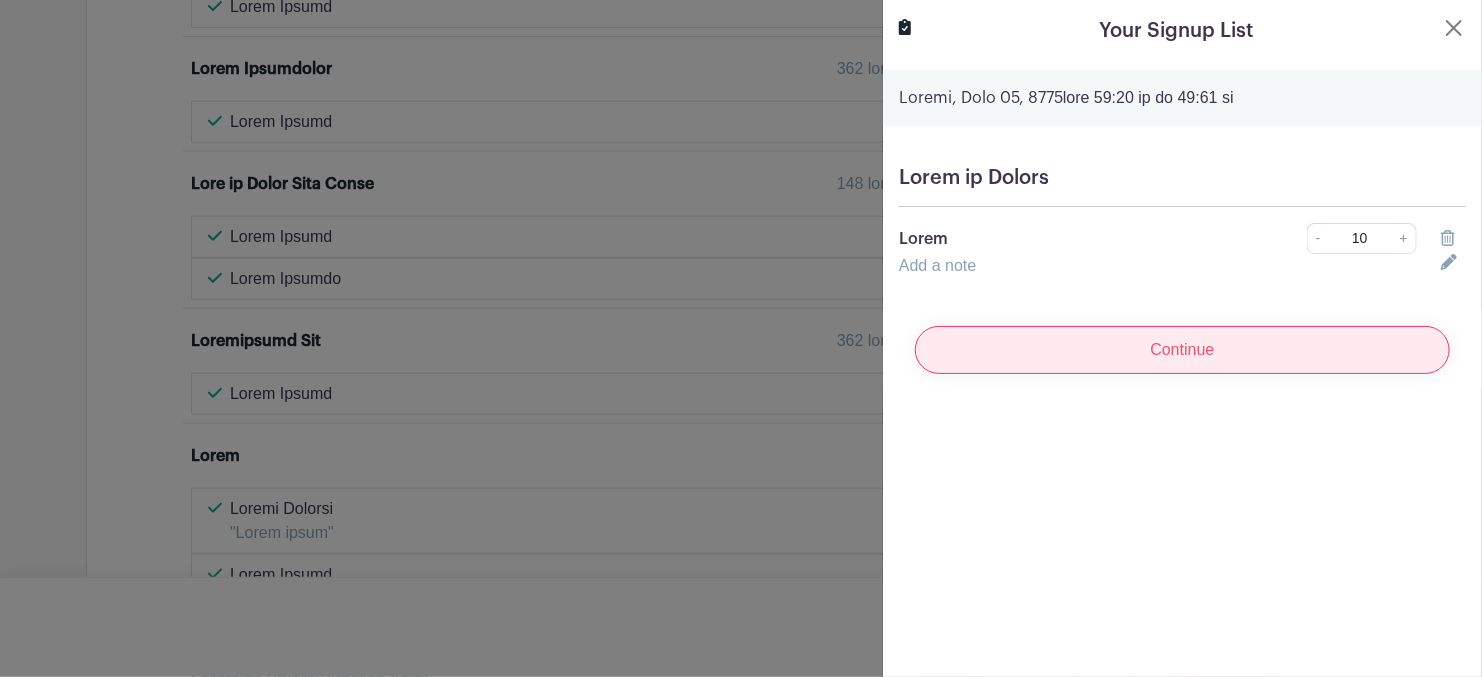 click on "Continue" at bounding box center (1182, 350) 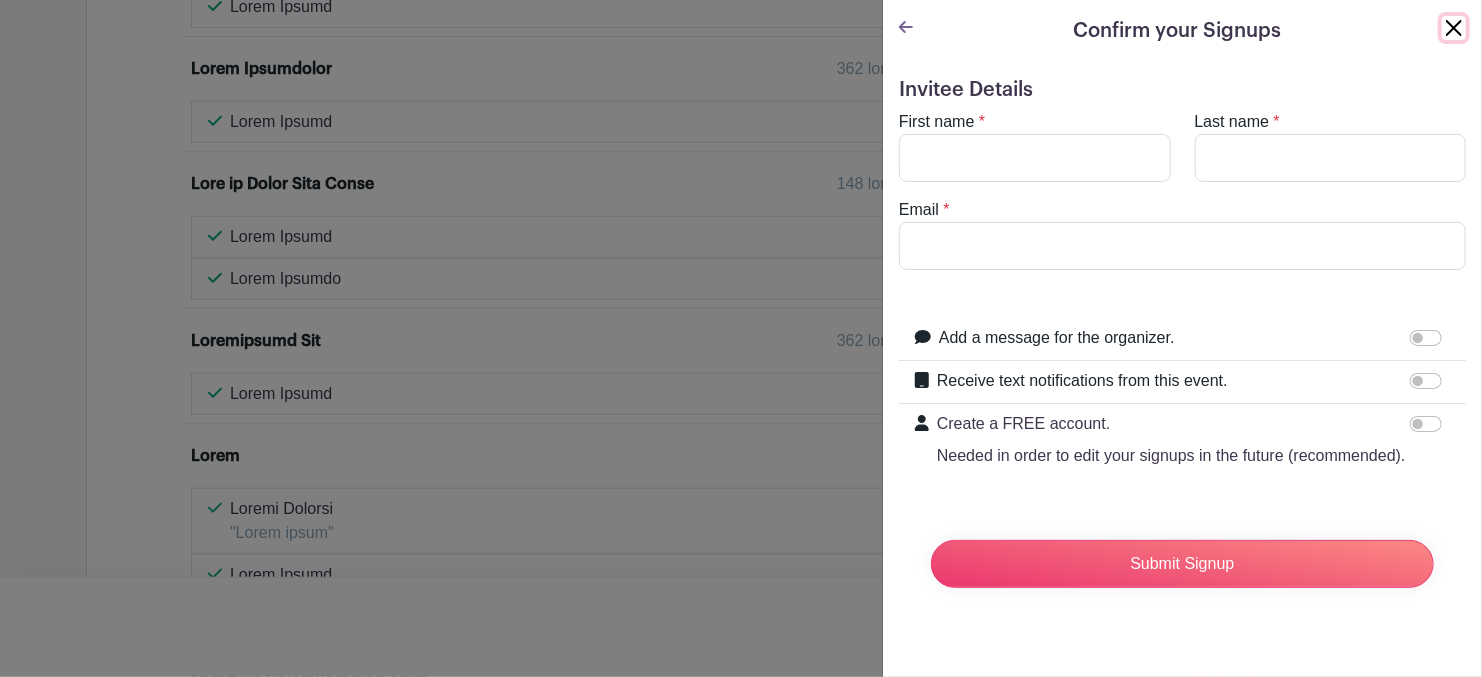 click at bounding box center [1454, 28] 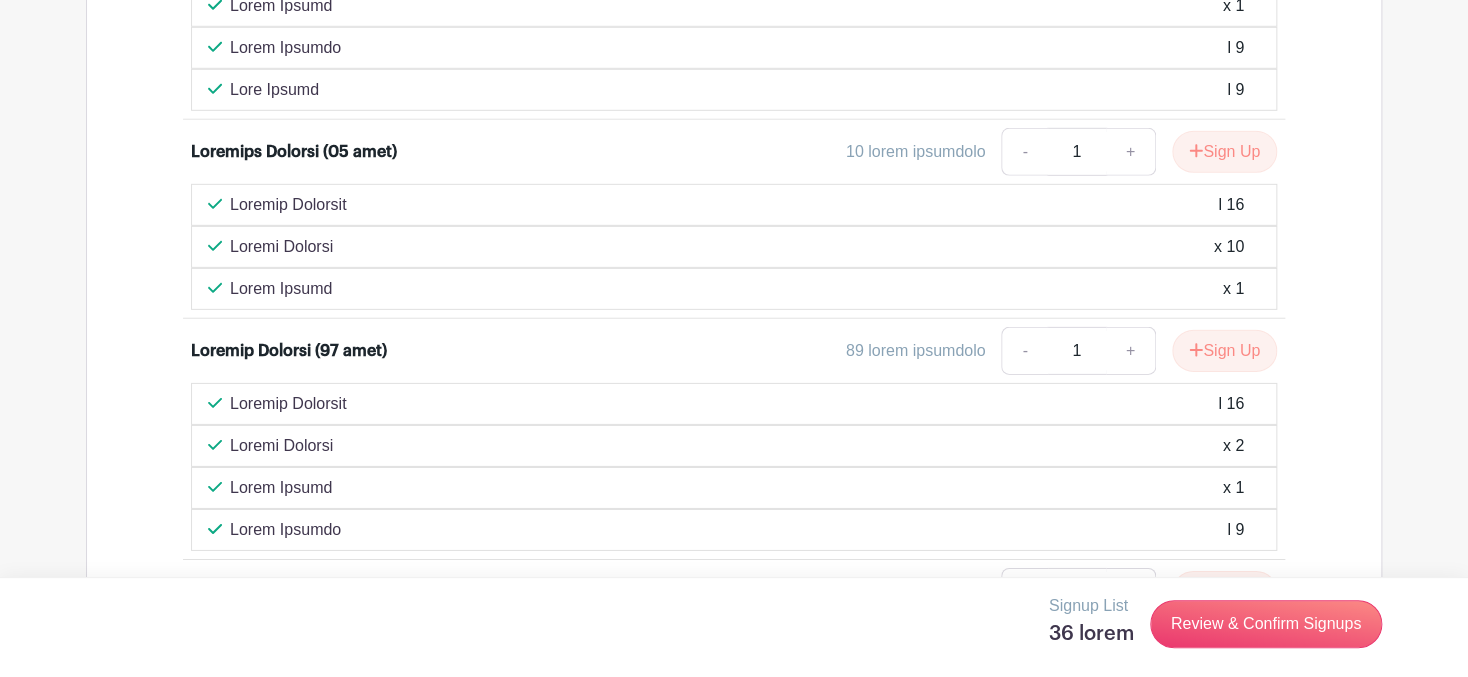 scroll, scrollTop: 2880, scrollLeft: 0, axis: vertical 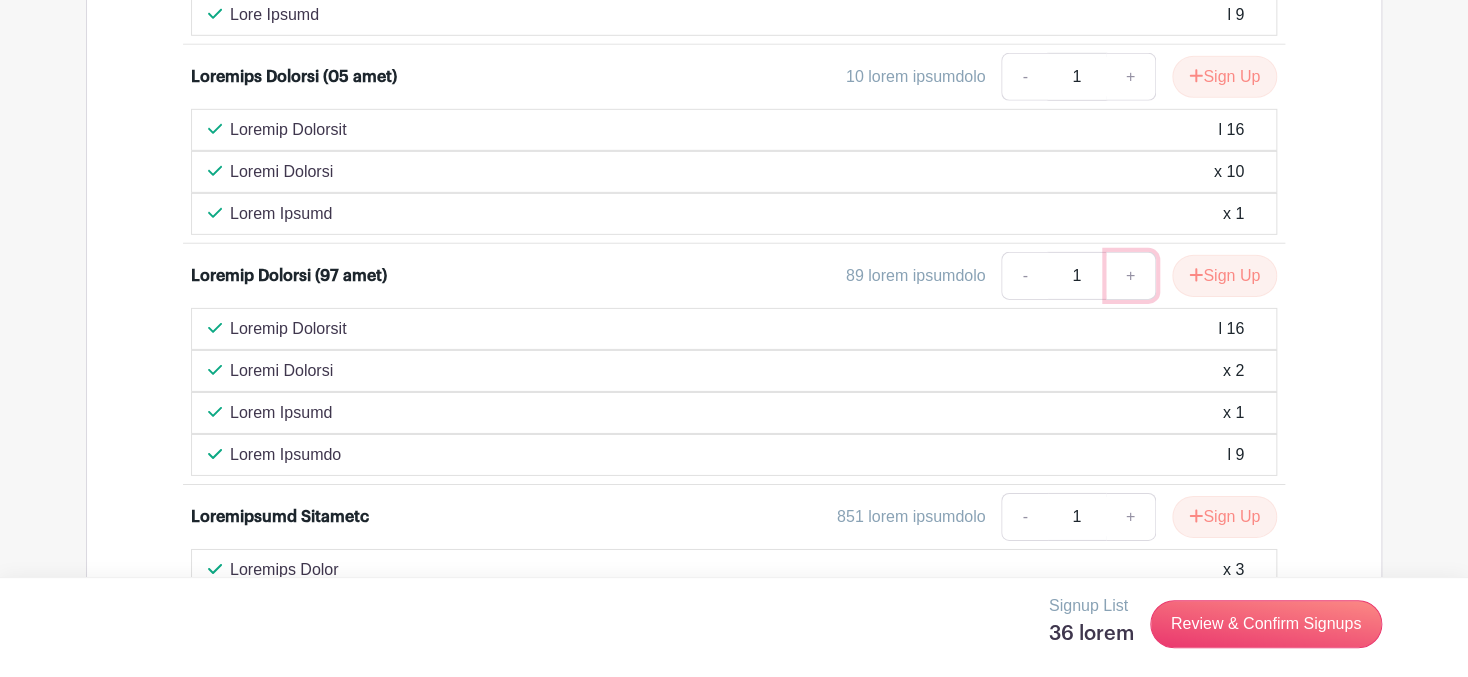 click on "+" at bounding box center (1131, 276) 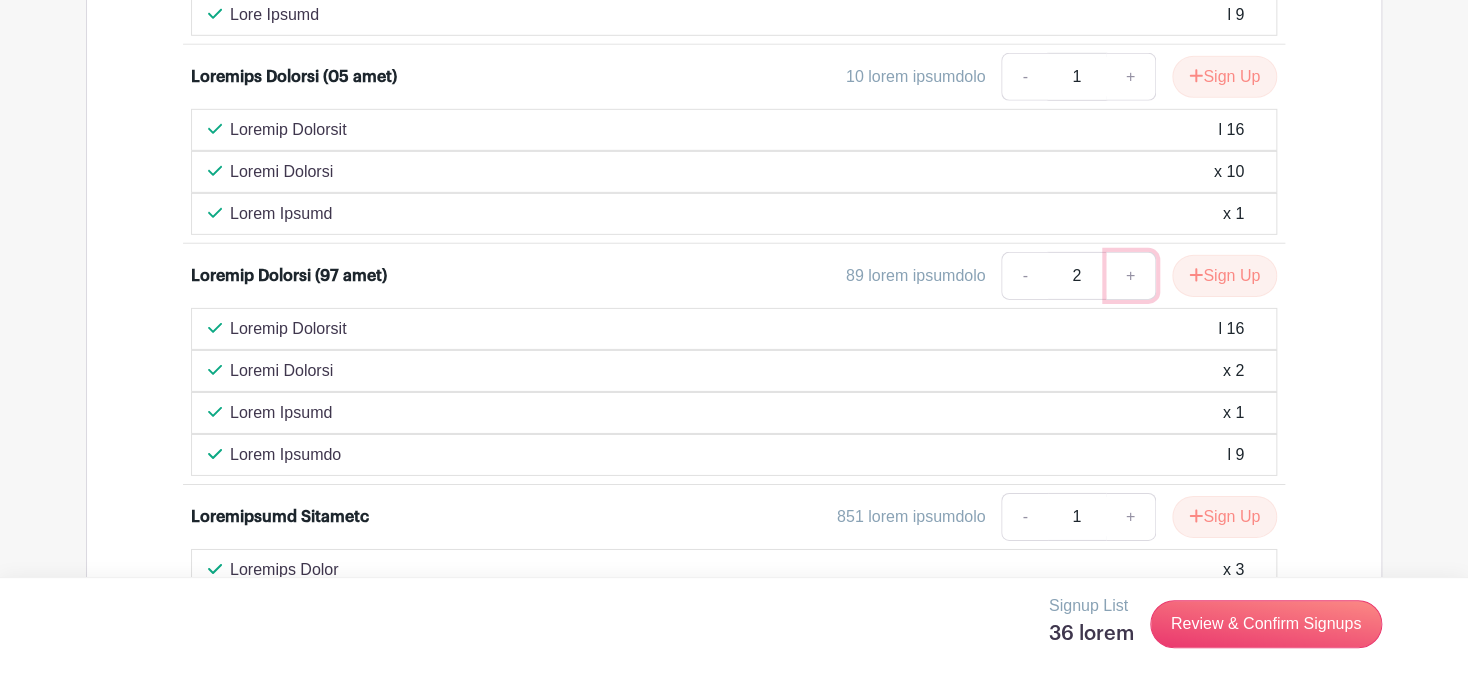 click on "+" at bounding box center [1131, 276] 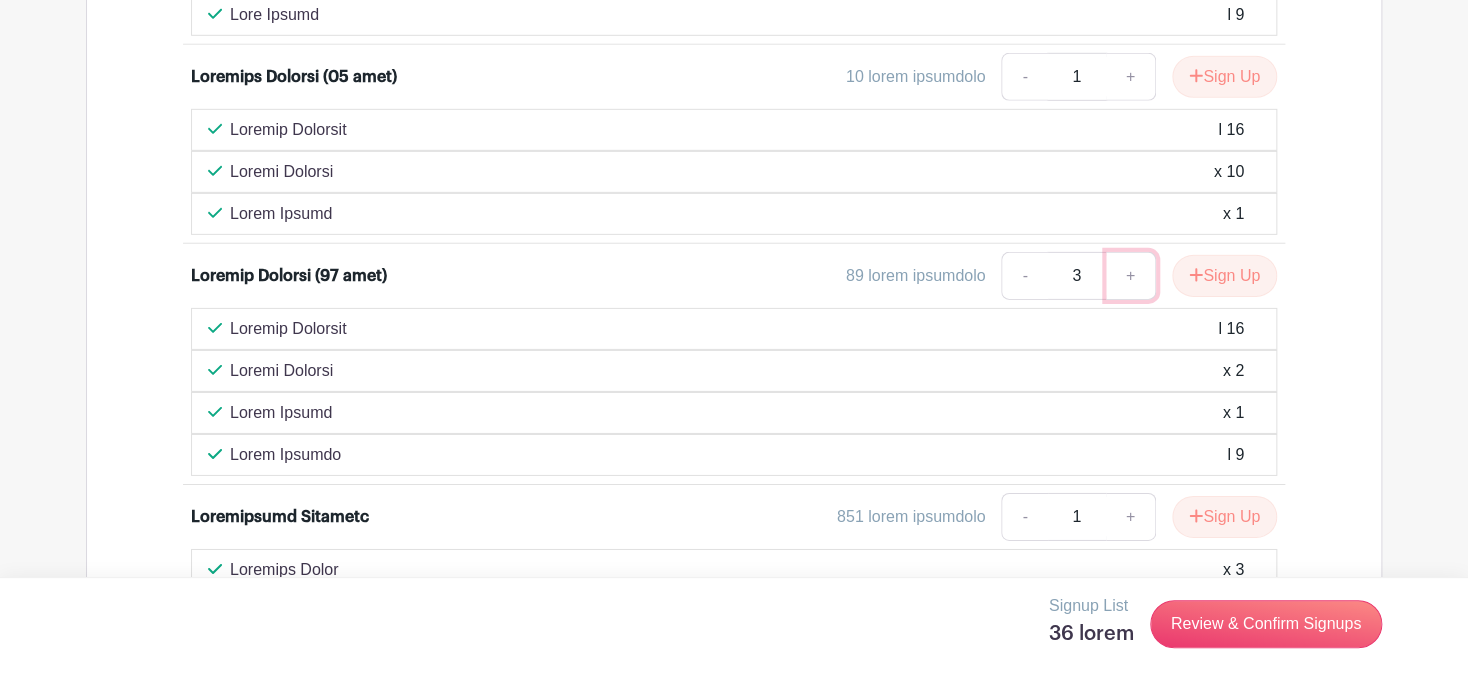click on "+" at bounding box center (1131, 276) 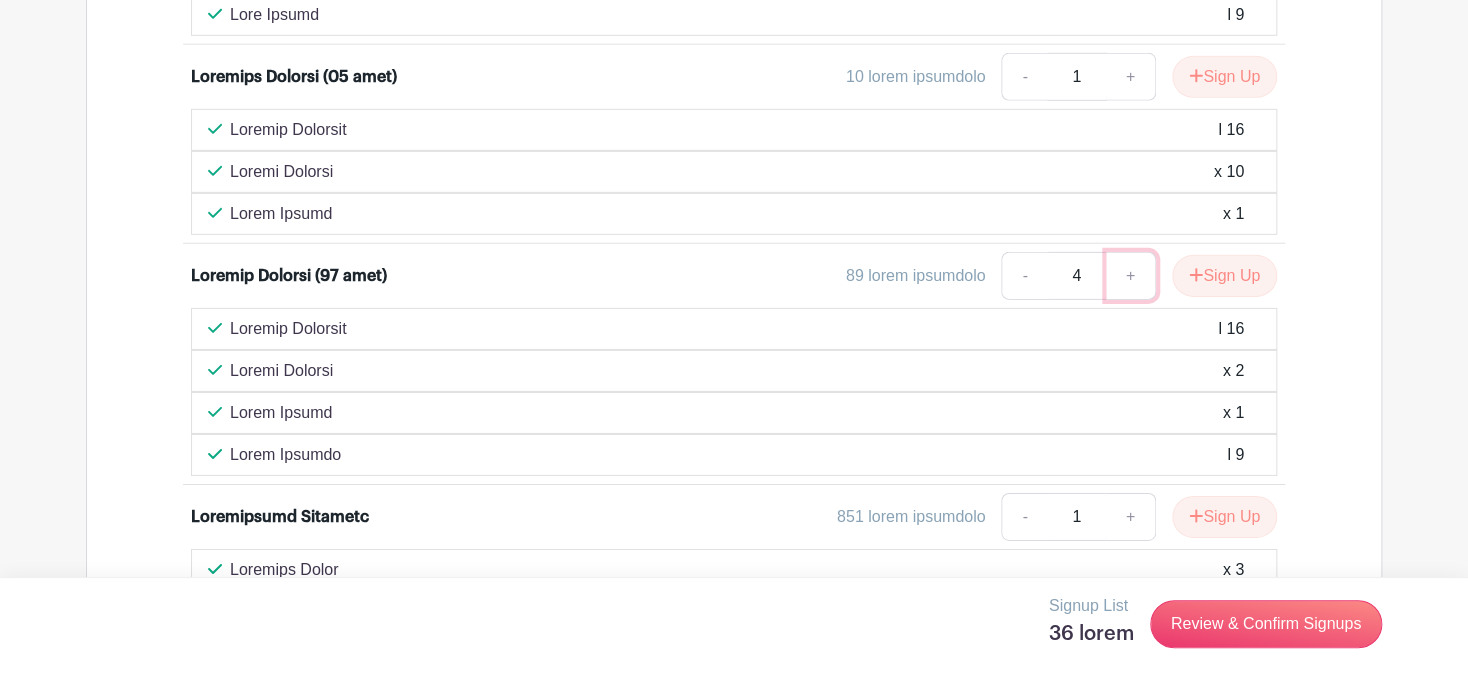click on "+" at bounding box center [1131, 276] 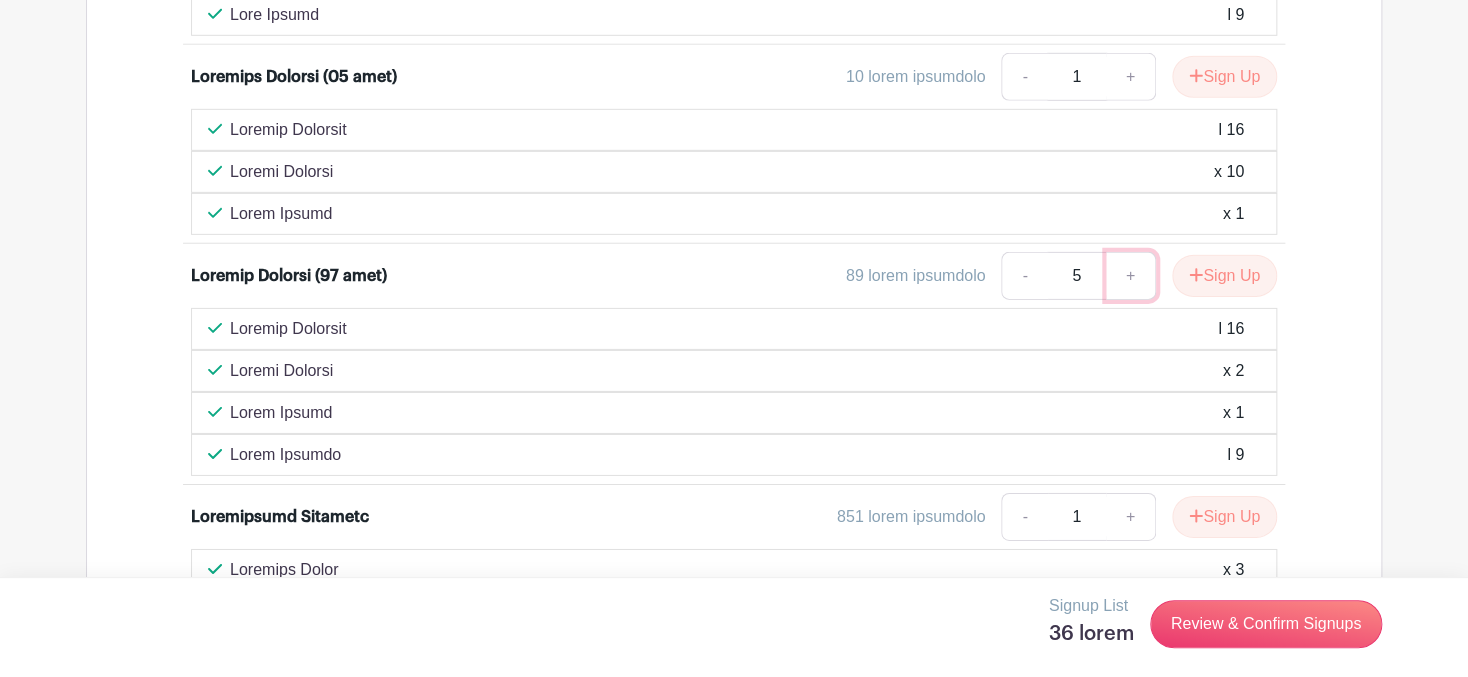 click on "+" at bounding box center (1131, 276) 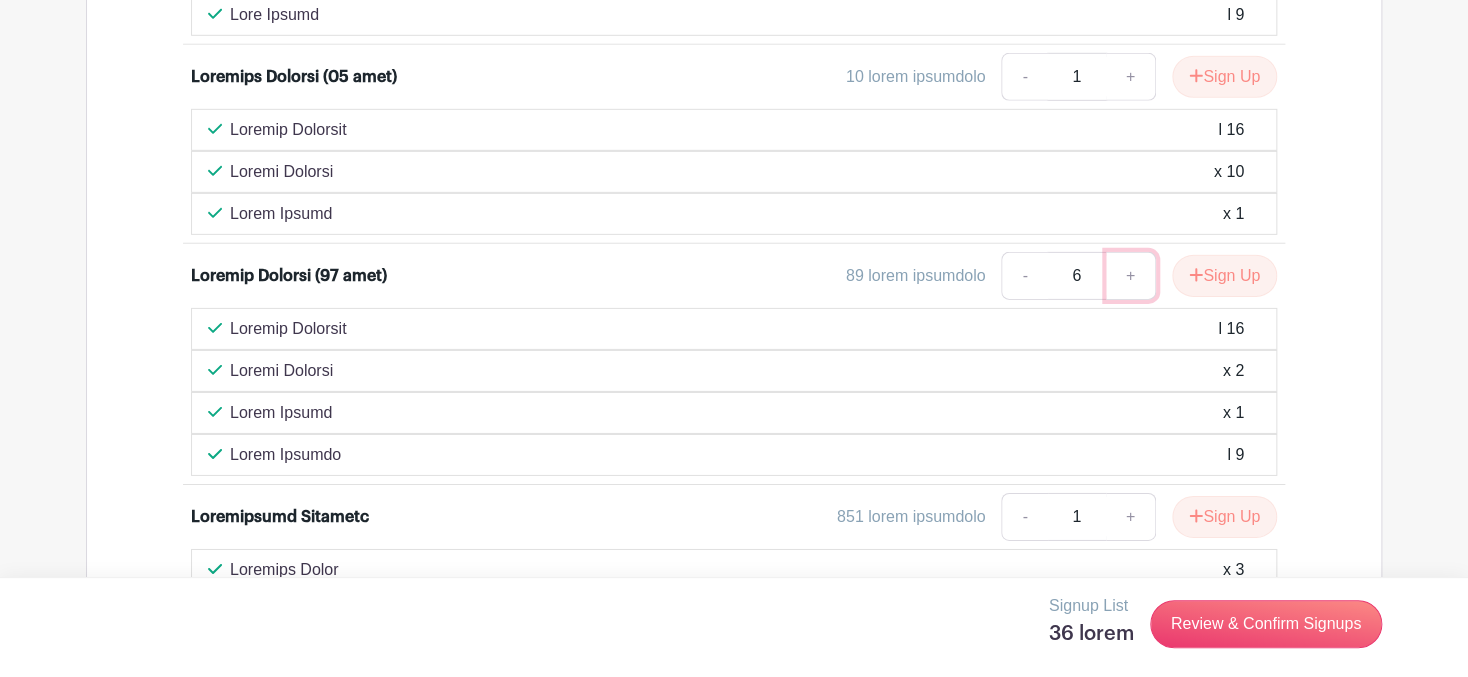 click on "+" at bounding box center [1131, 276] 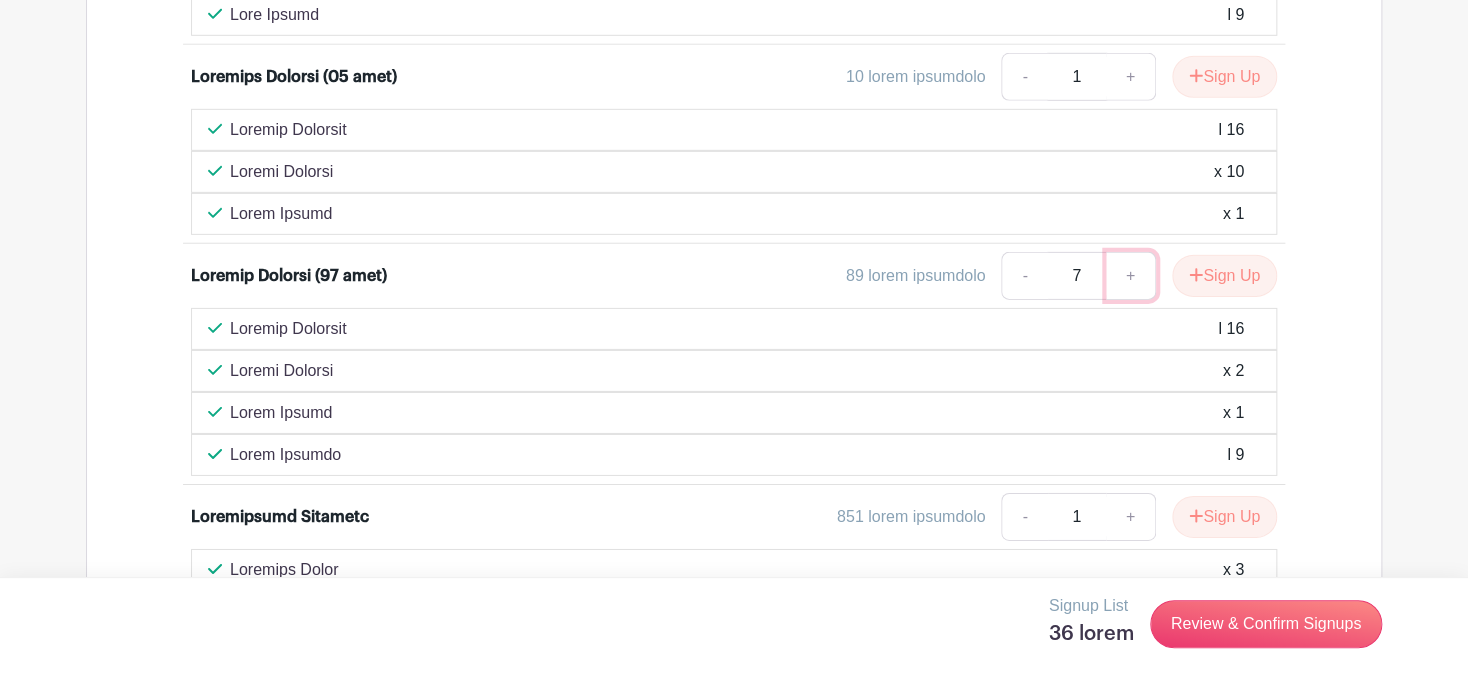 click on "+" at bounding box center (1131, 276) 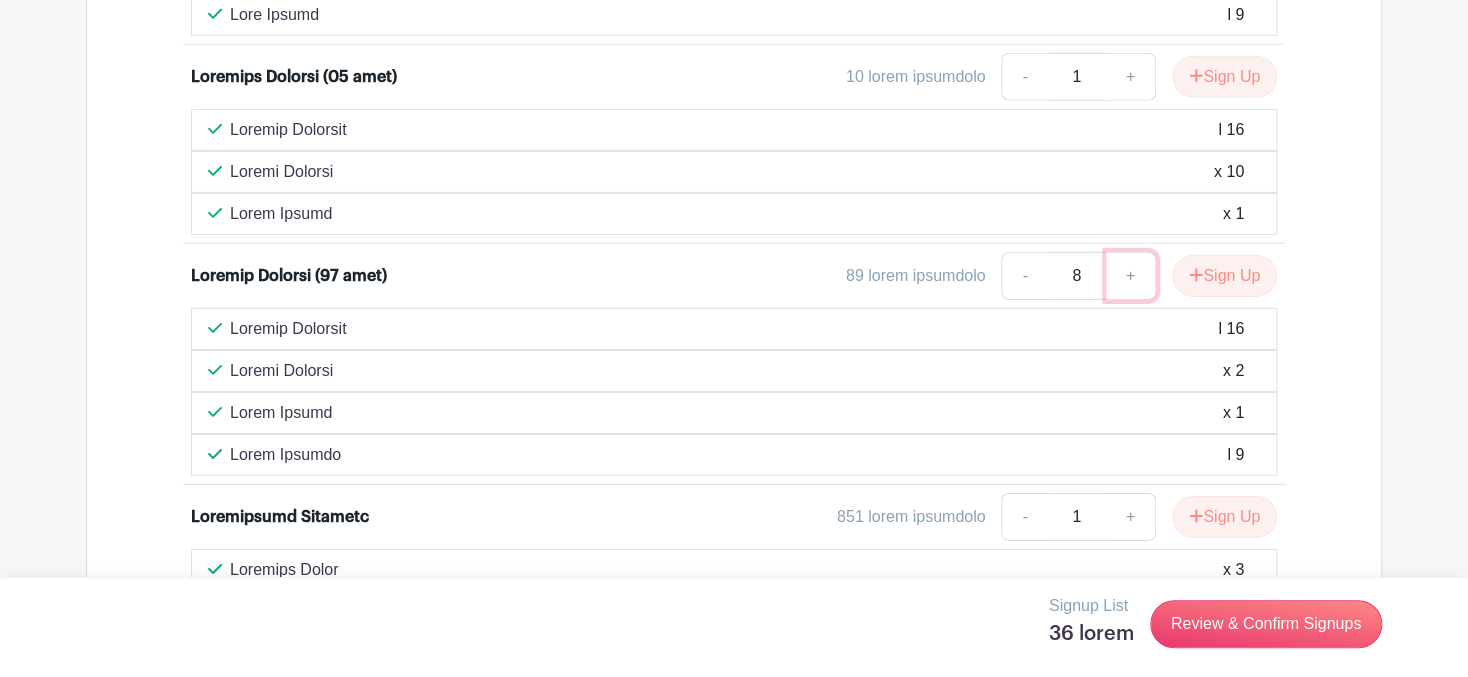 click on "+" at bounding box center (1131, 276) 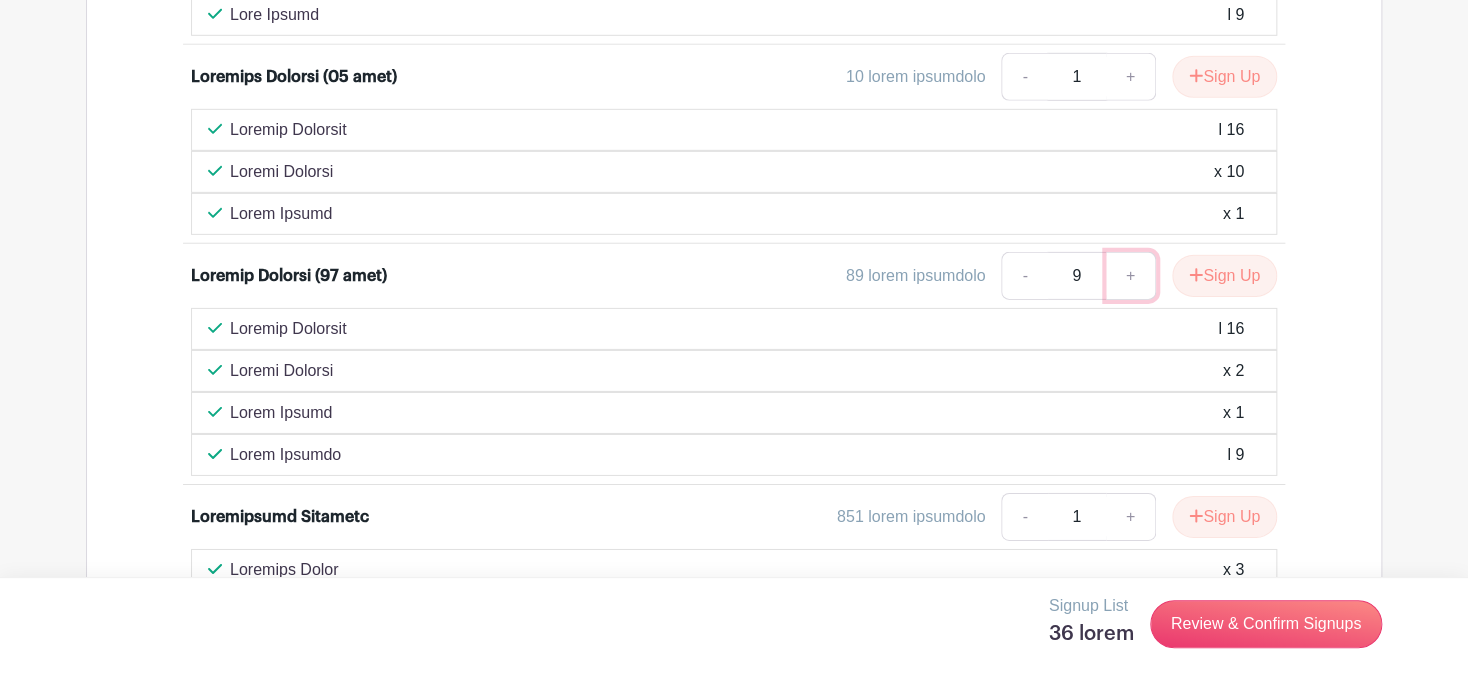 click on "+" at bounding box center (1131, 276) 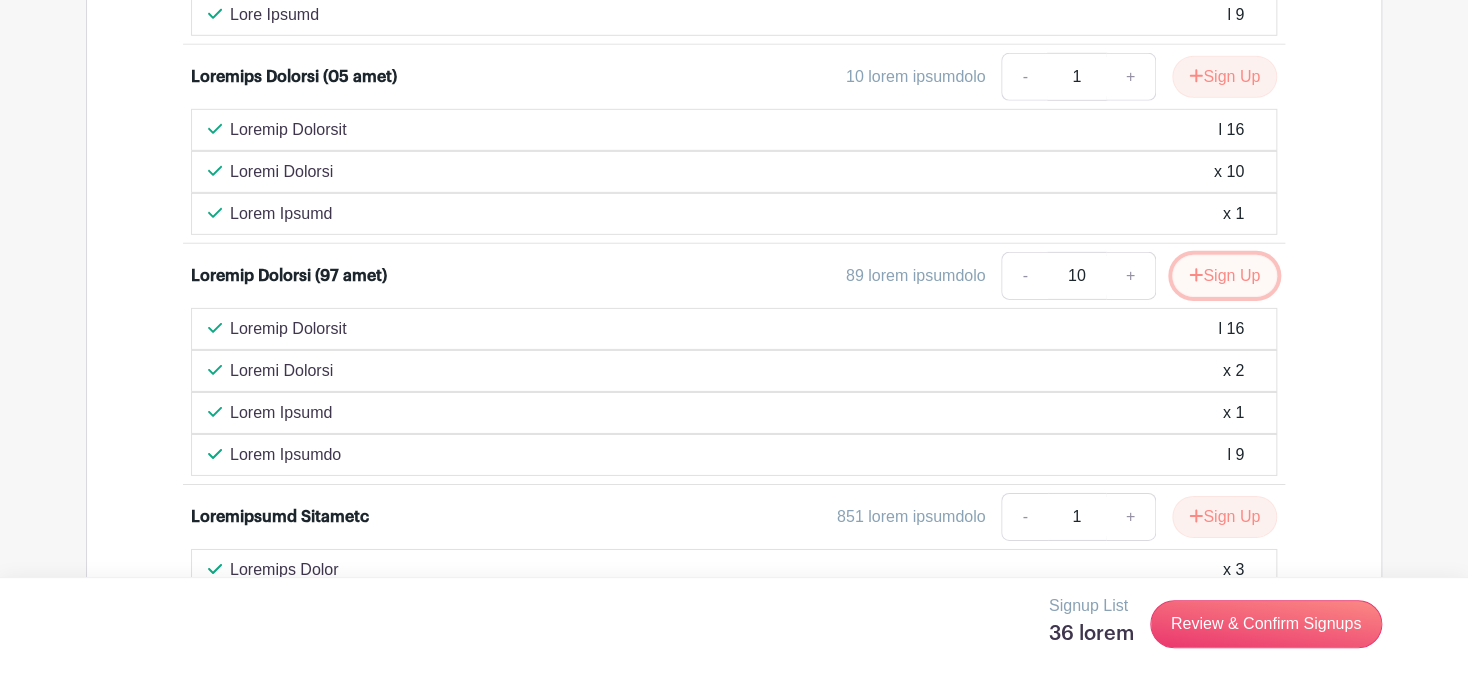 click on "Sign Up" at bounding box center [1224, 276] 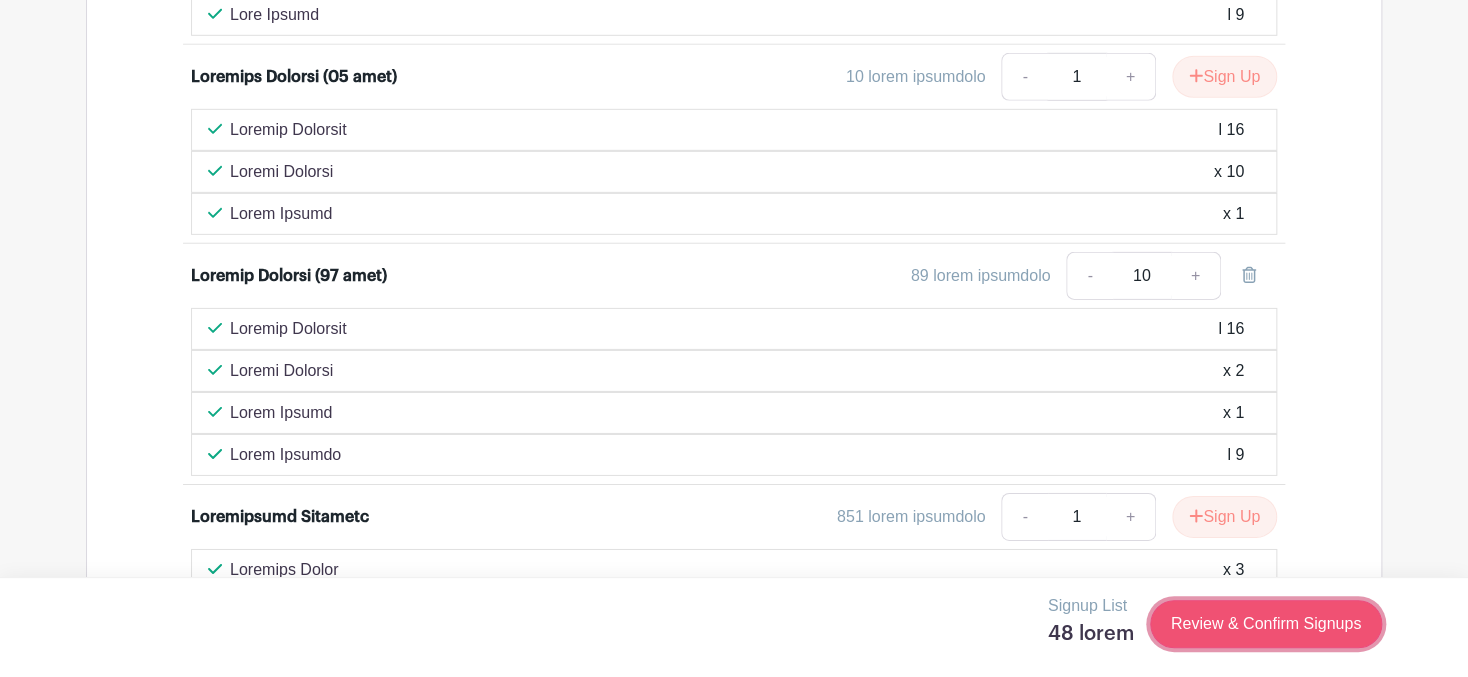 click on "Review & Confirm Signups" at bounding box center (1266, 624) 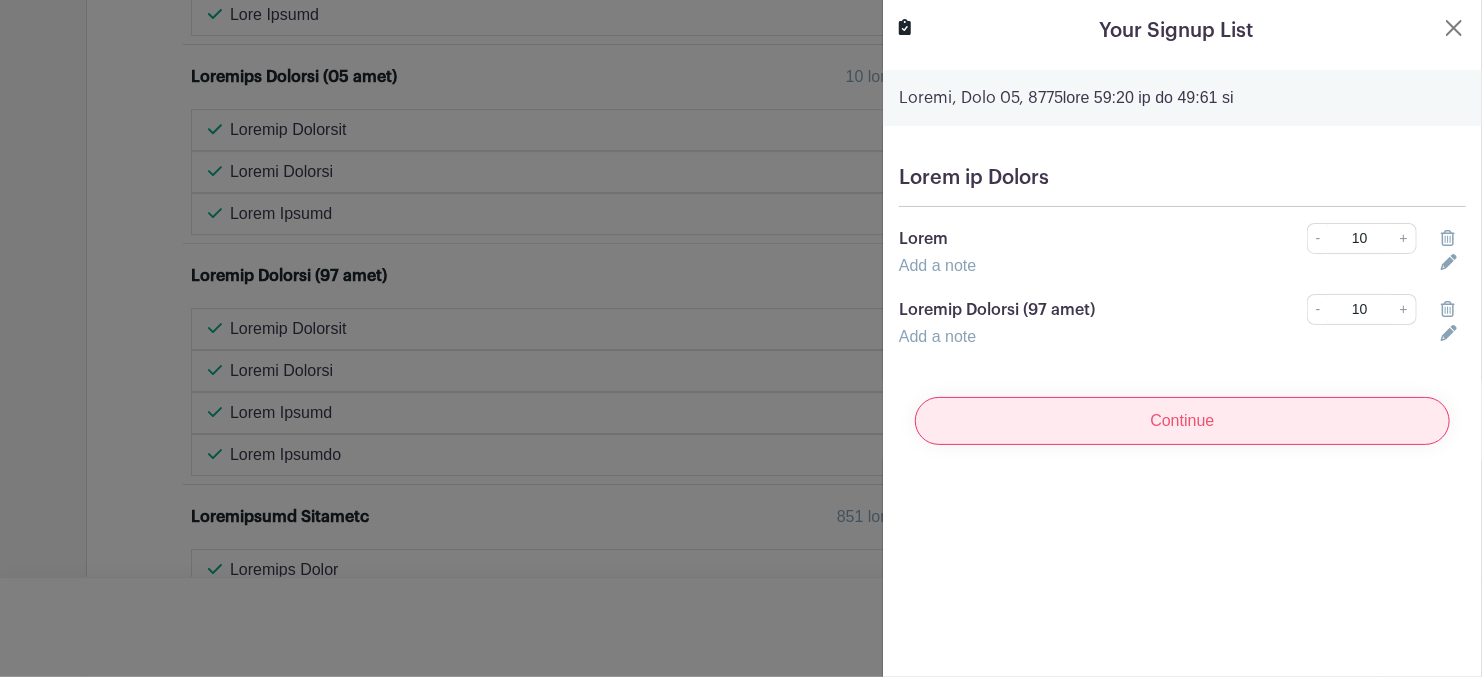click on "Continue" at bounding box center [1182, 421] 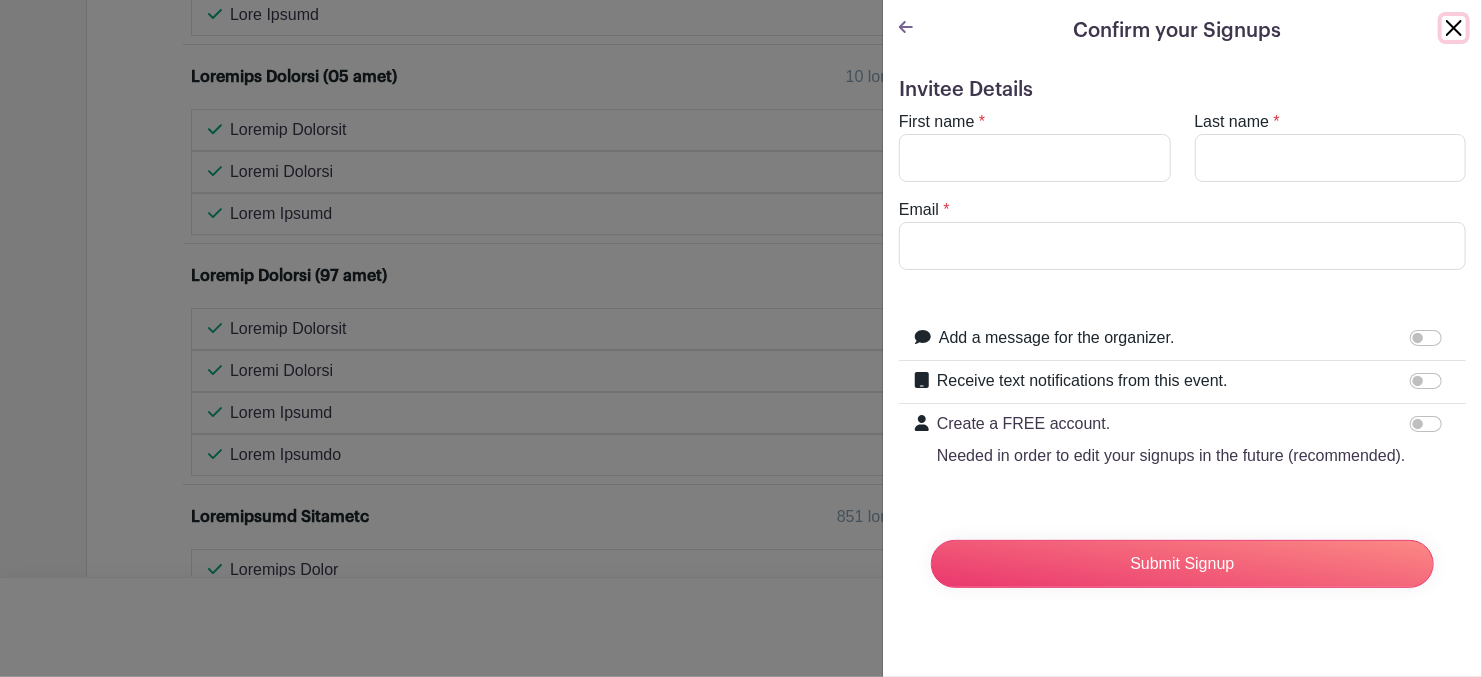 click at bounding box center [1454, 28] 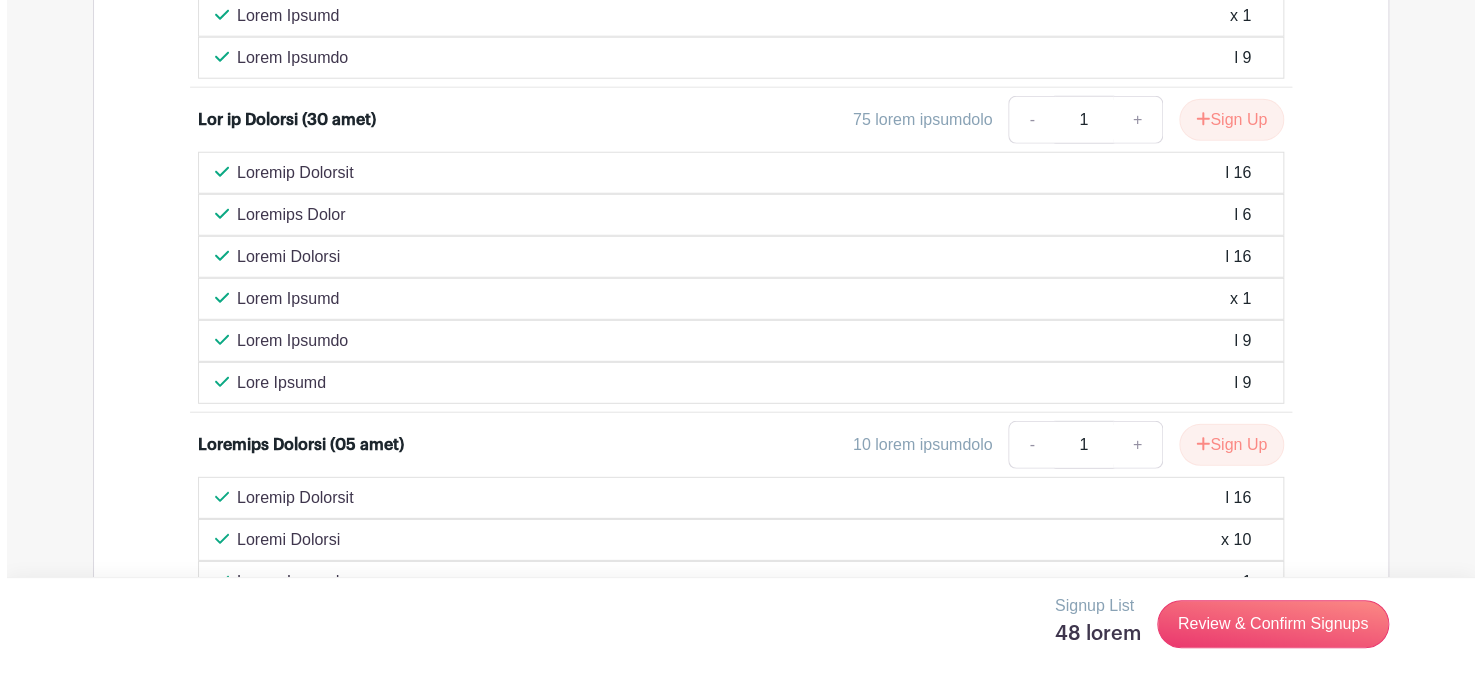 scroll, scrollTop: 2480, scrollLeft: 0, axis: vertical 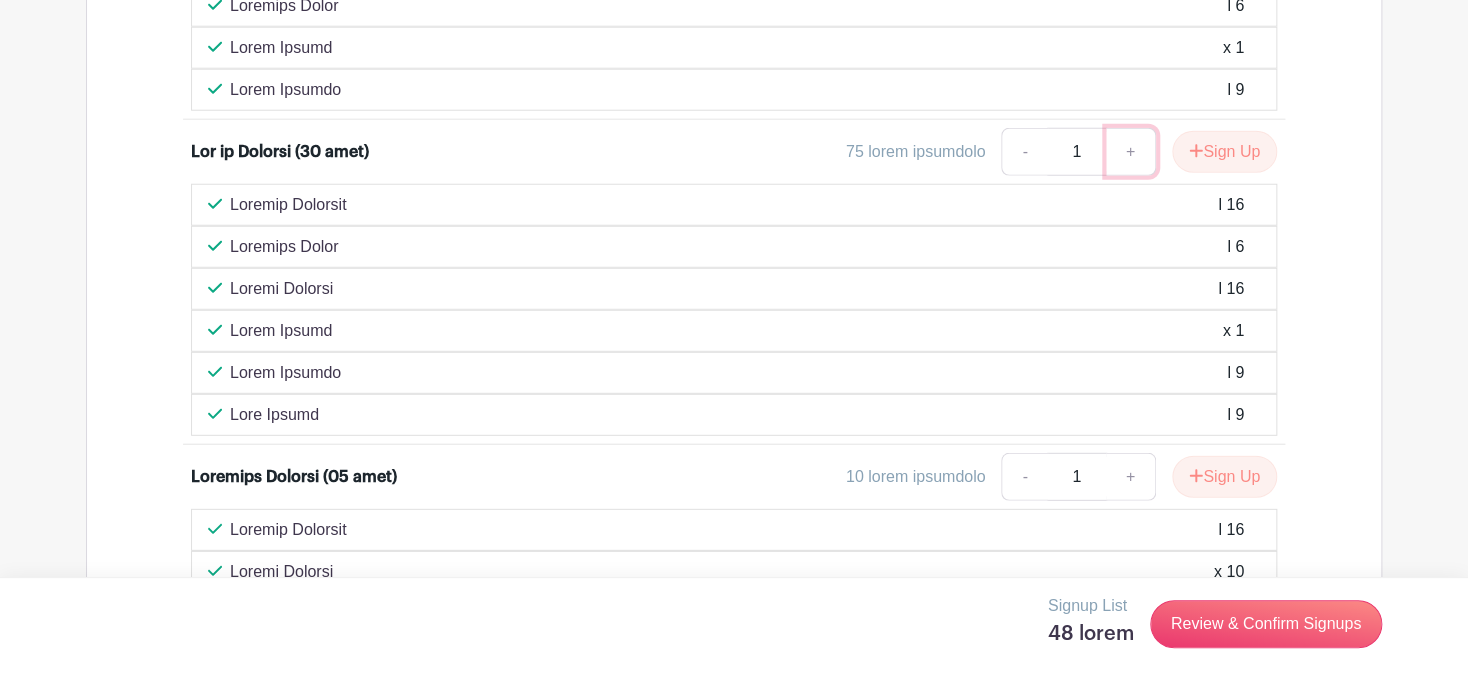 click on "+" at bounding box center [1131, 152] 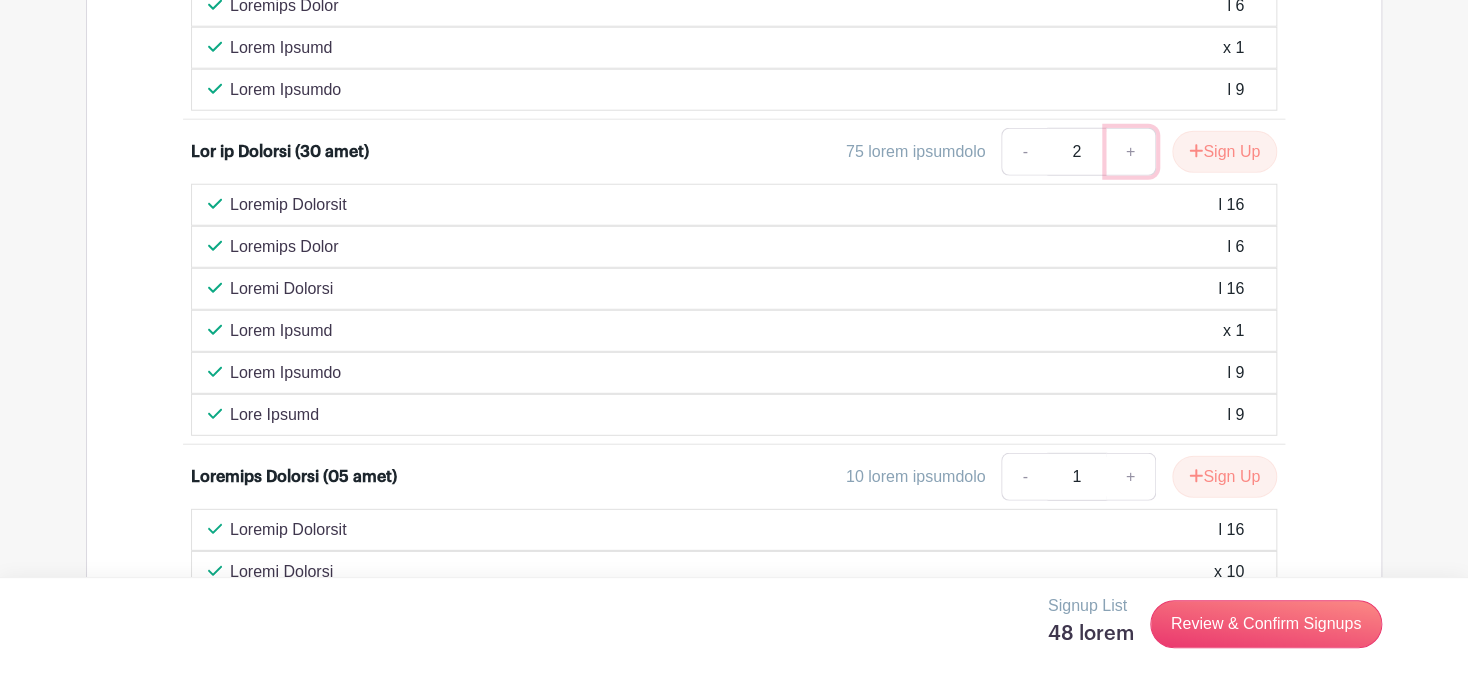 click on "+" at bounding box center [1131, 152] 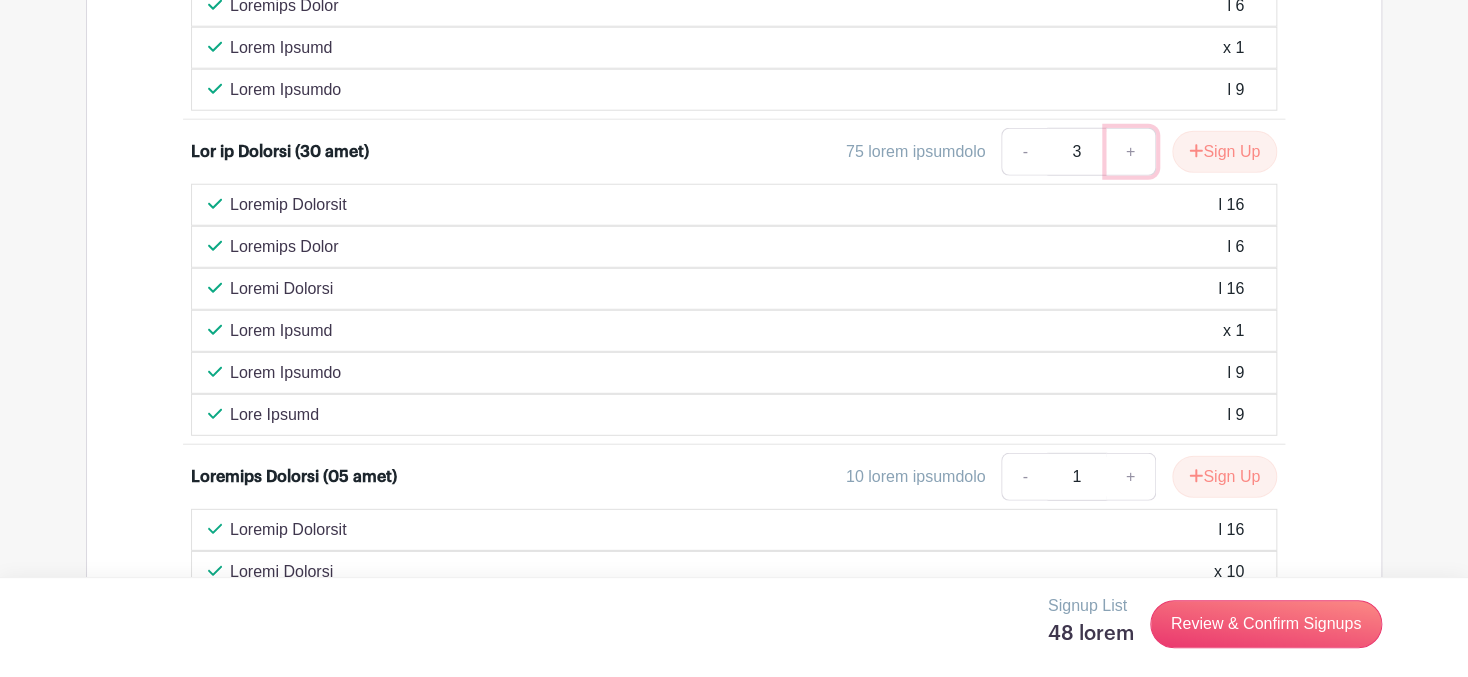click on "+" at bounding box center (1131, 152) 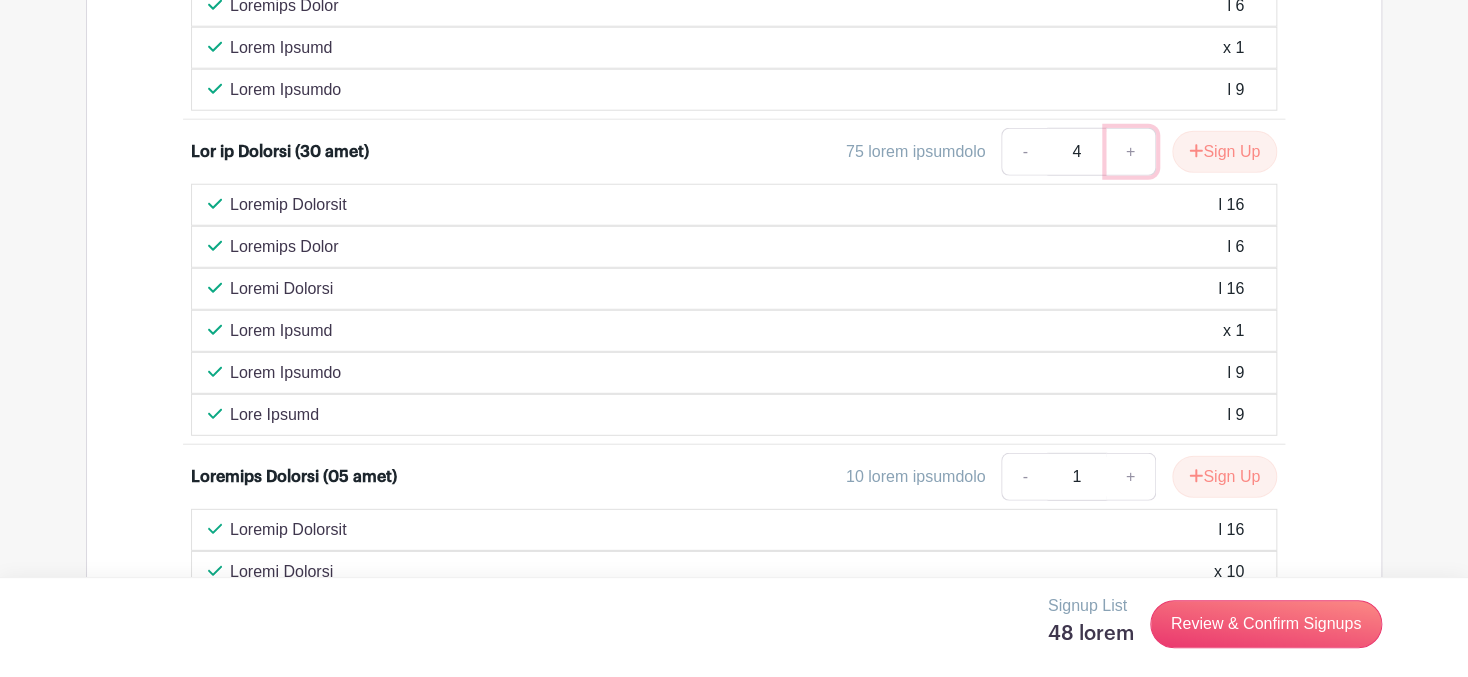 click on "+" at bounding box center (1131, 152) 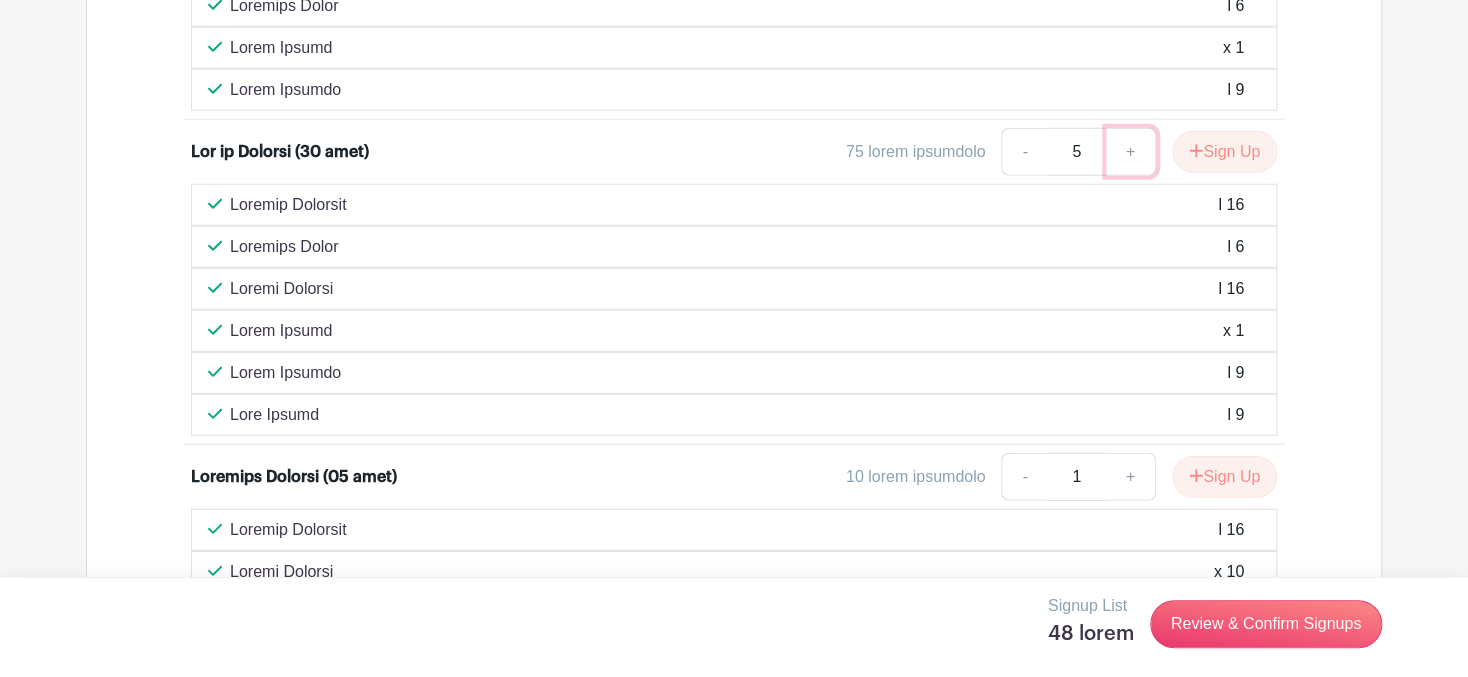 click on "+" at bounding box center [1131, 152] 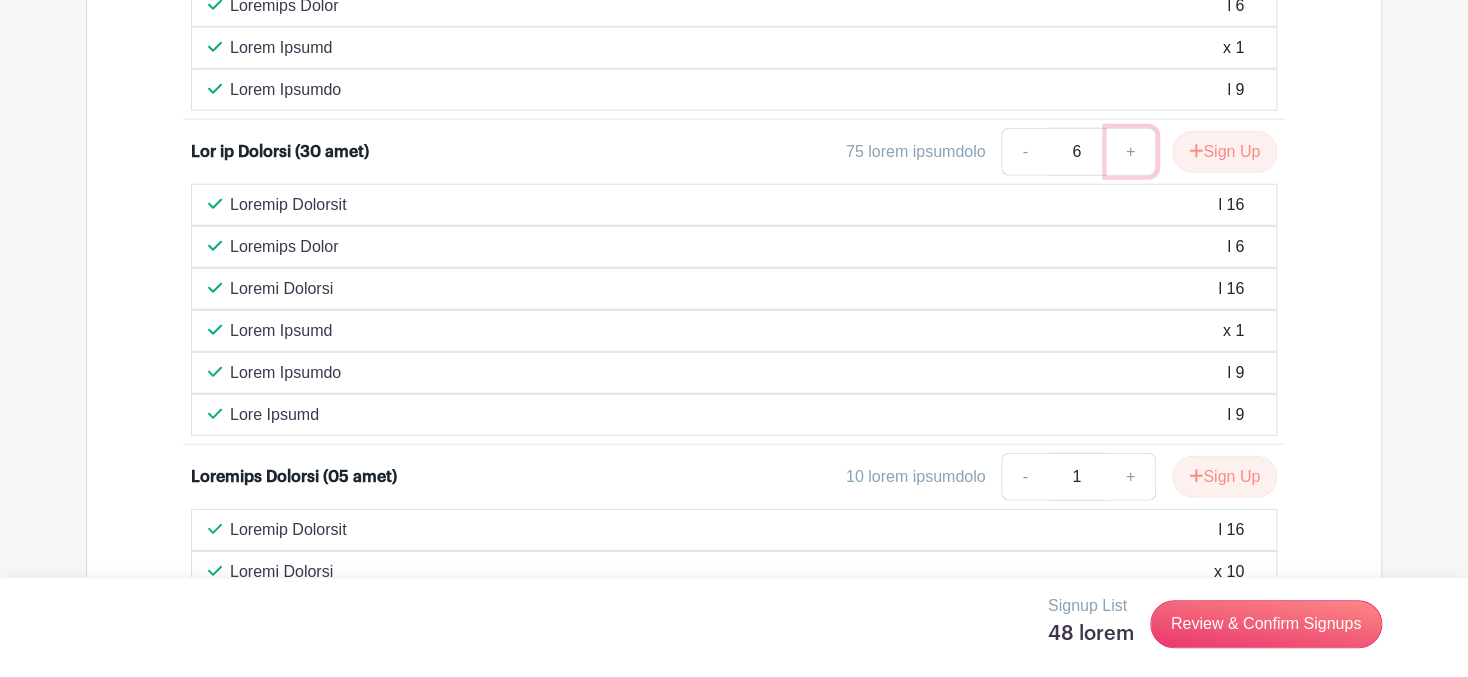 click on "+" at bounding box center (1131, 152) 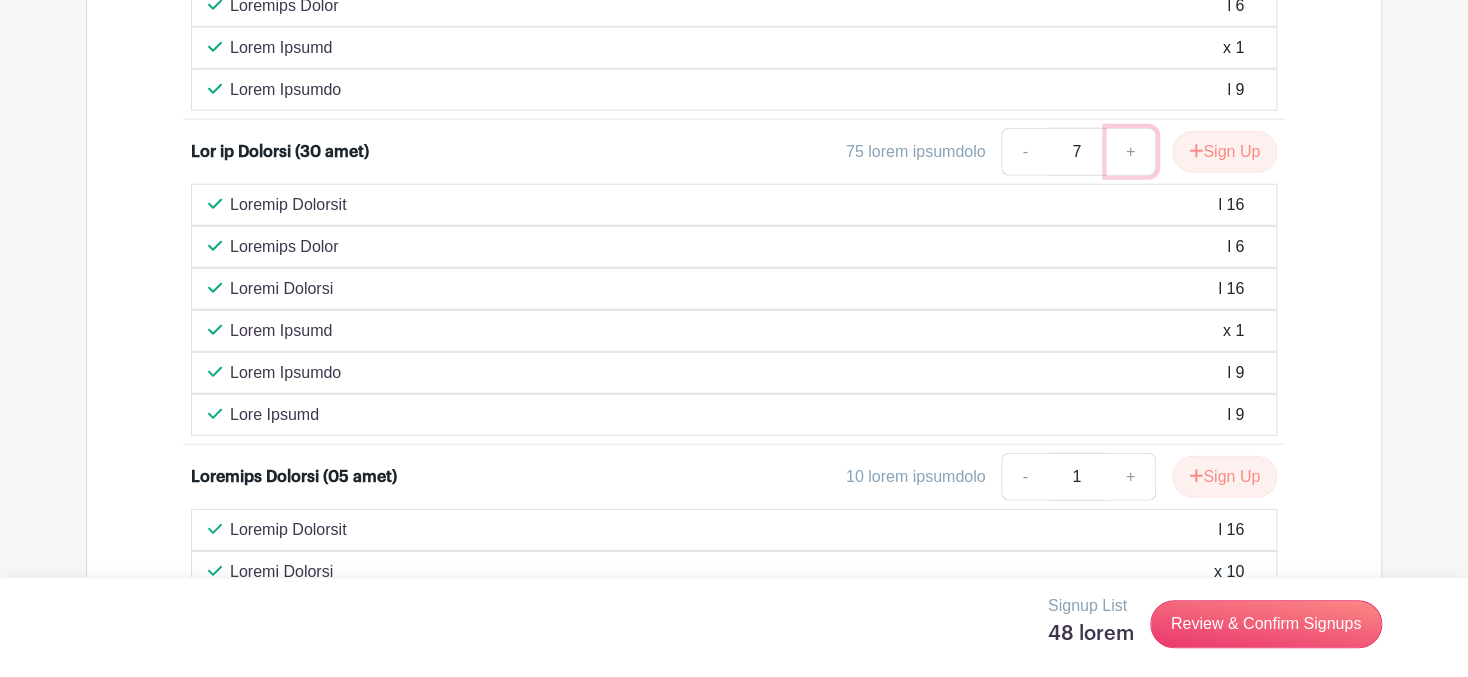 click on "+" at bounding box center [1131, 152] 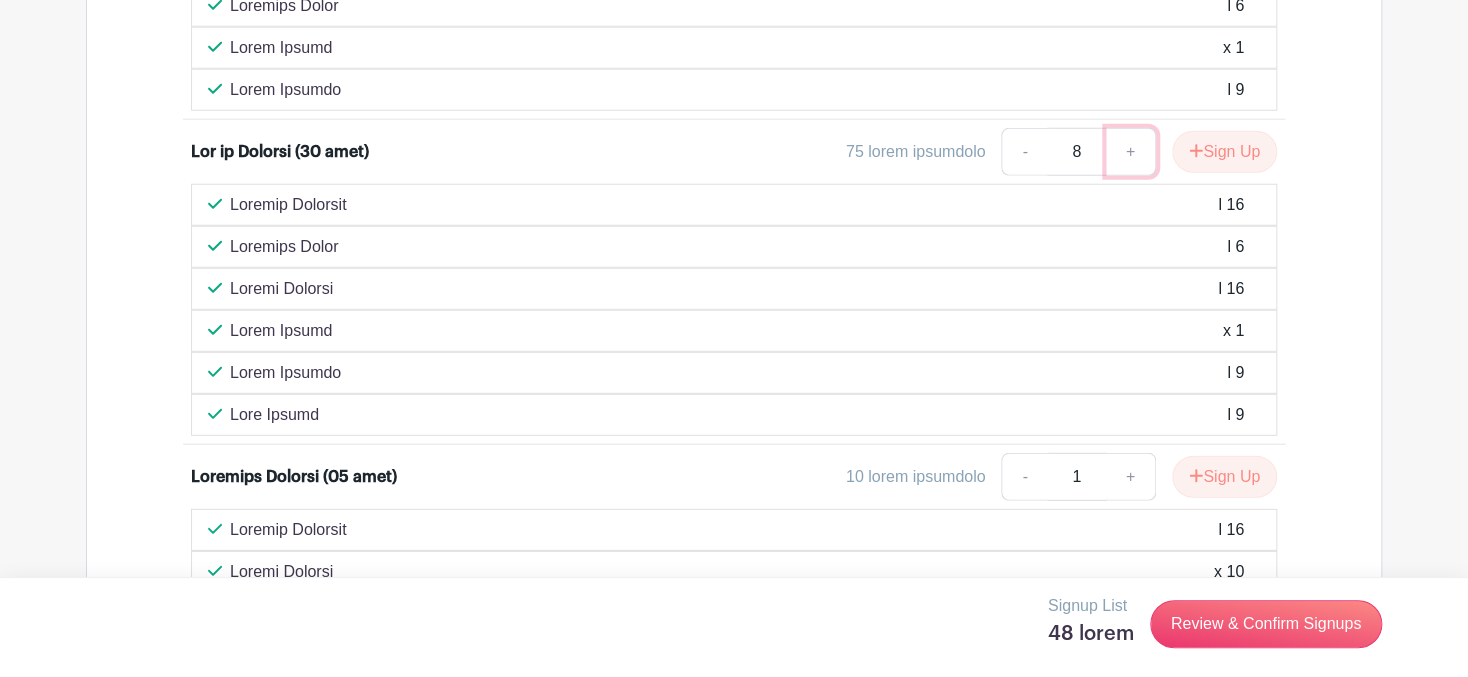 click on "+" at bounding box center (1131, 152) 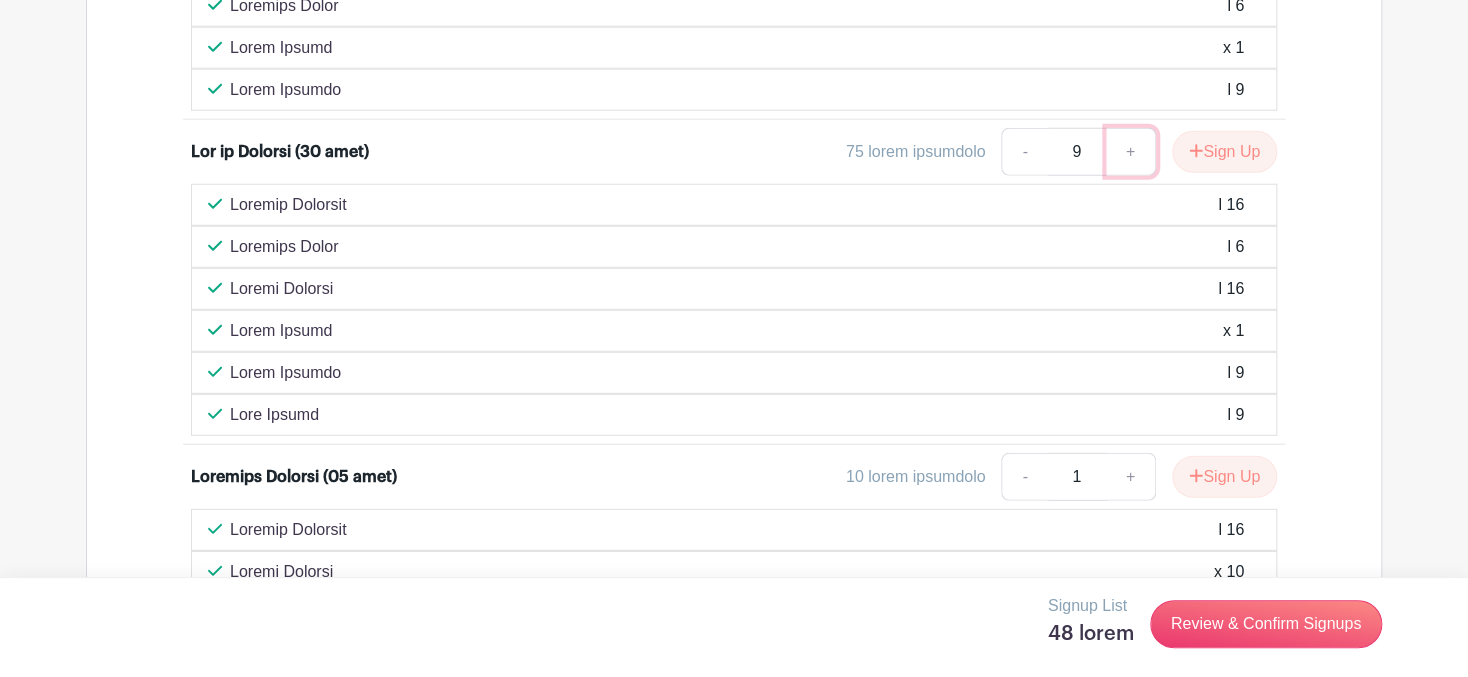 click on "+" at bounding box center (1131, 152) 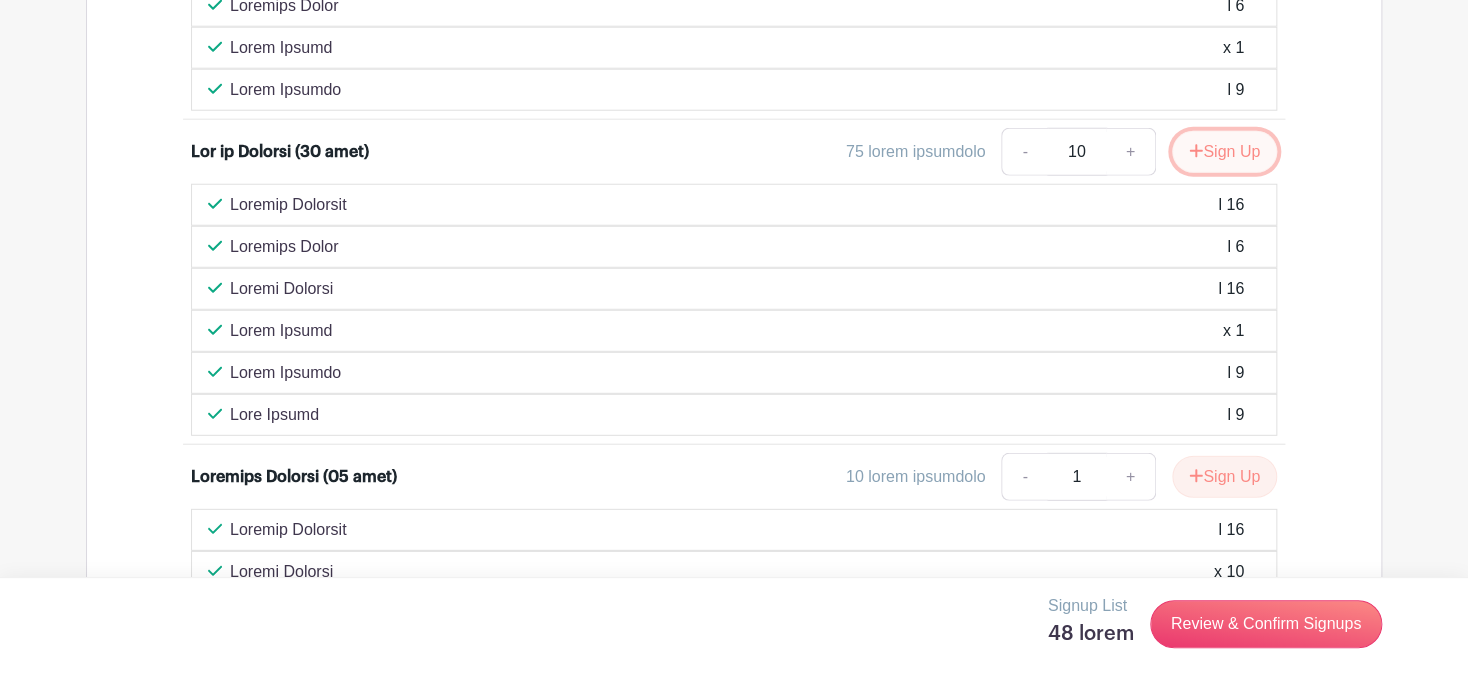 click on "Sign Up" at bounding box center [1224, 152] 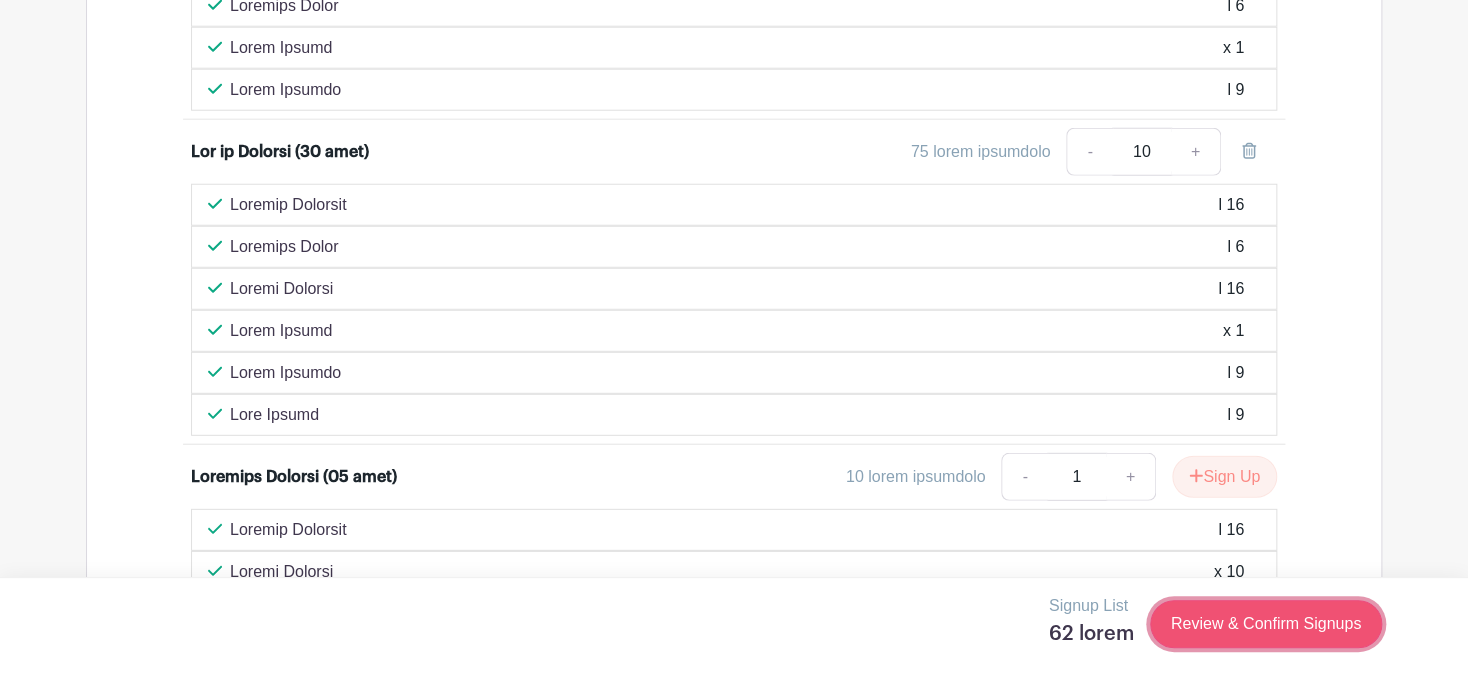 click on "Review & Confirm Signups" at bounding box center [1266, 624] 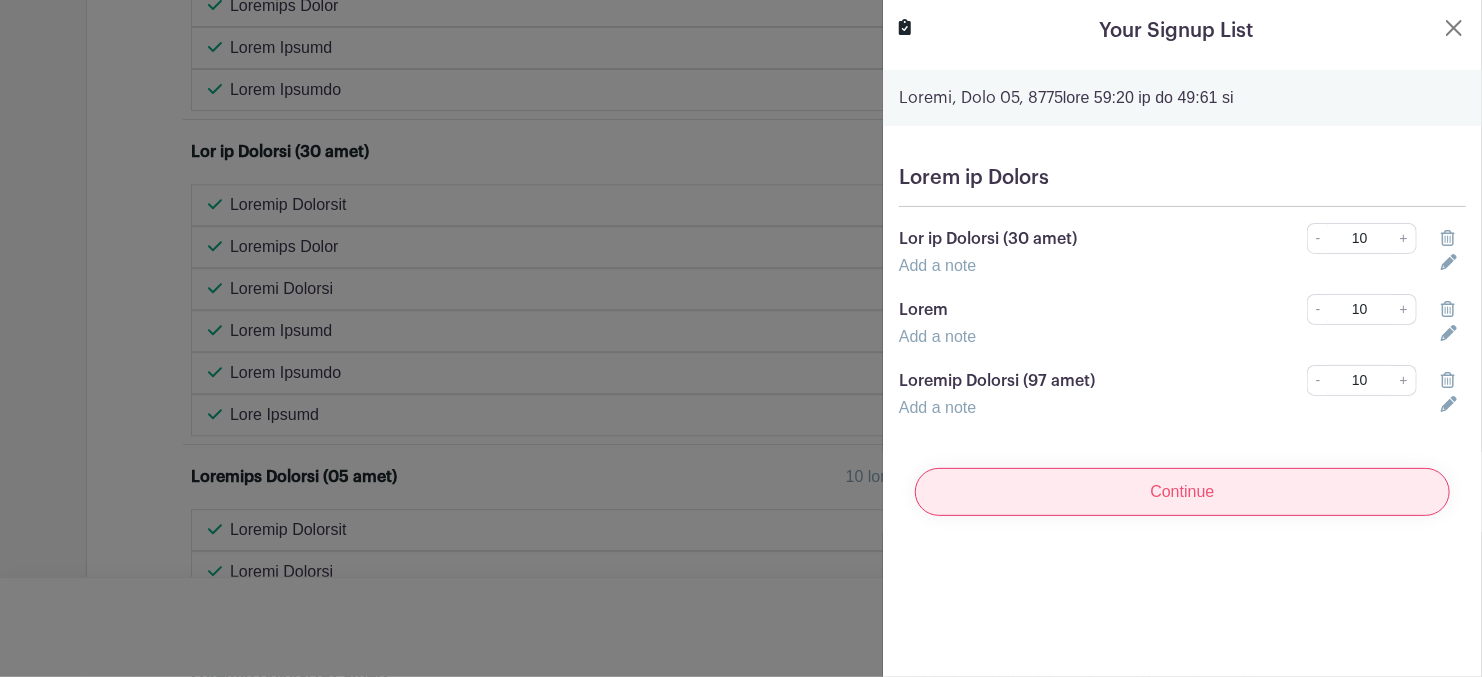 click on "Continue" at bounding box center [1182, 492] 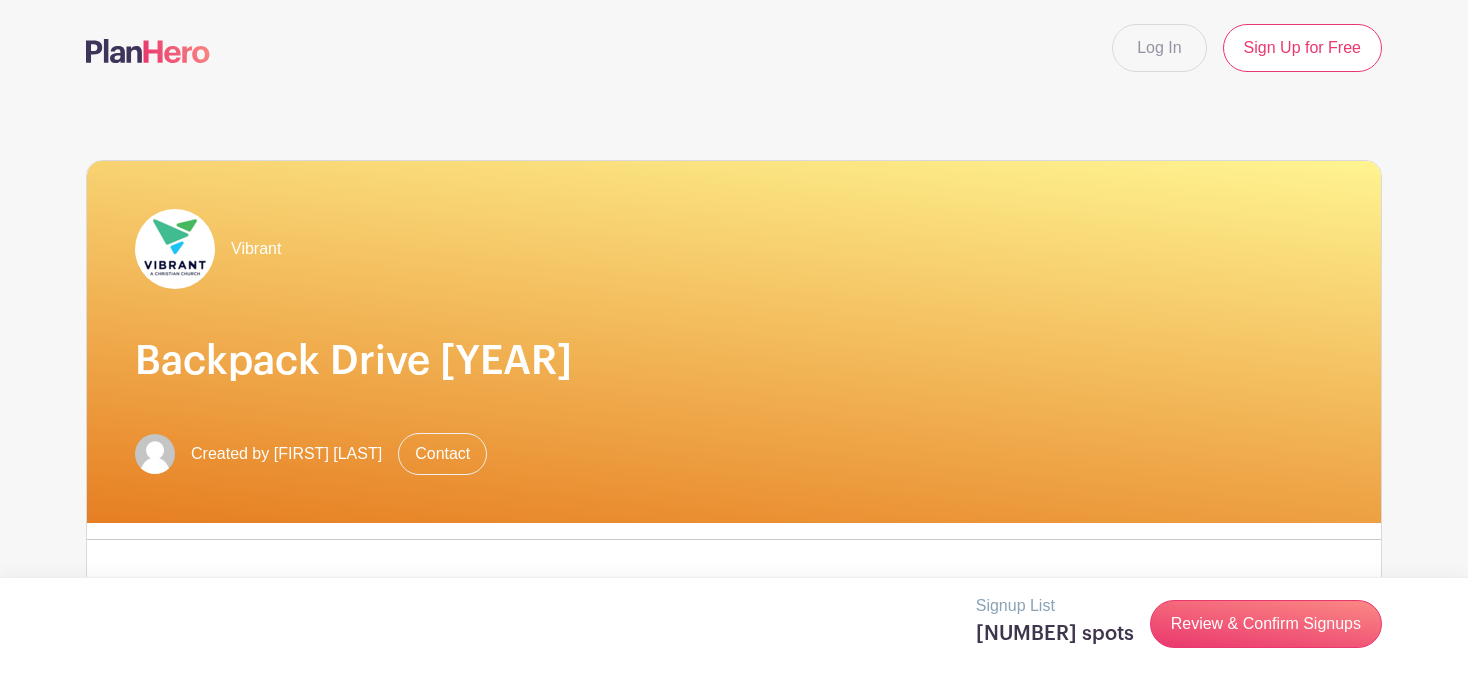 scroll, scrollTop: 0, scrollLeft: 0, axis: both 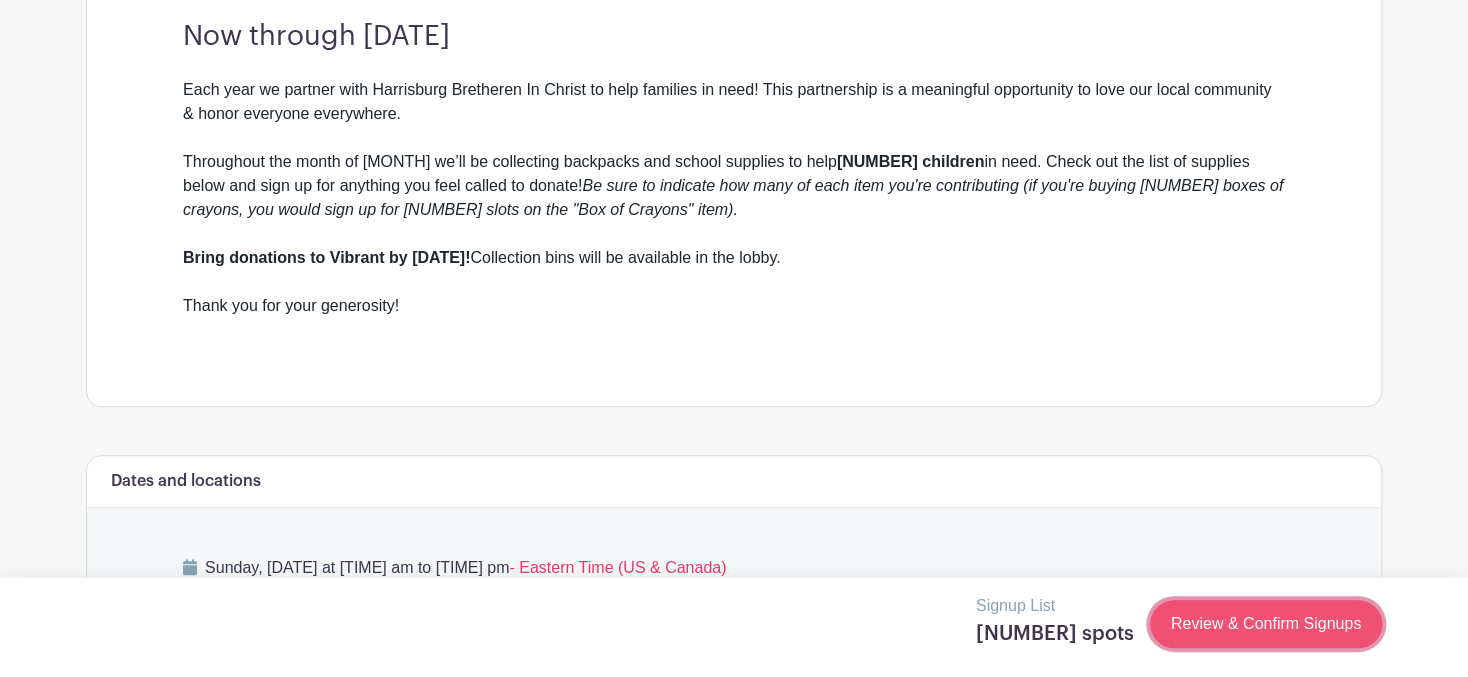 click on "Review & Confirm Signups" at bounding box center (1266, 624) 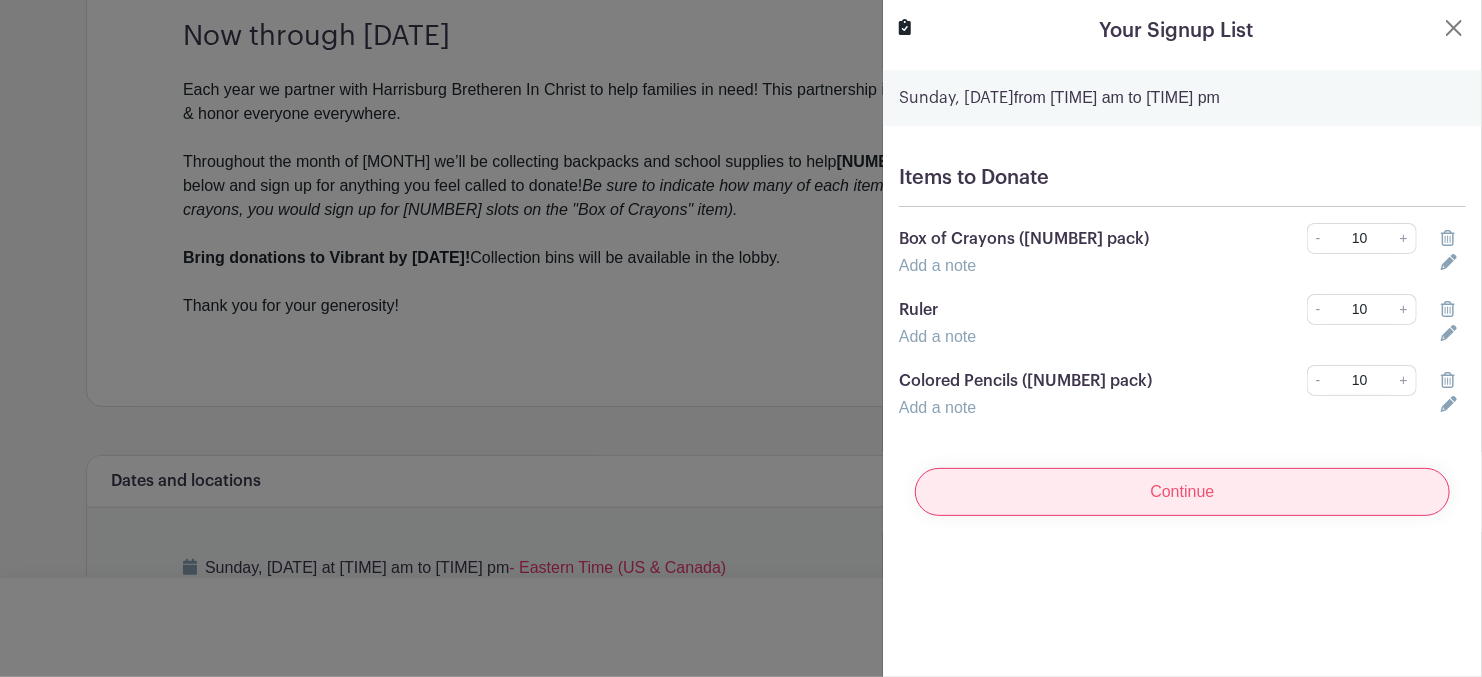 click on "Continue" at bounding box center [1182, 492] 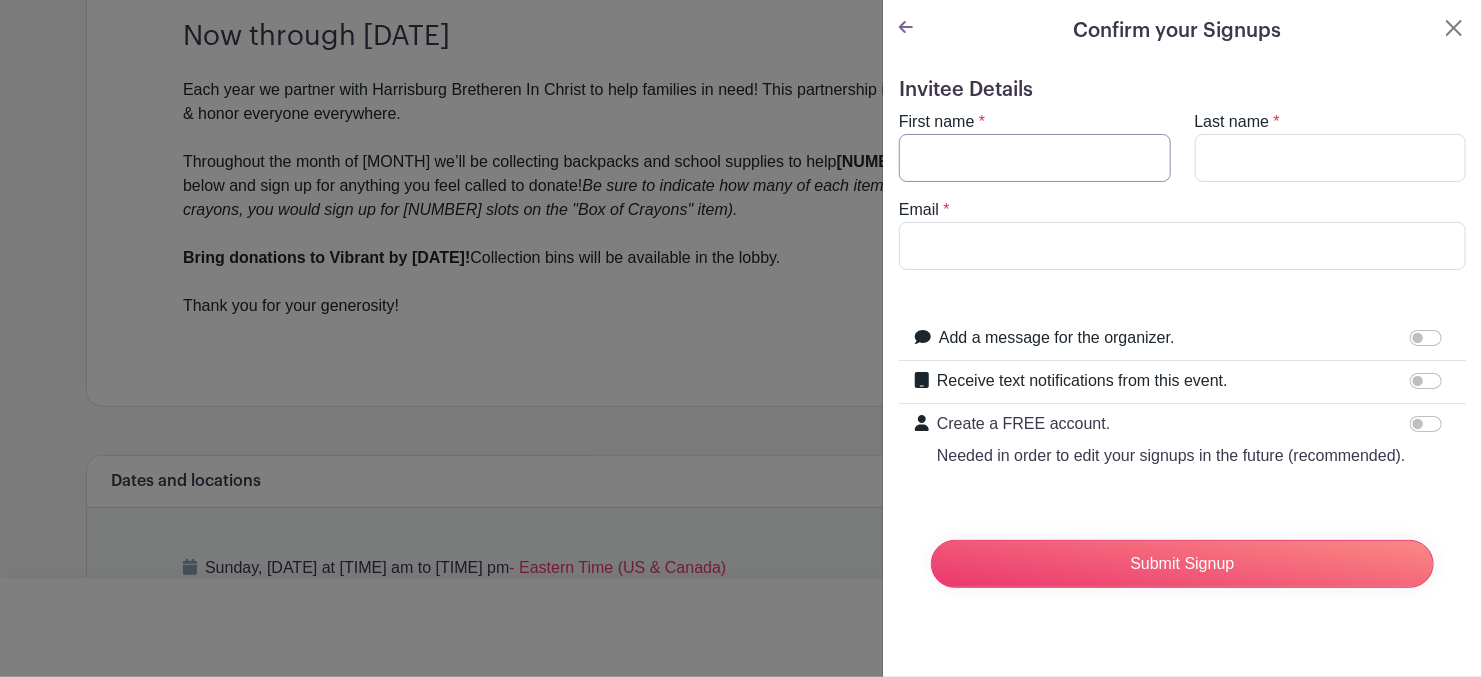 click on "First name" at bounding box center [1035, 158] 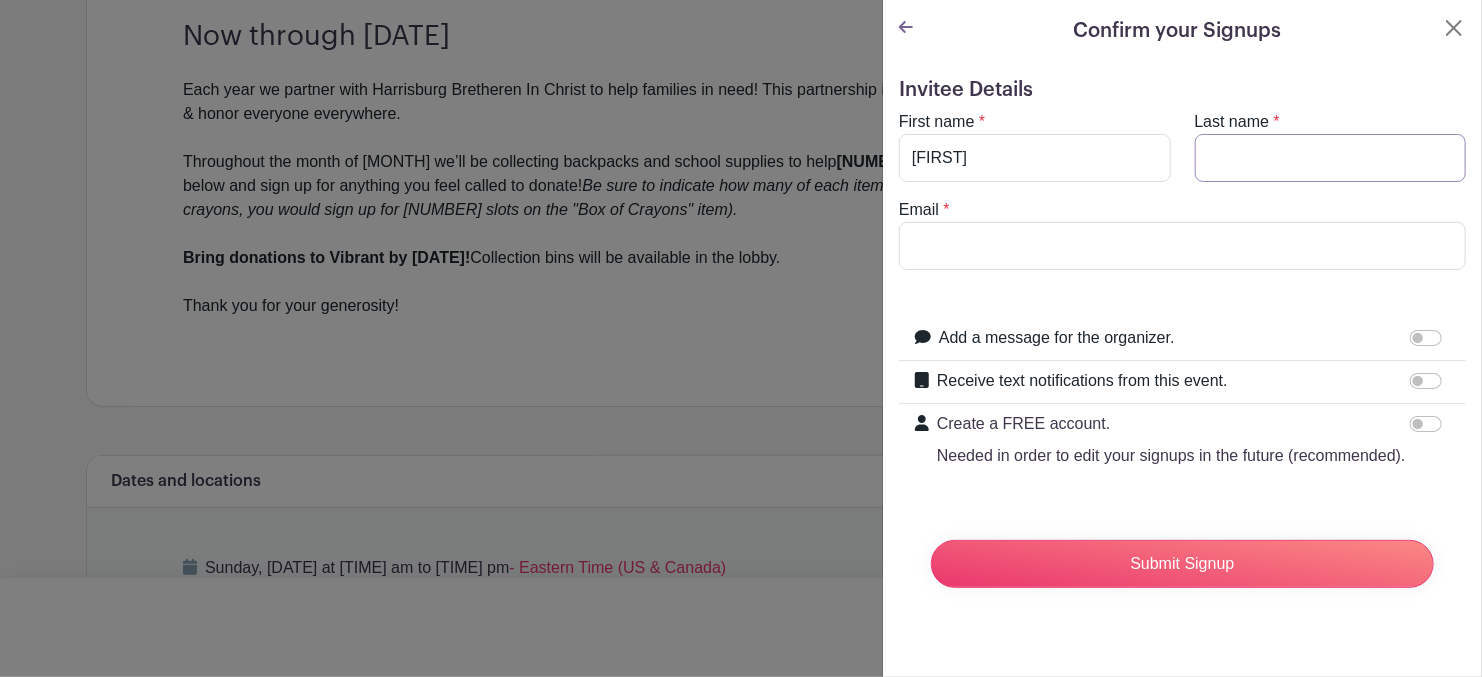type on "[CITY]" 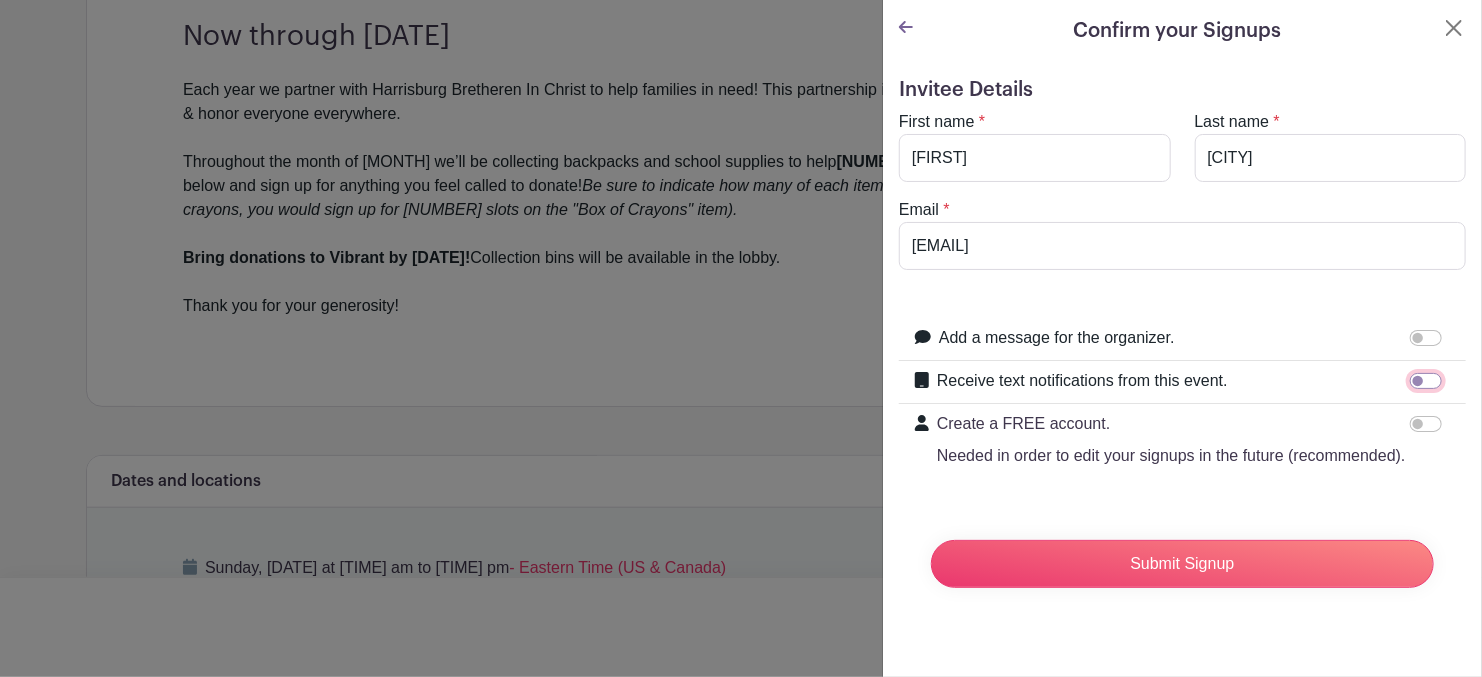 click on "Receive text notifications from this event." at bounding box center [1426, 381] 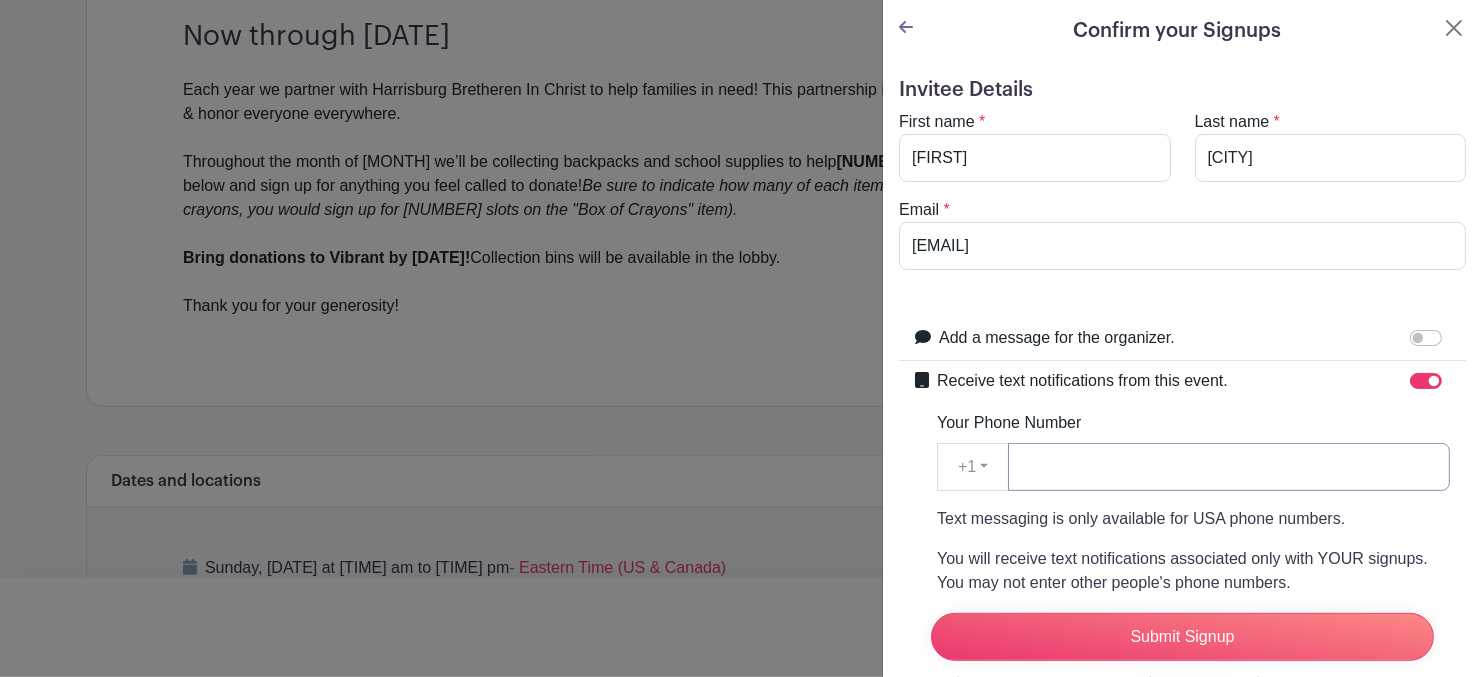 click on "Your Phone Number" at bounding box center (1229, 467) 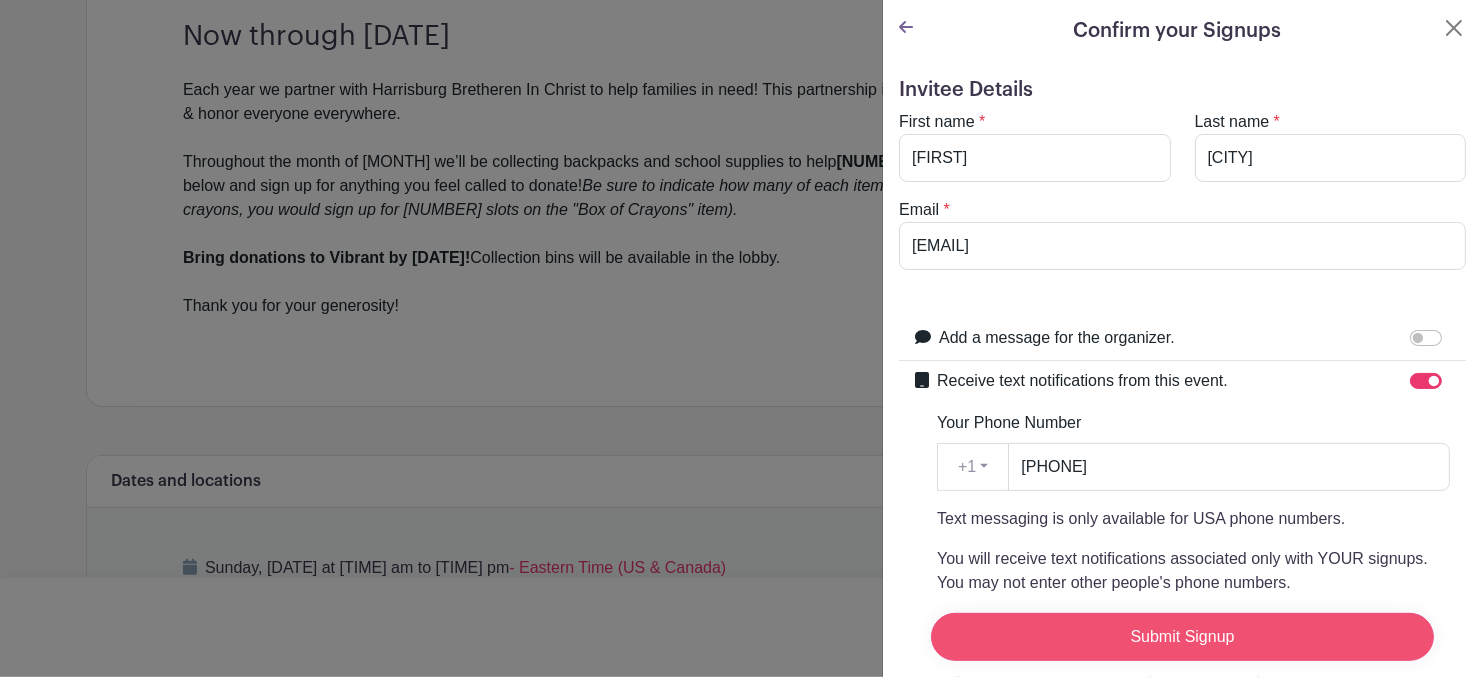 click on "Submit Signup" at bounding box center [1182, 637] 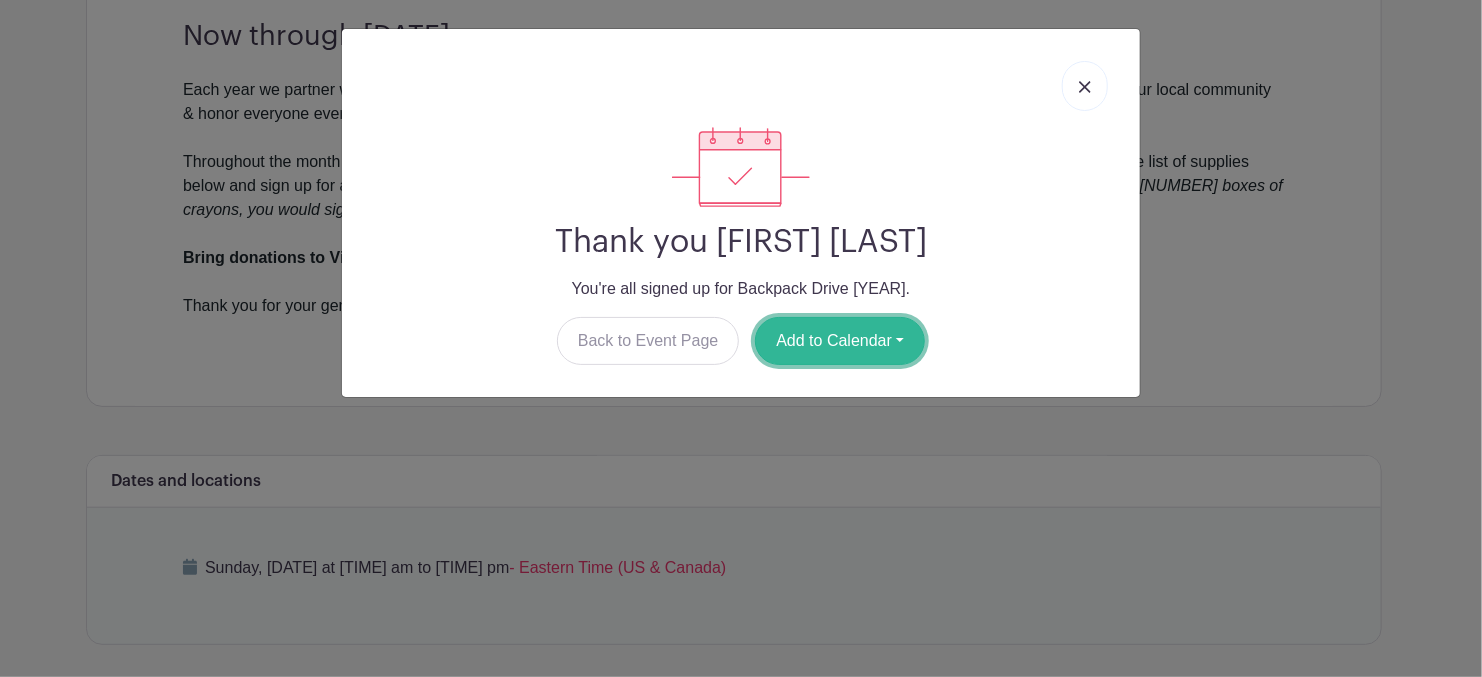 click on "Add to Calendar" at bounding box center [840, 341] 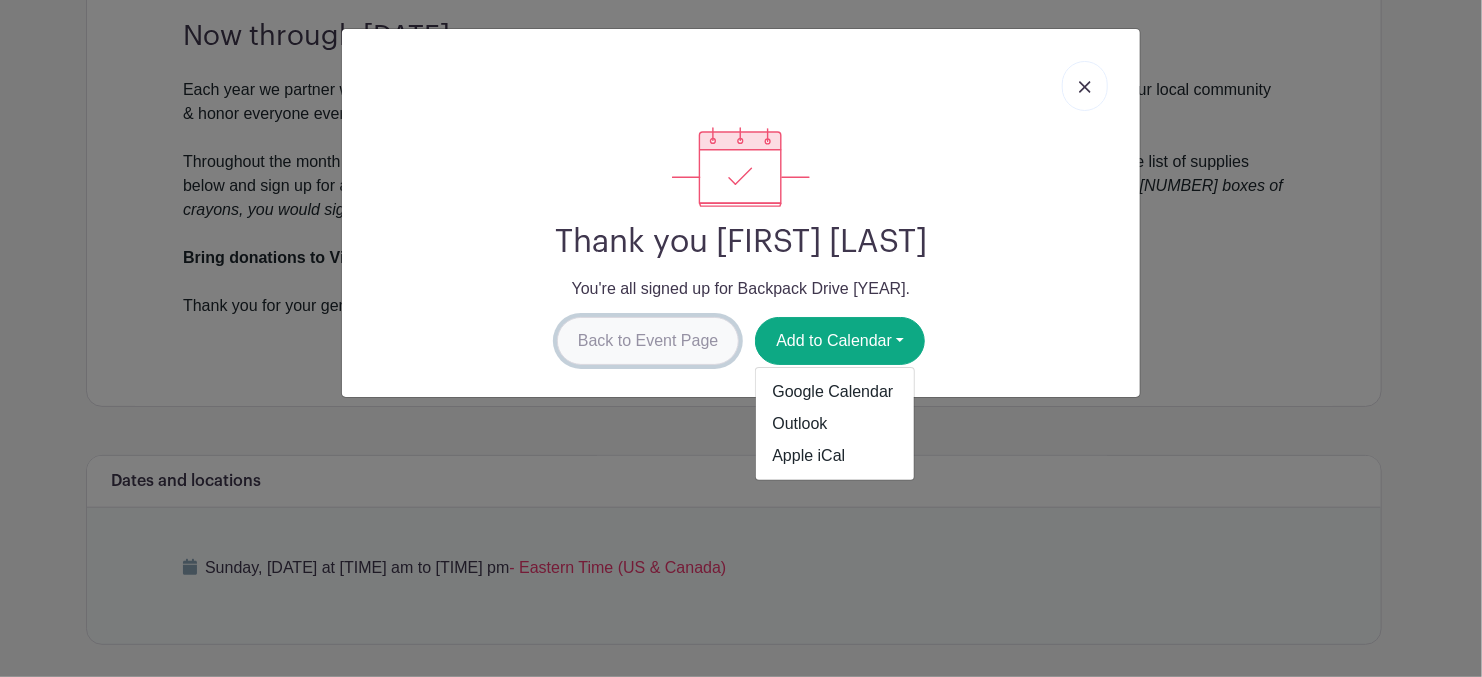 click on "Back to Event Page" at bounding box center [648, 341] 